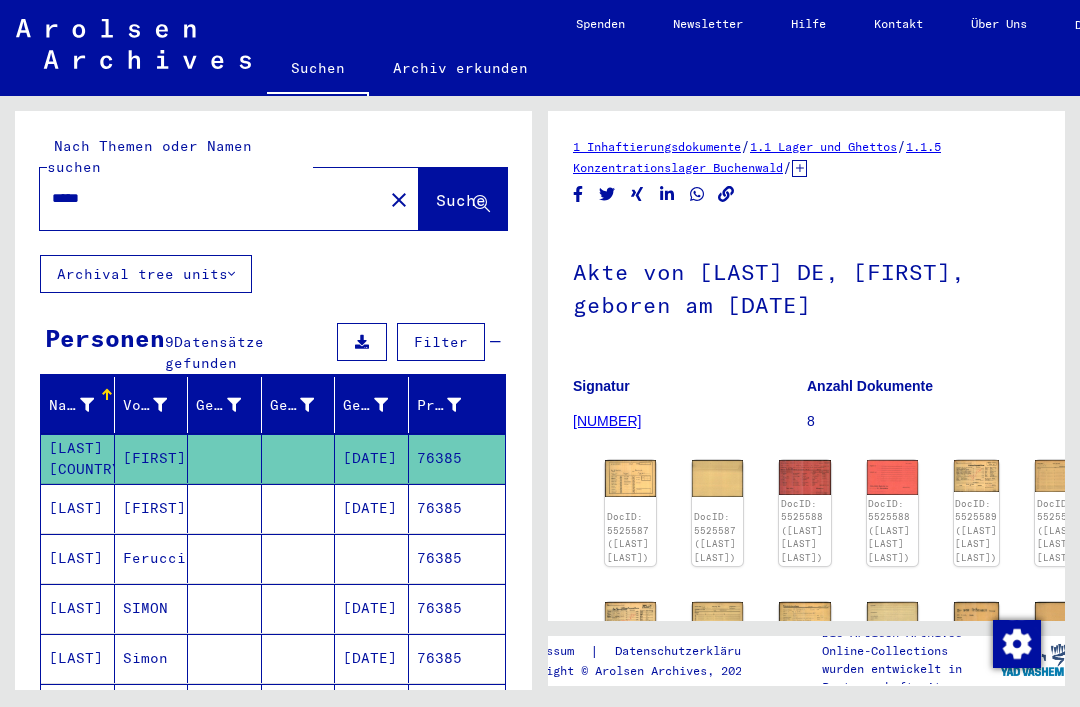 scroll, scrollTop: 0, scrollLeft: 0, axis: both 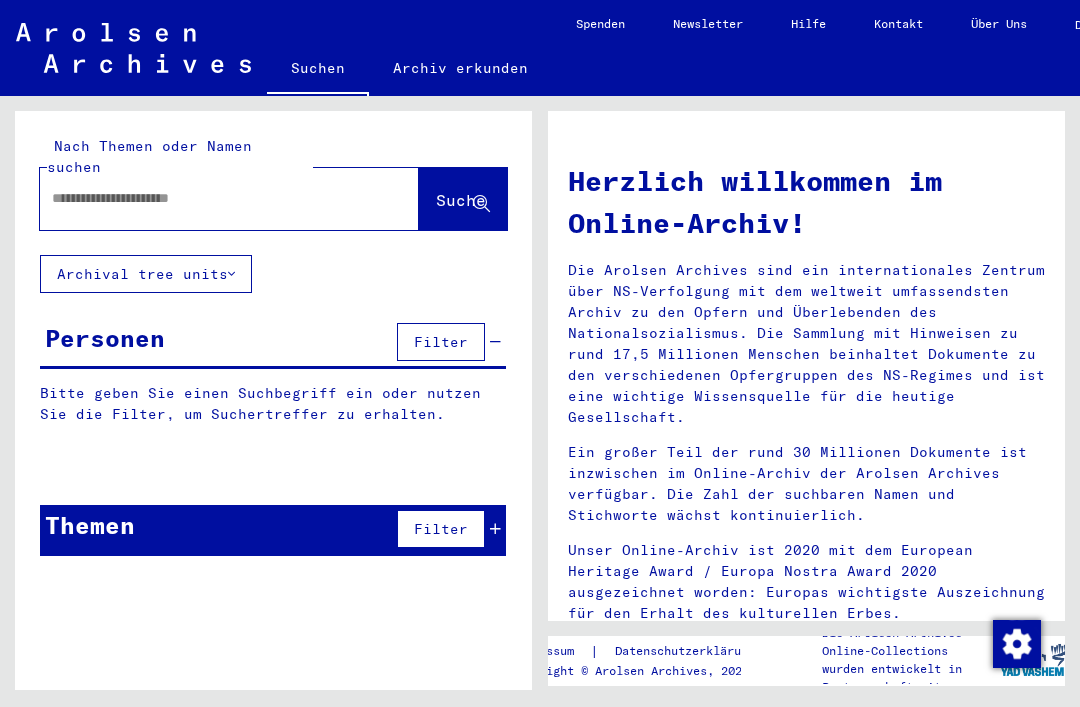 click at bounding box center [205, 198] 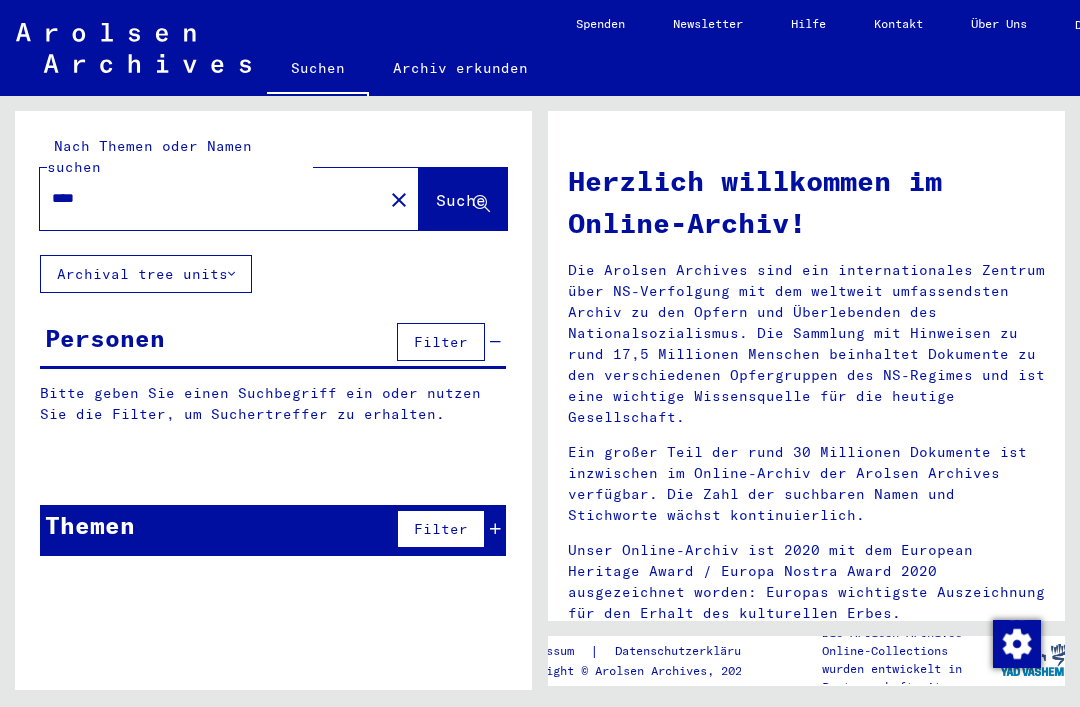 type on "****" 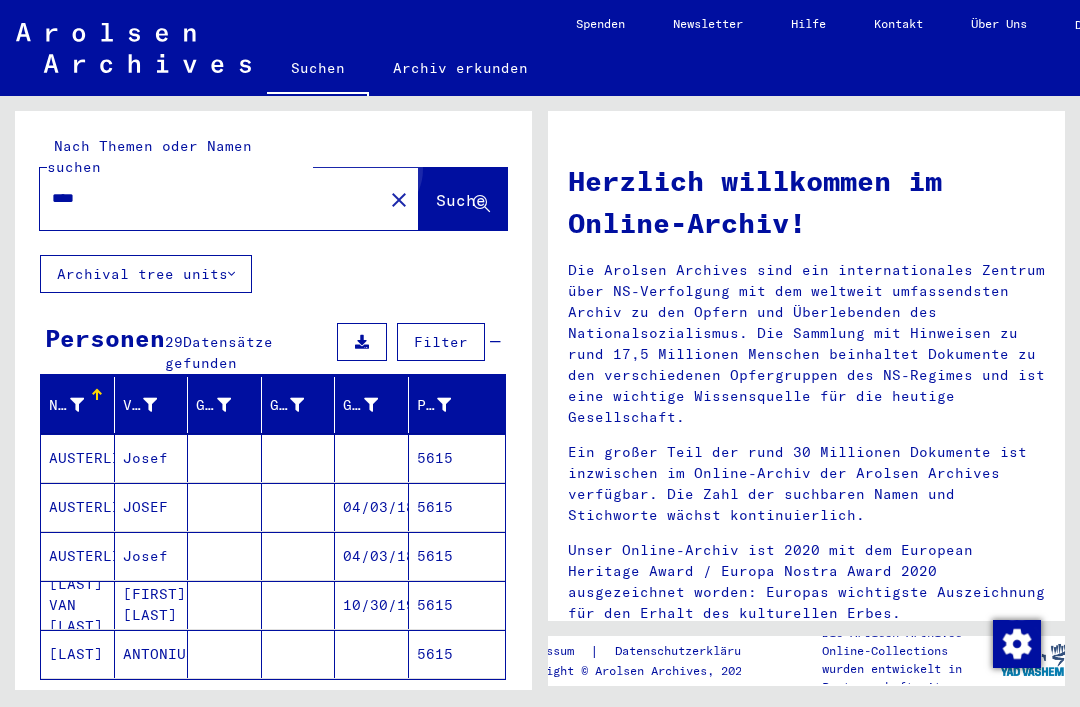 click on "Suche" 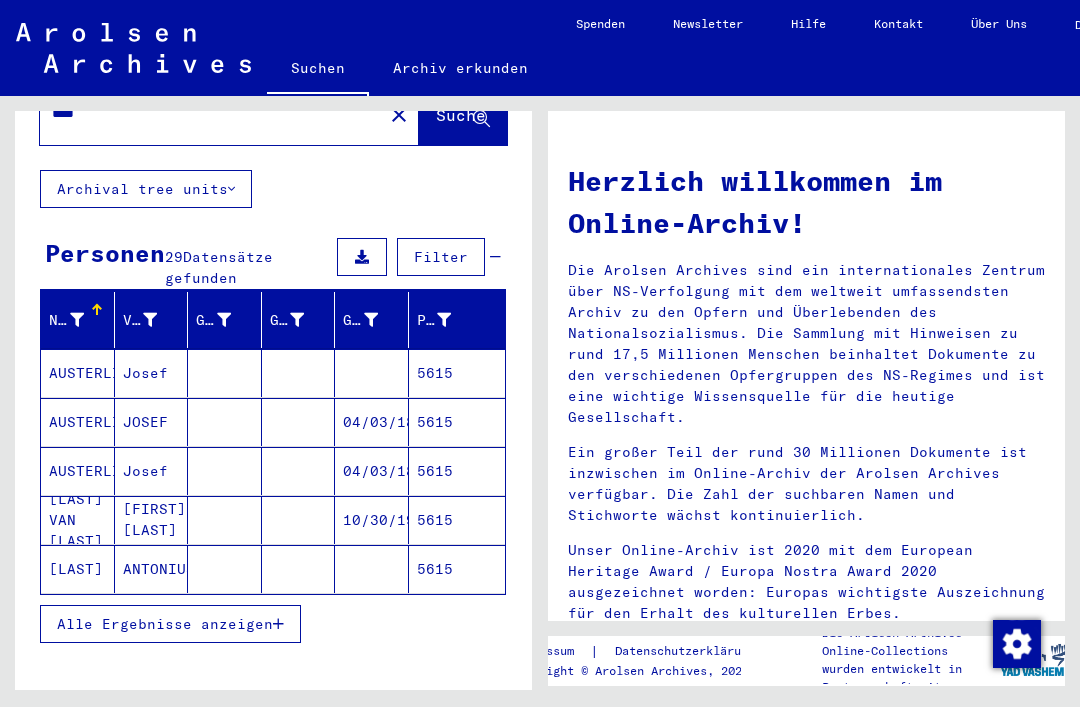 scroll, scrollTop: 87, scrollLeft: 0, axis: vertical 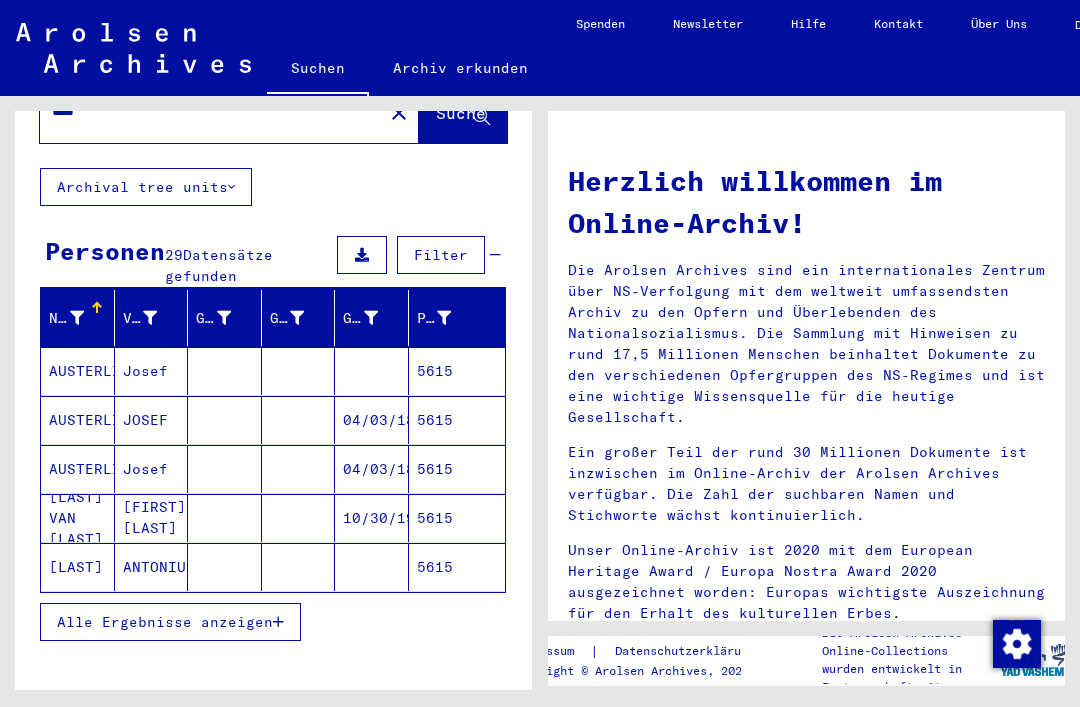 click on "Alle Ergebnisse anzeigen" at bounding box center [170, 622] 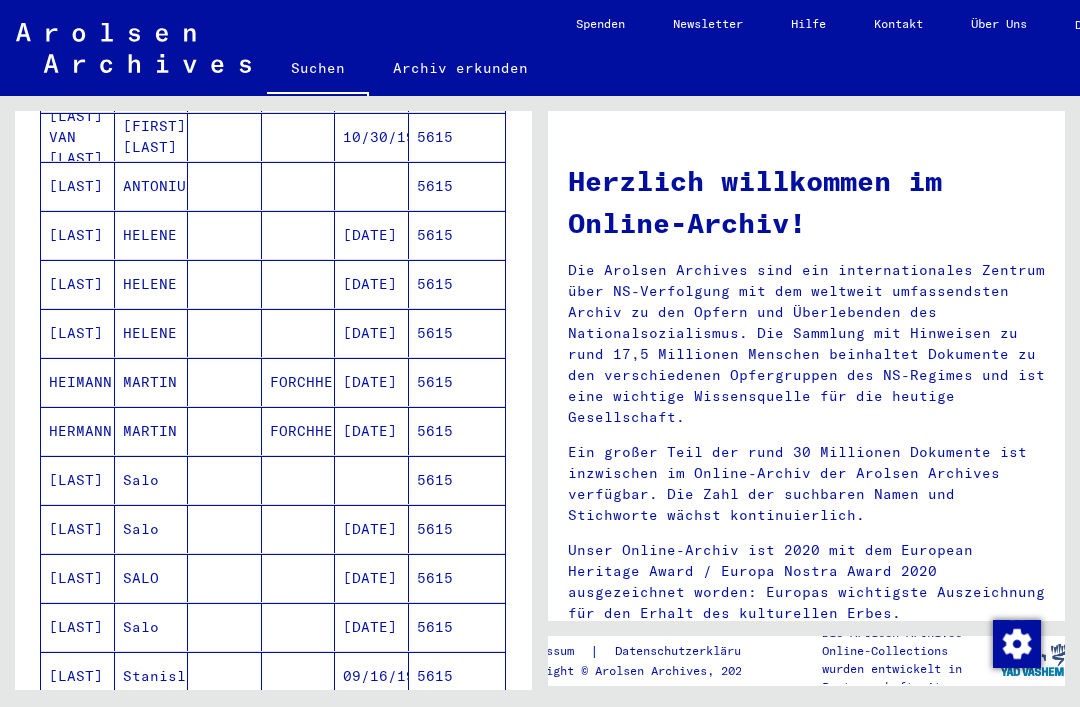 scroll, scrollTop: 469, scrollLeft: 0, axis: vertical 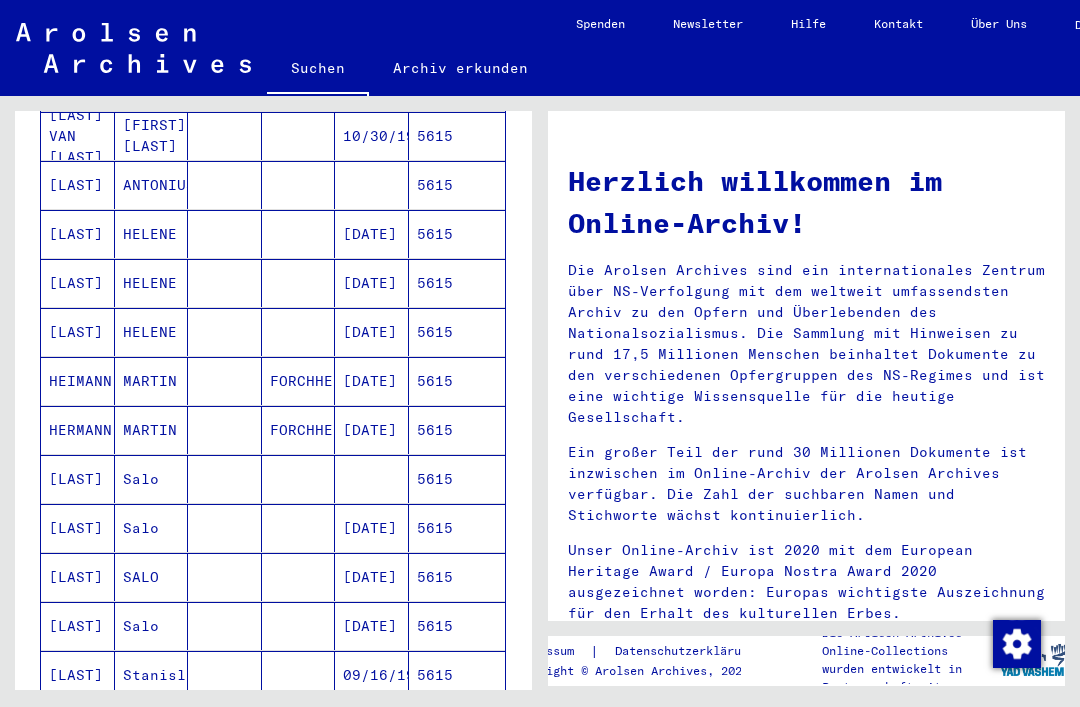 click on "5615" at bounding box center [457, 528] 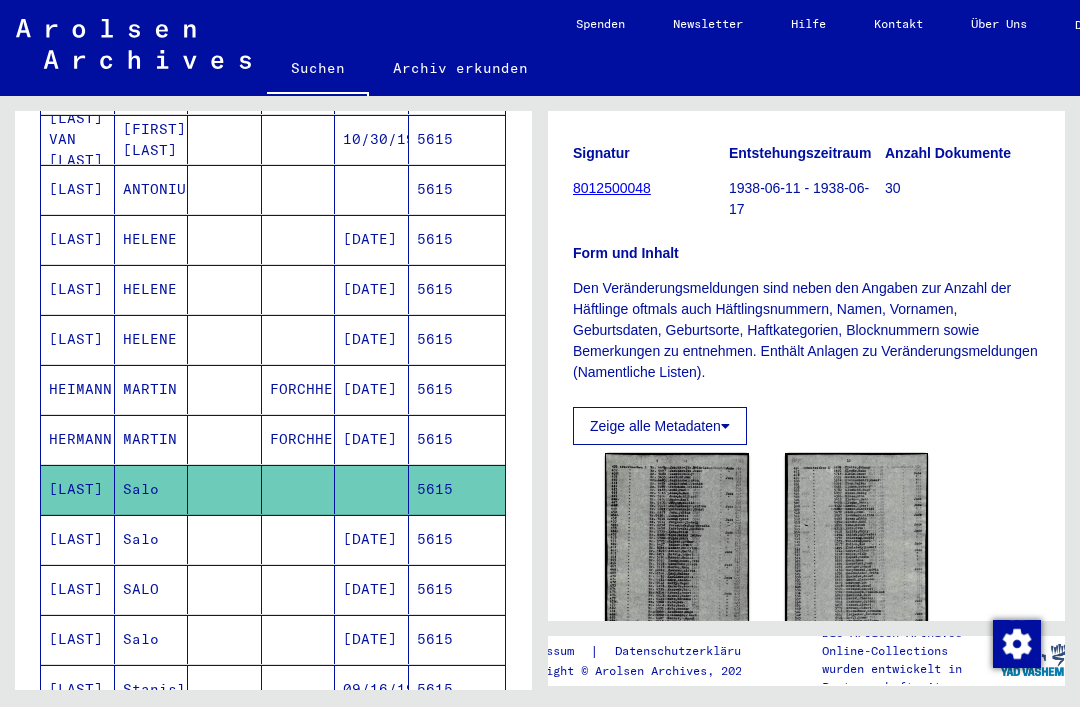 scroll, scrollTop: 233, scrollLeft: 0, axis: vertical 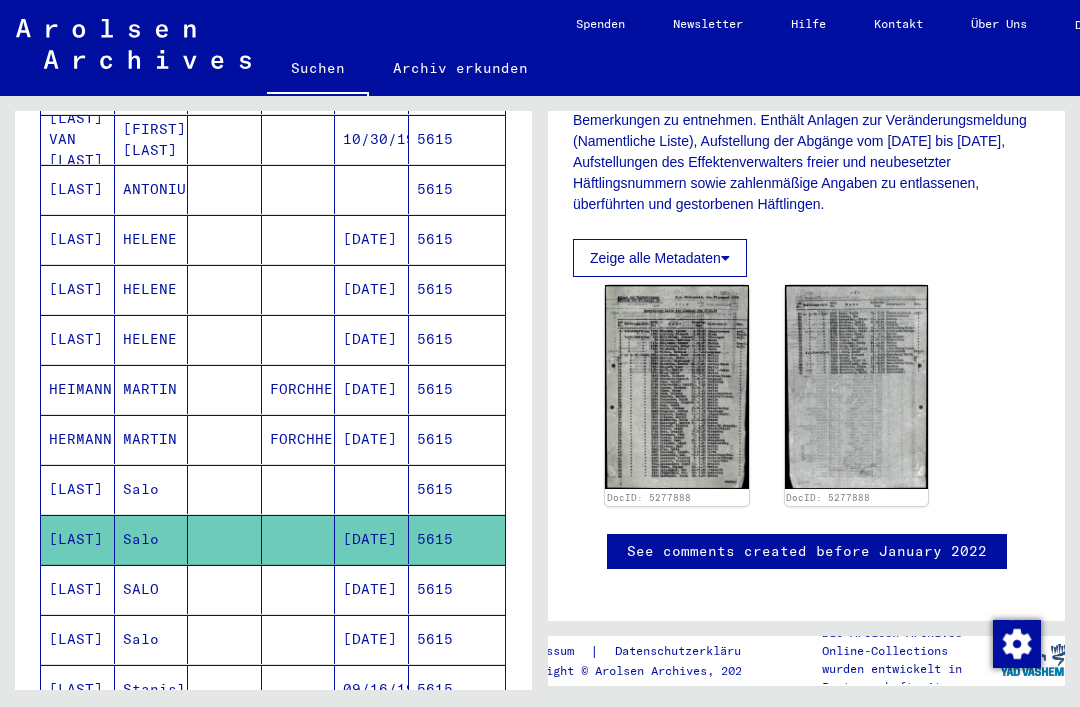 click on "5615" at bounding box center [457, 639] 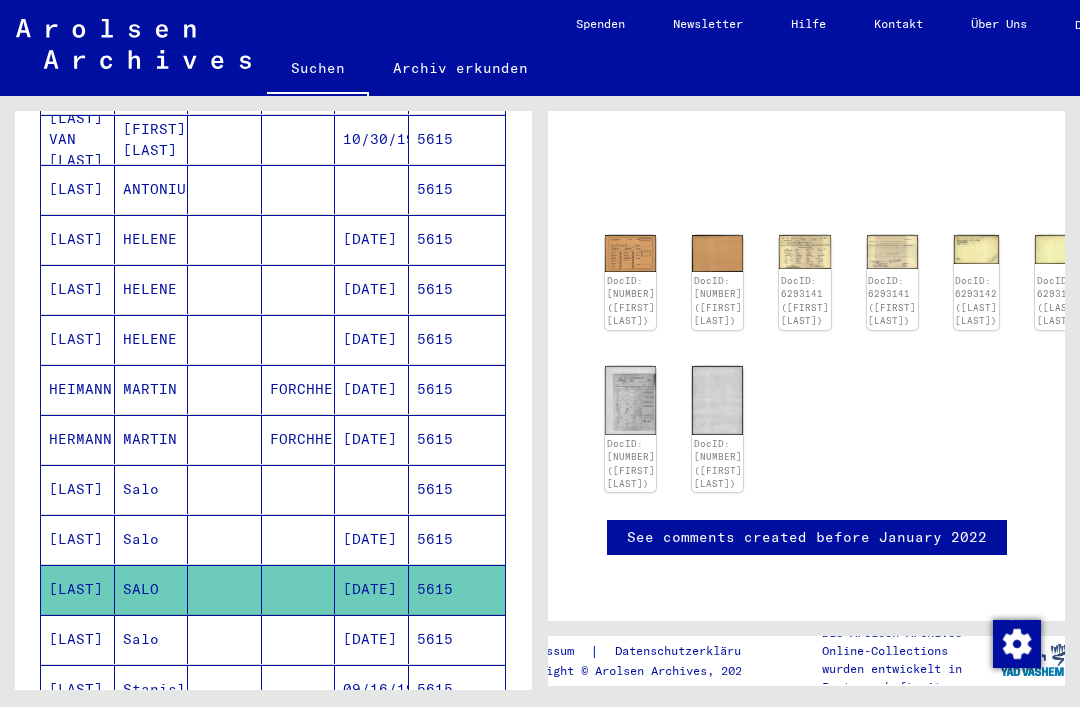 scroll, scrollTop: 490, scrollLeft: 0, axis: vertical 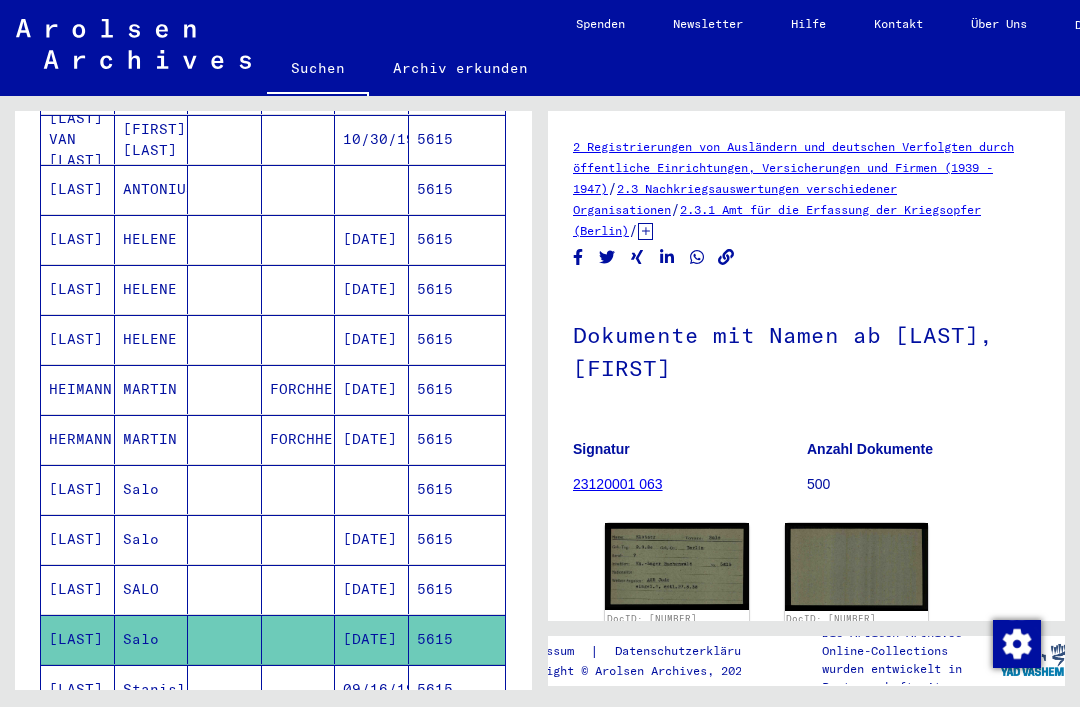 click 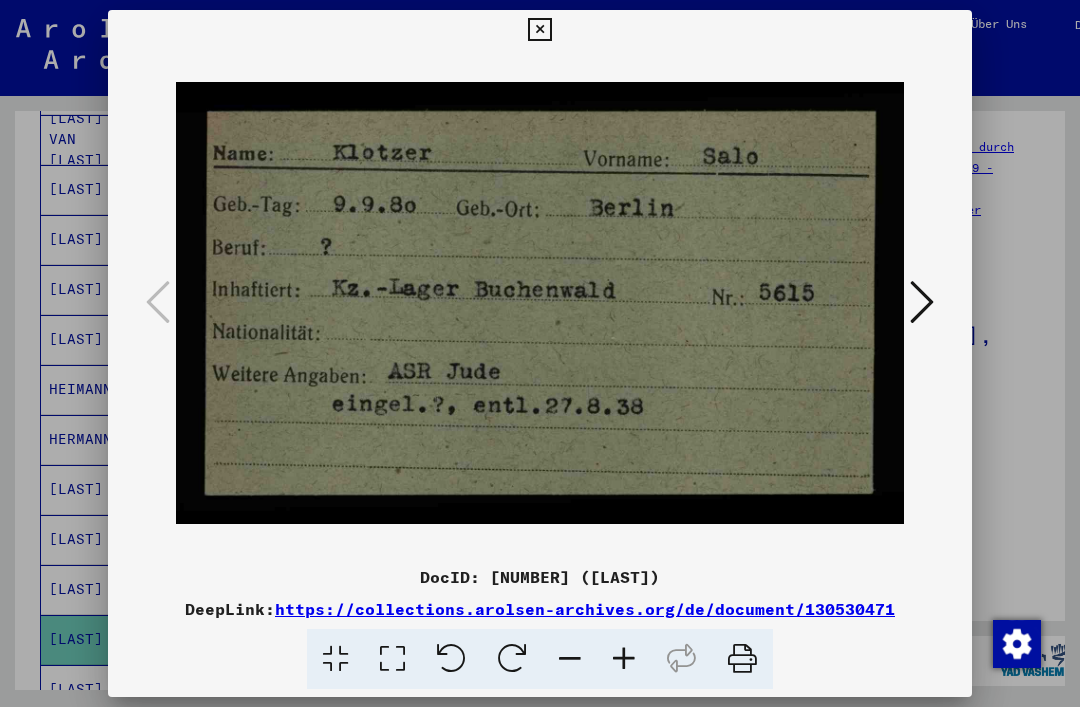 click at bounding box center (539, 30) 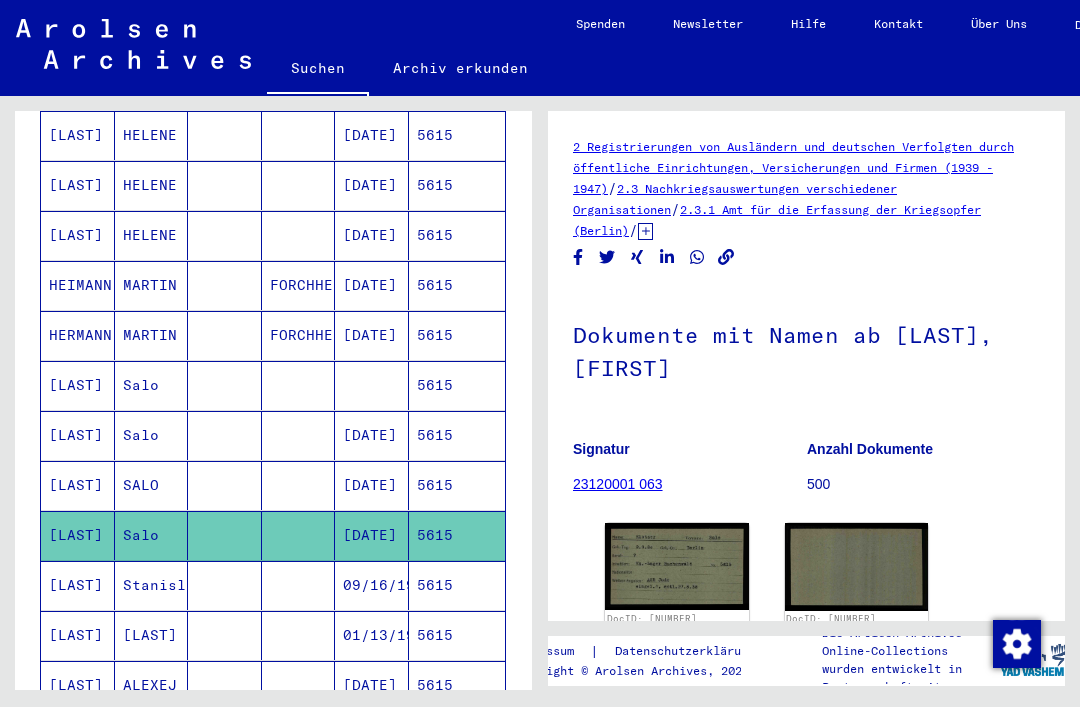 scroll, scrollTop: 582, scrollLeft: 0, axis: vertical 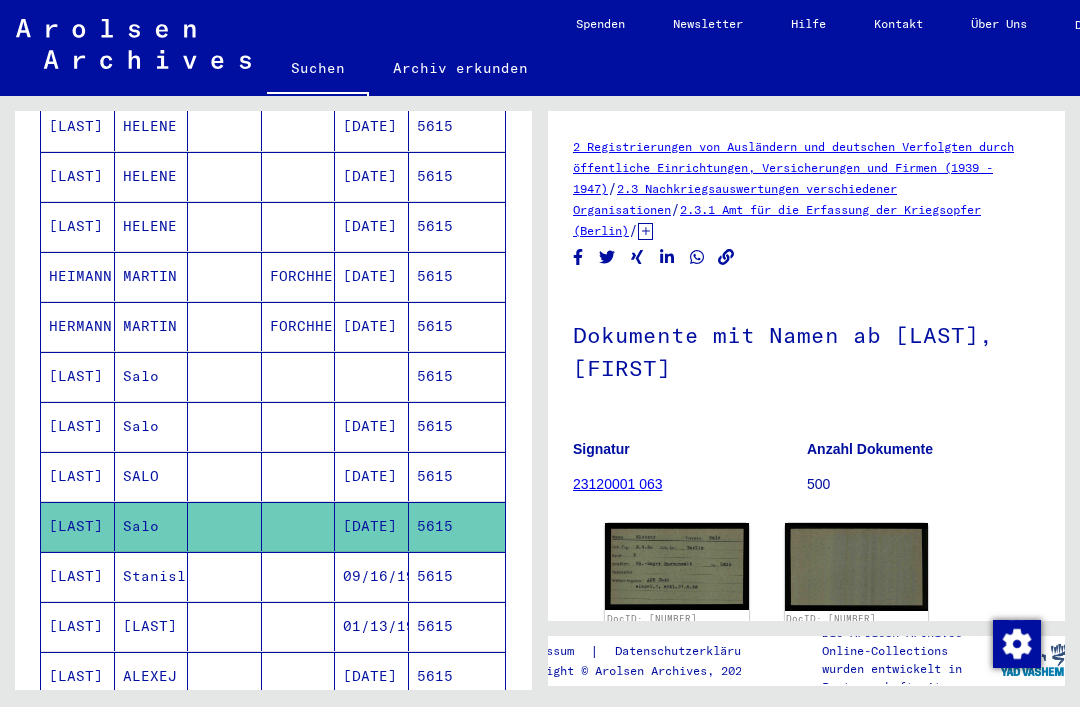 click on "5615" at bounding box center (457, 426) 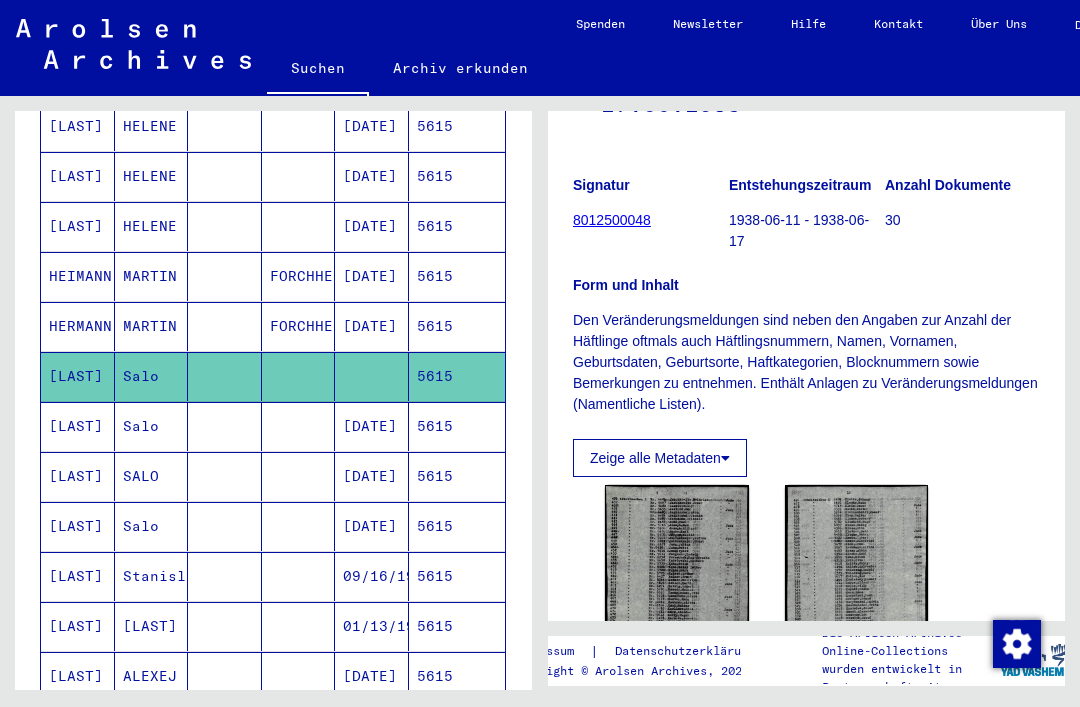 scroll, scrollTop: 204, scrollLeft: 0, axis: vertical 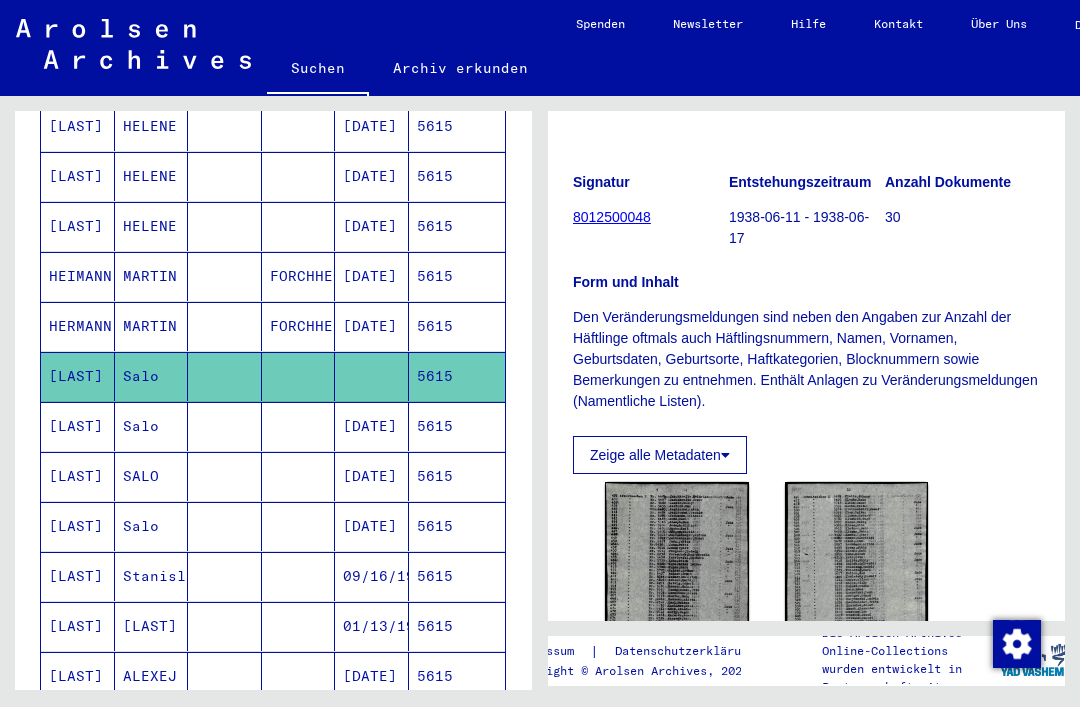 click 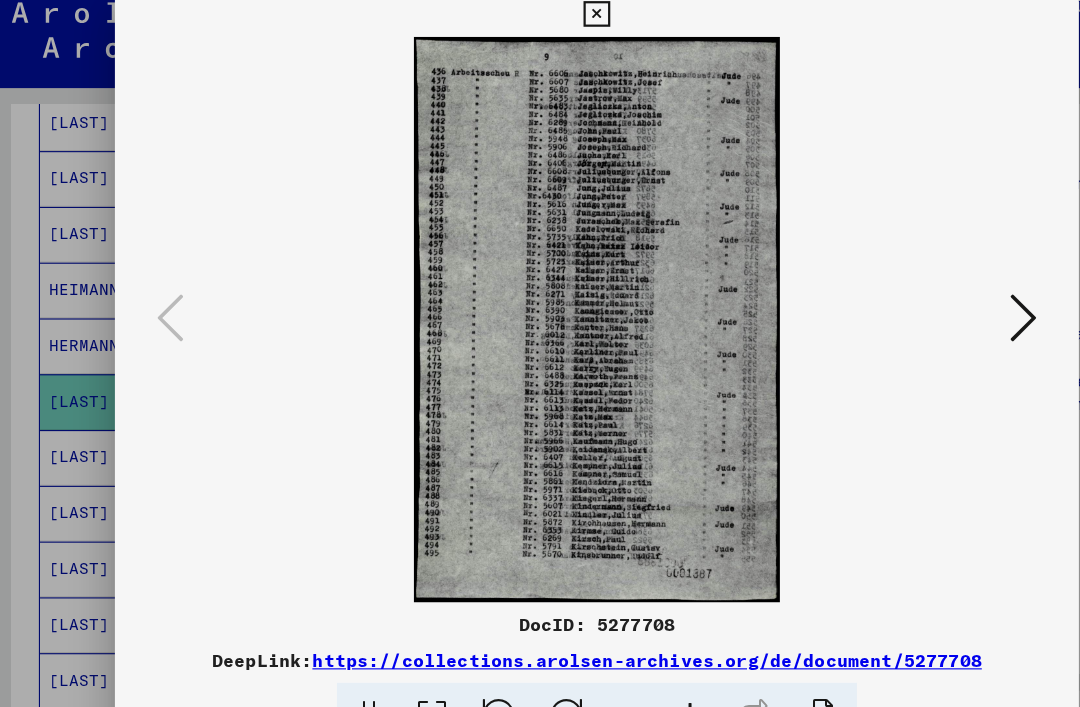 click at bounding box center (922, 302) 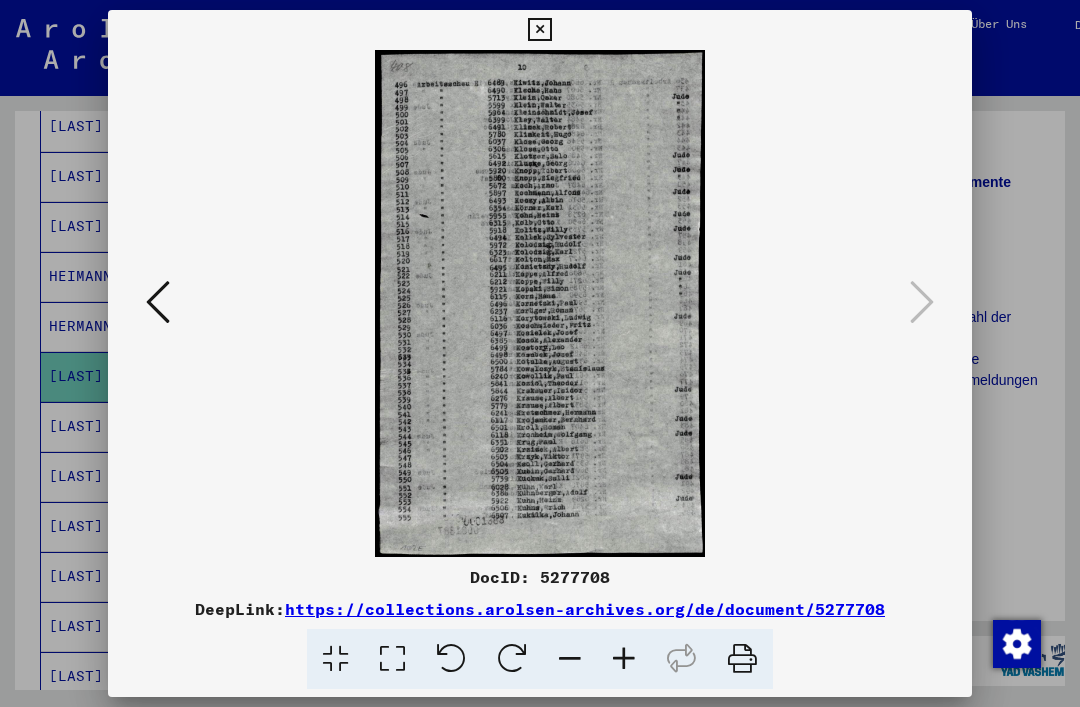 click at bounding box center [539, 30] 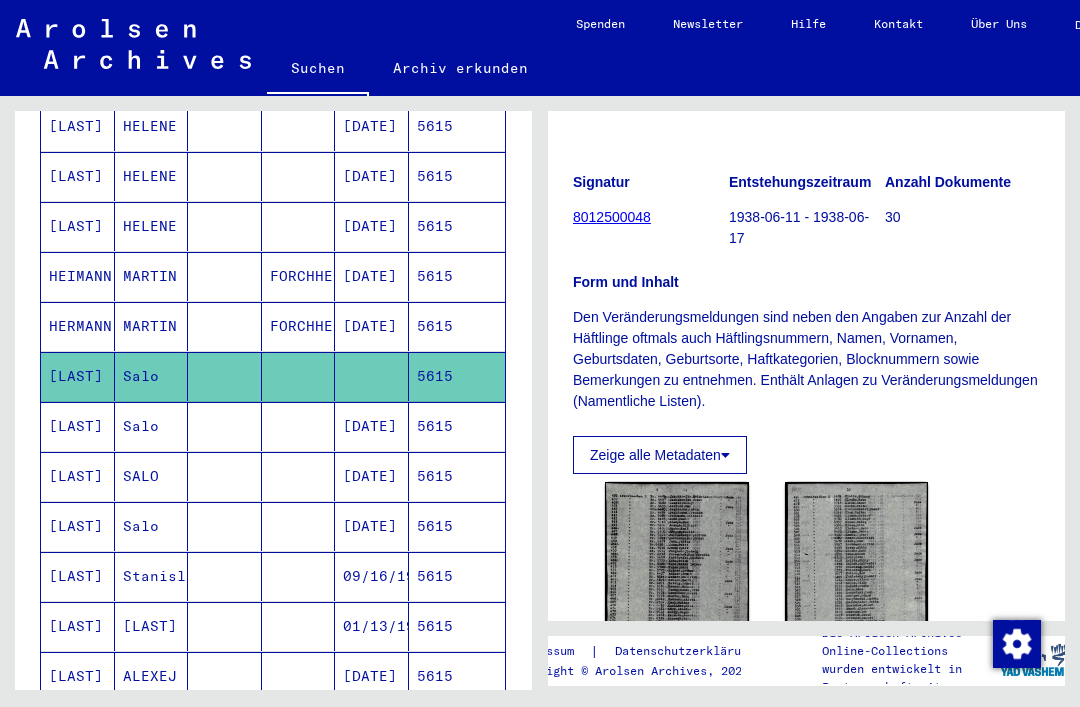 click on "5615" at bounding box center [457, 476] 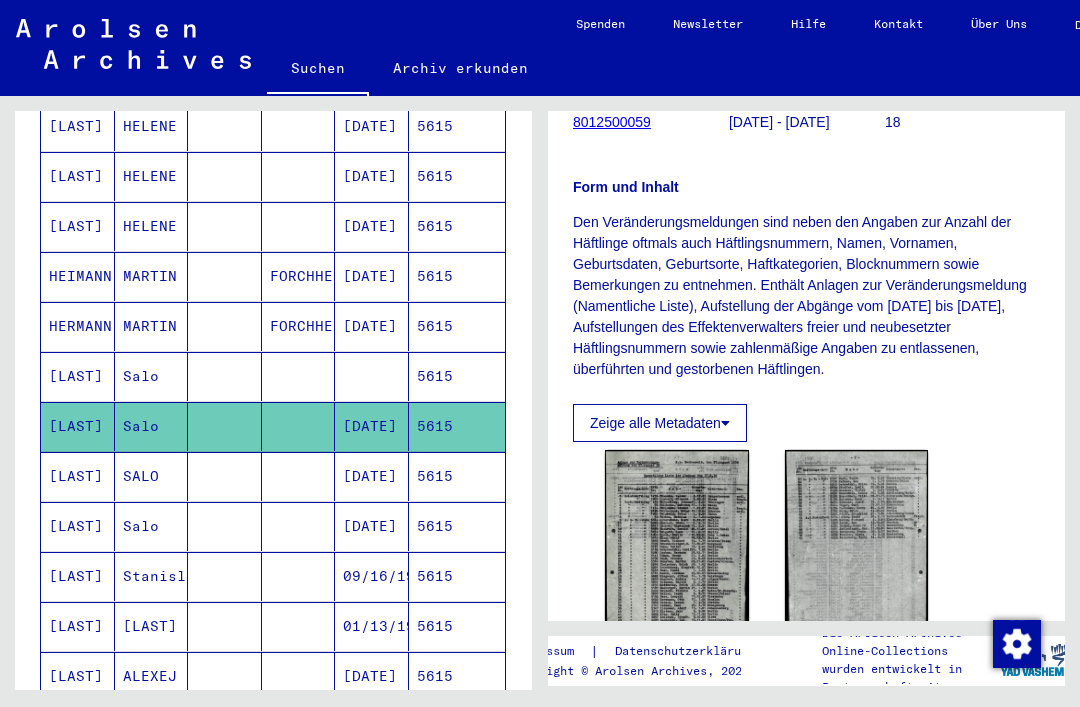 scroll, scrollTop: 304, scrollLeft: 0, axis: vertical 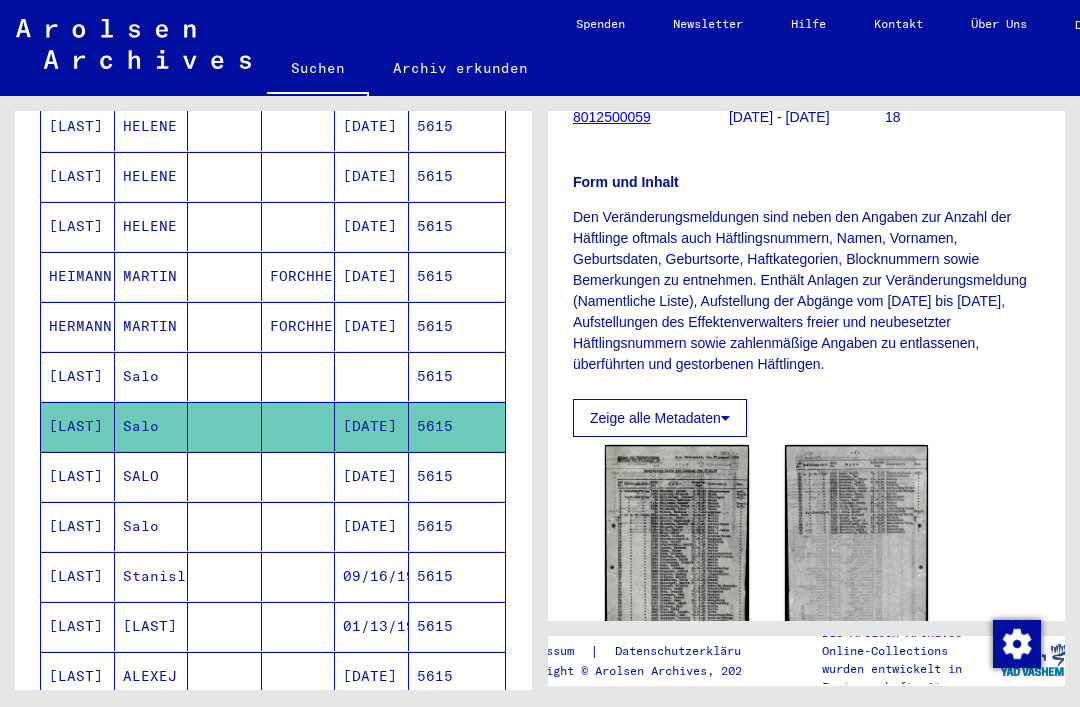 click 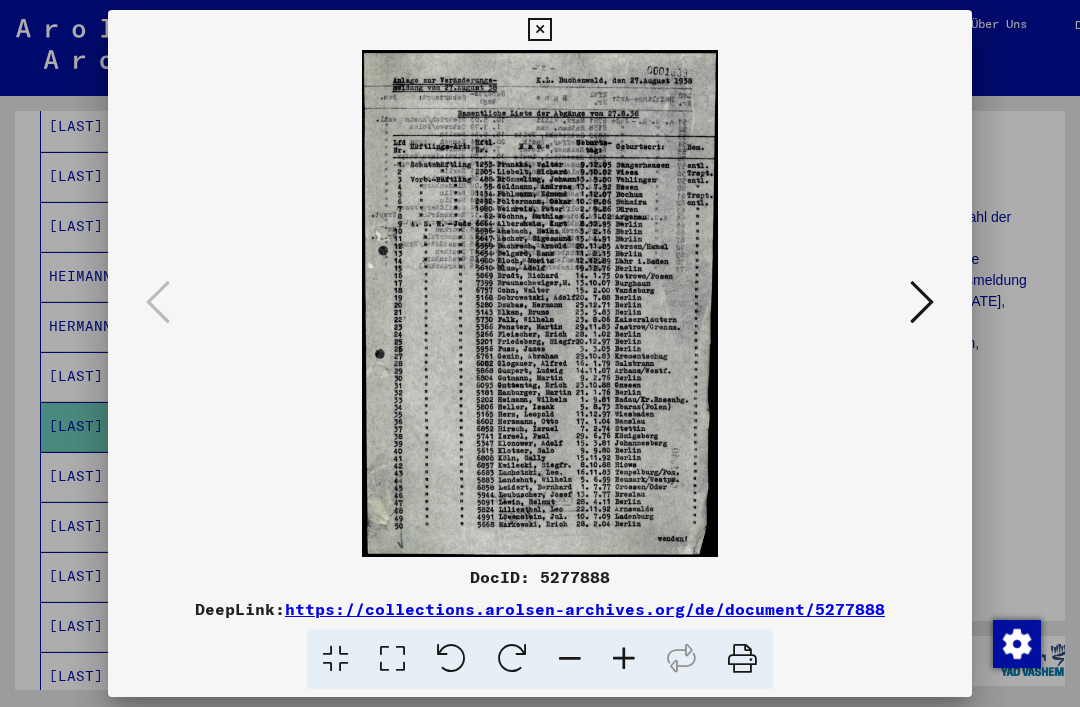 click at bounding box center (539, 30) 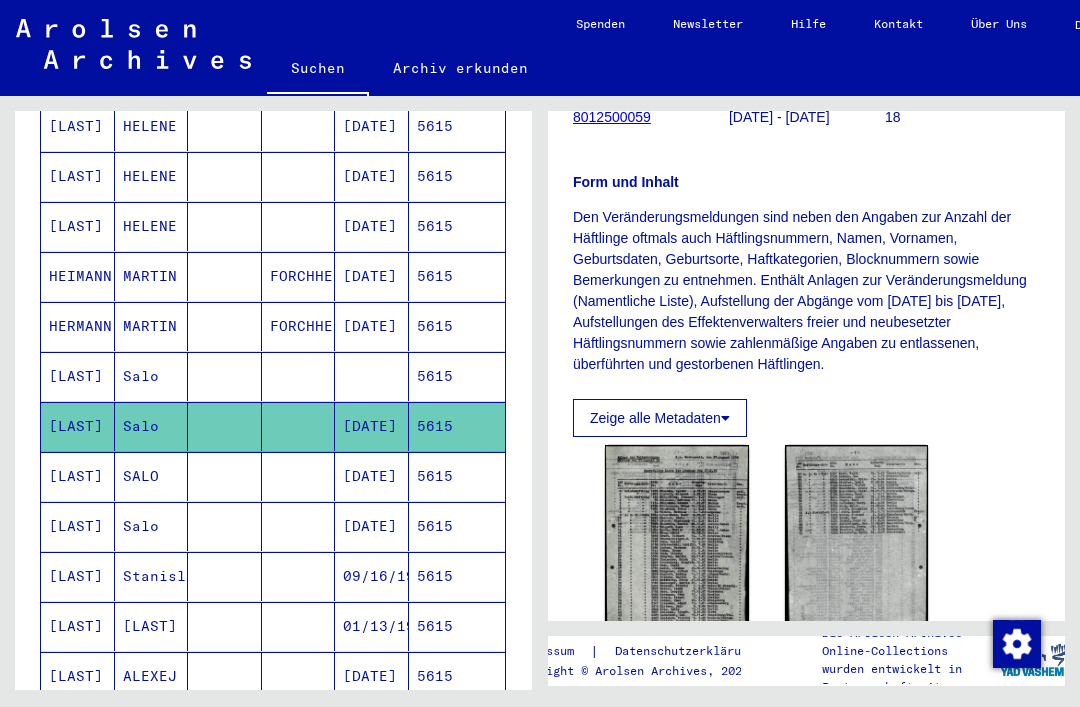 click on "5615" at bounding box center (457, 526) 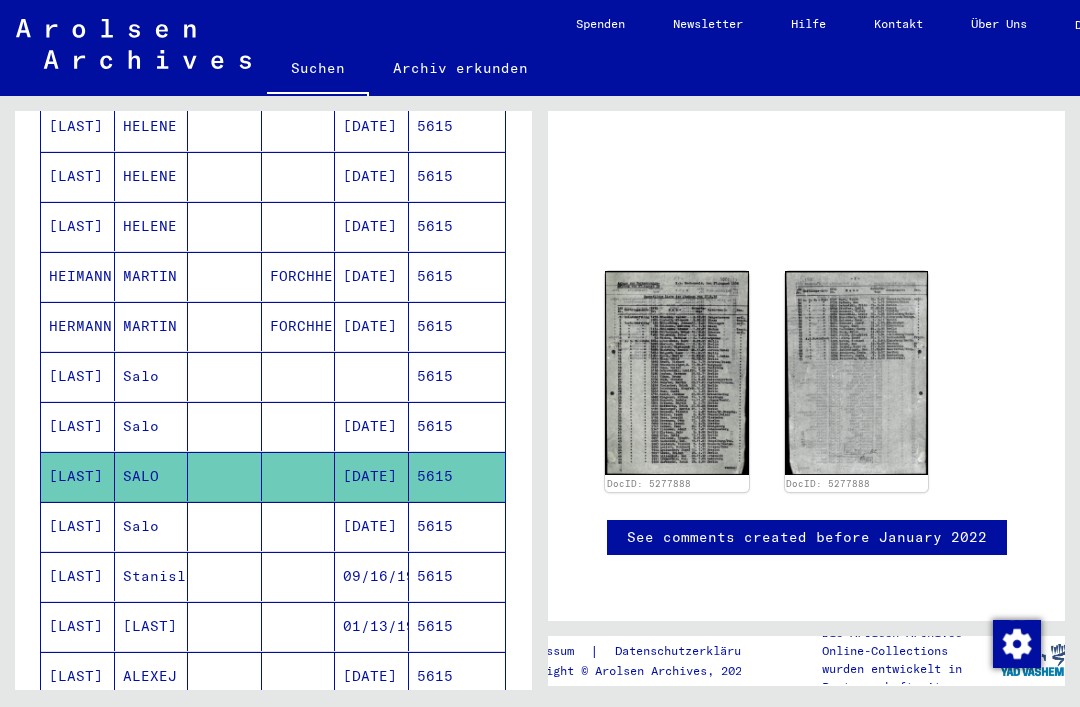 scroll, scrollTop: 50, scrollLeft: 0, axis: vertical 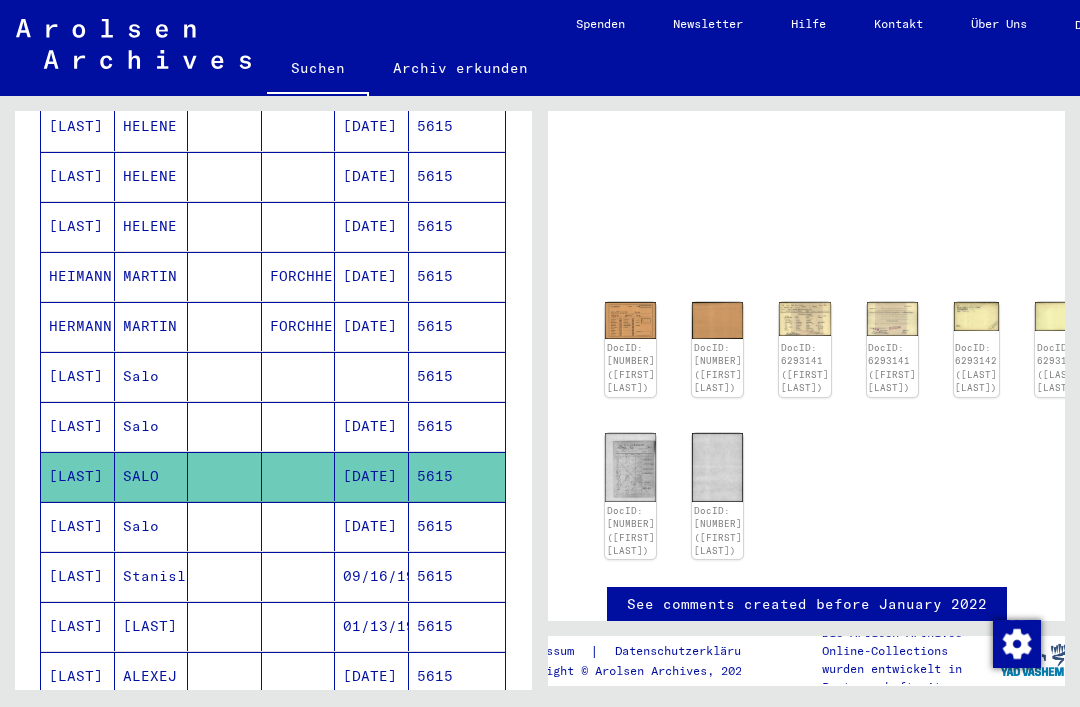 click 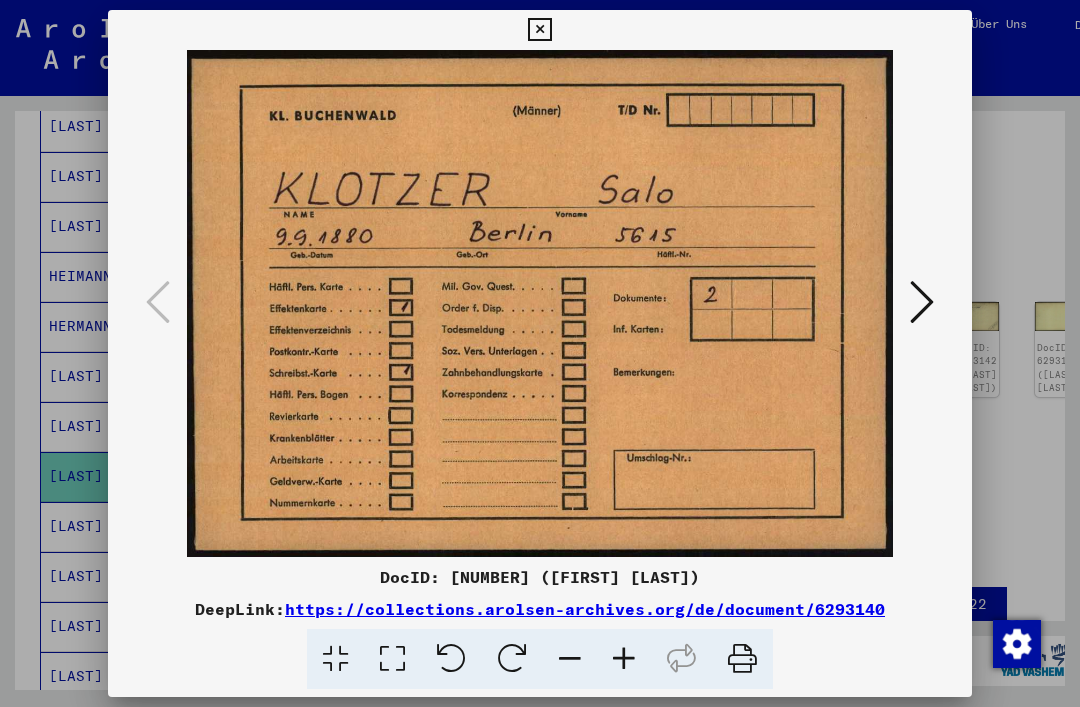 click at bounding box center [922, 302] 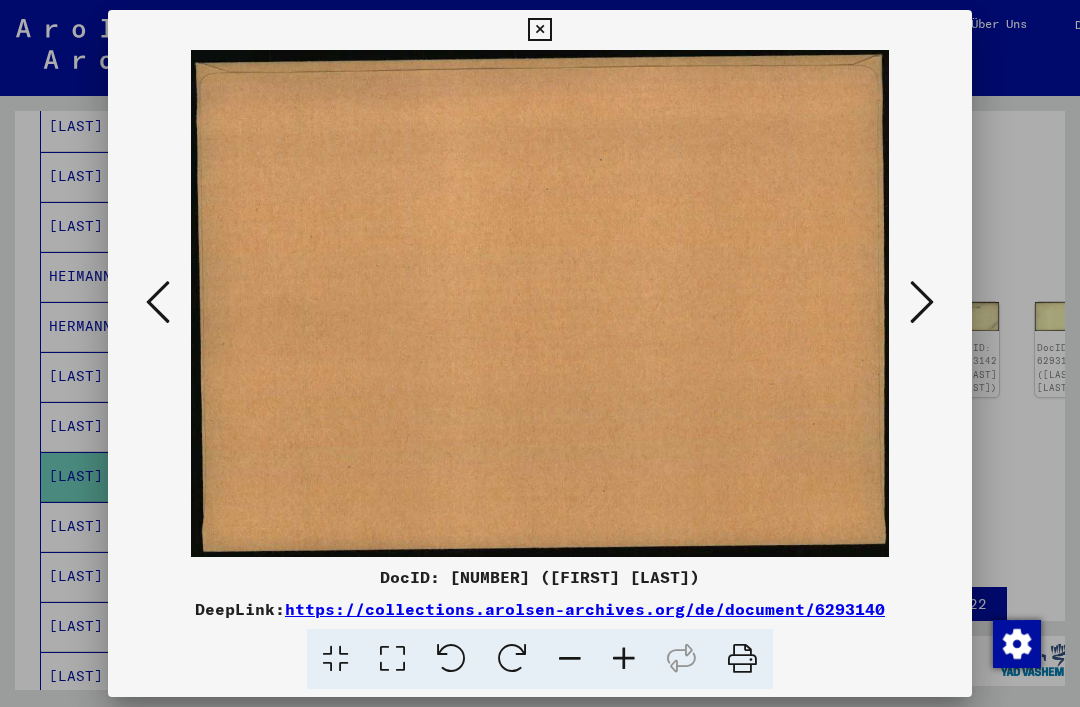 click at bounding box center [922, 302] 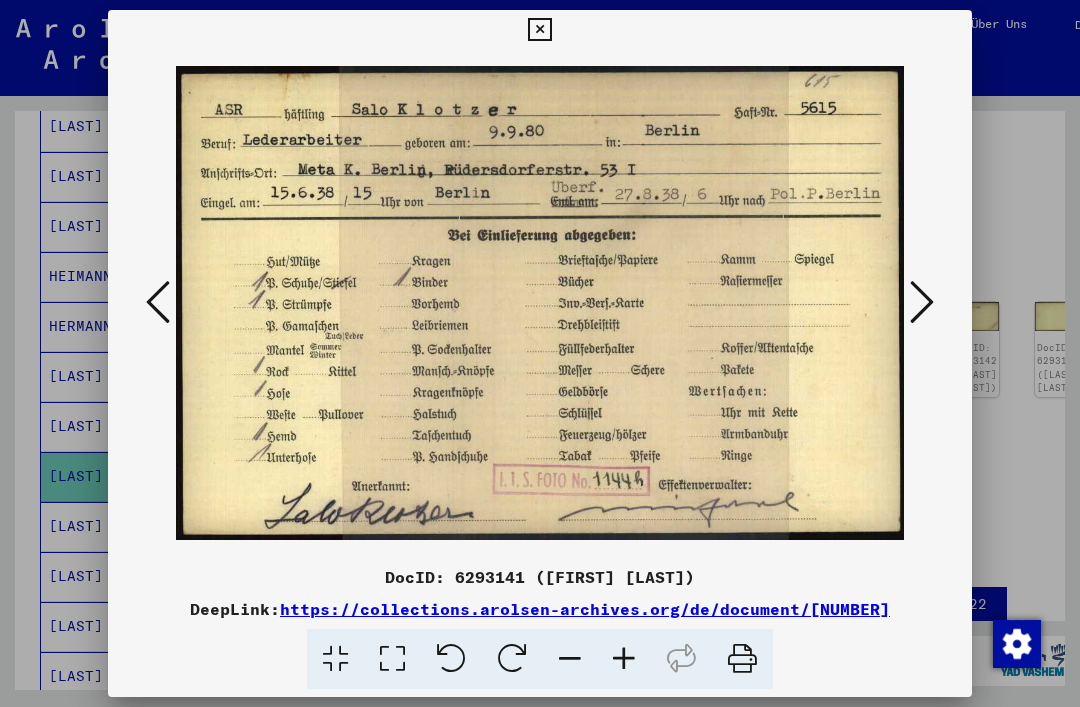 click at bounding box center (922, 303) 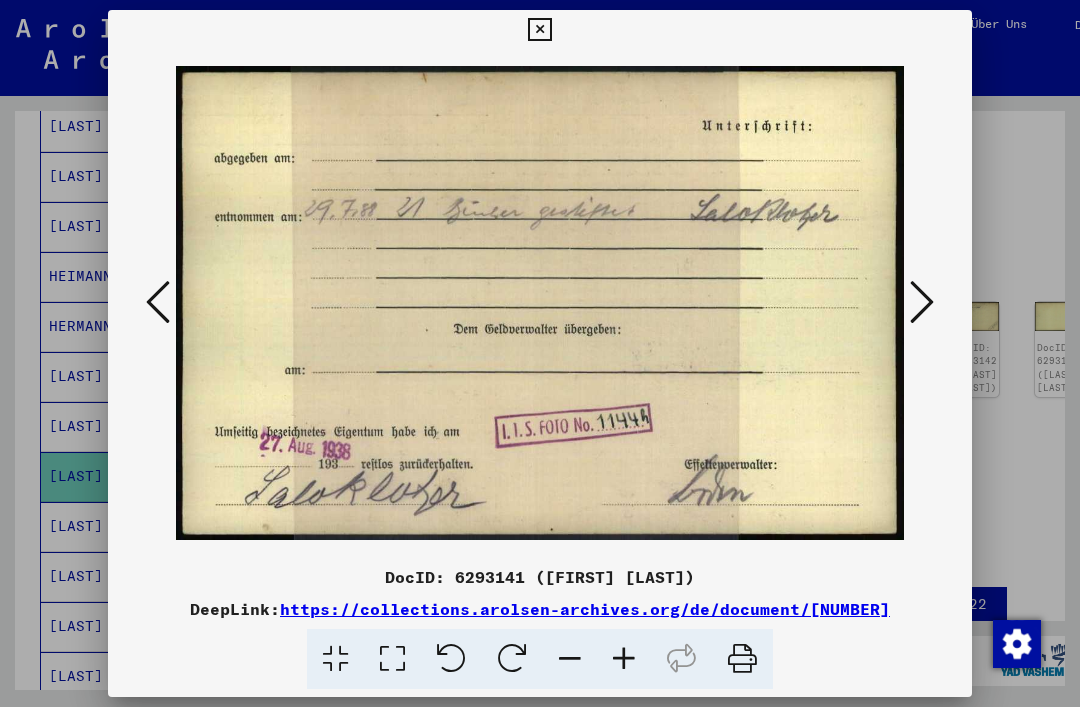 click at bounding box center [922, 302] 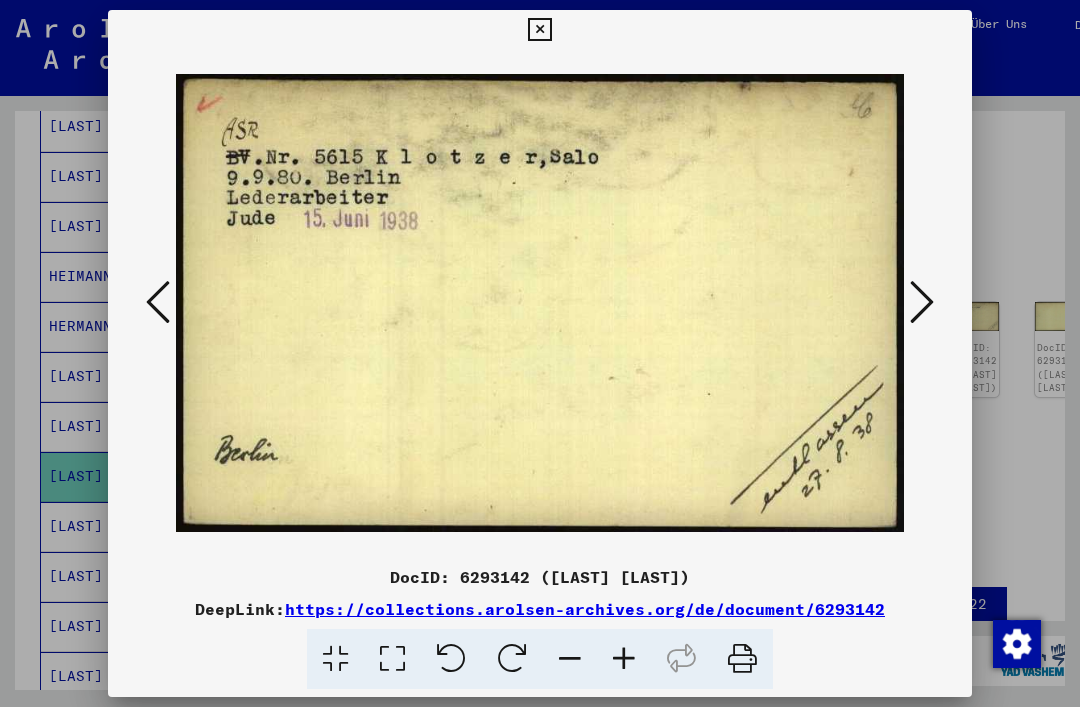 click at bounding box center (922, 303) 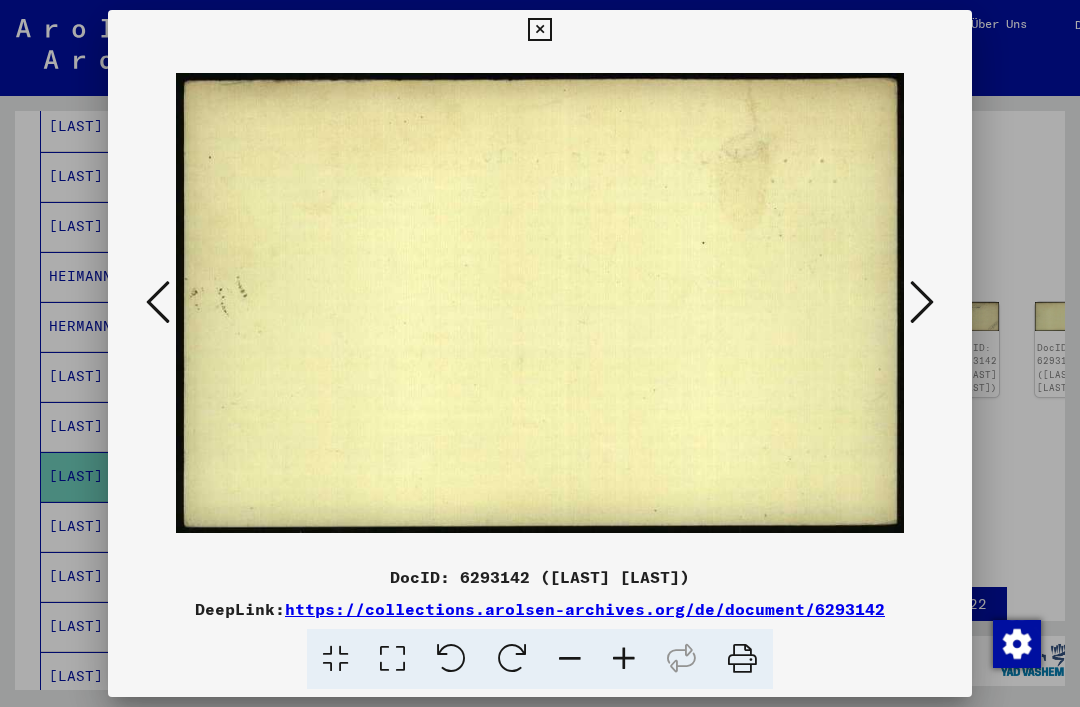 click at bounding box center [922, 303] 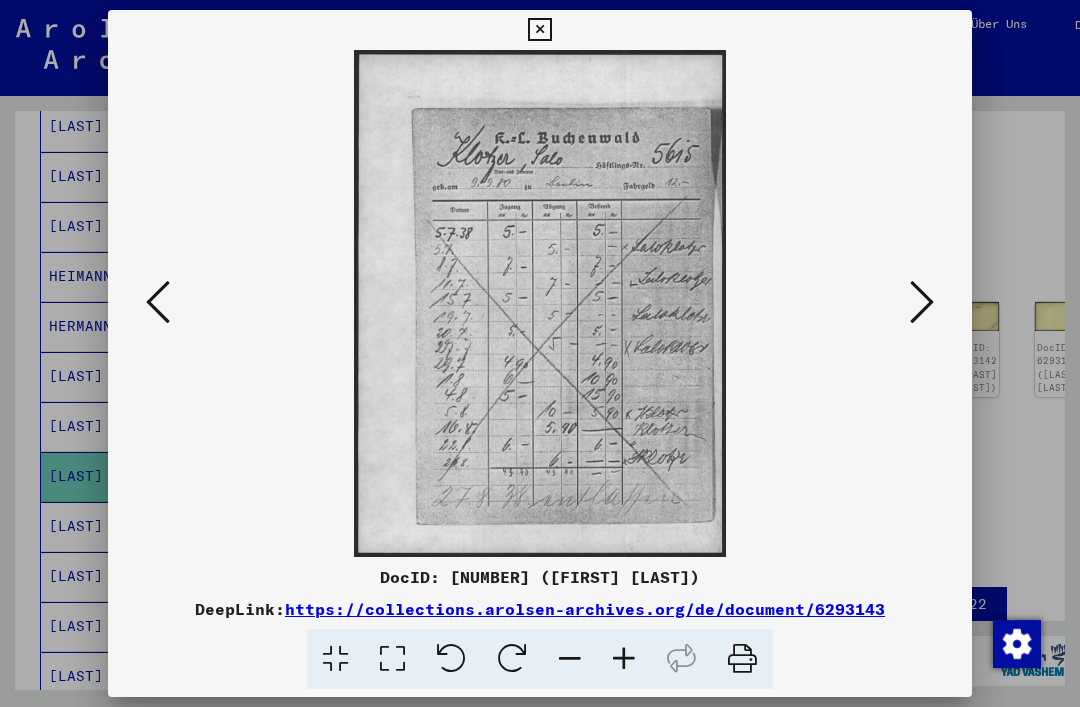 click at bounding box center [922, 302] 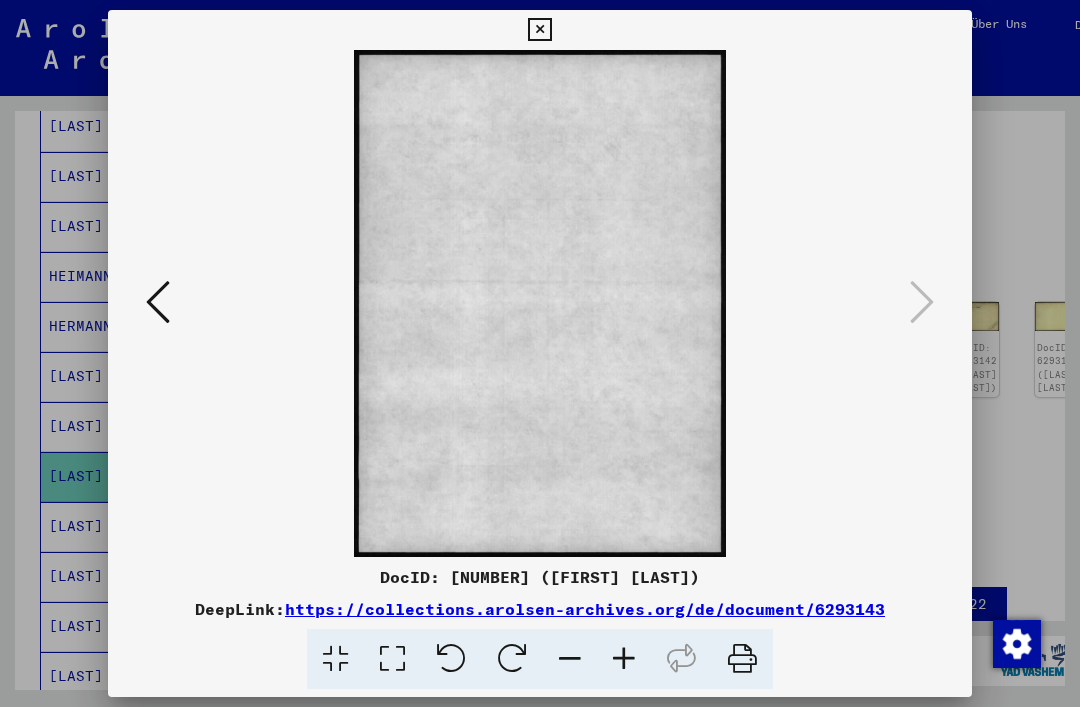 click at bounding box center [539, 30] 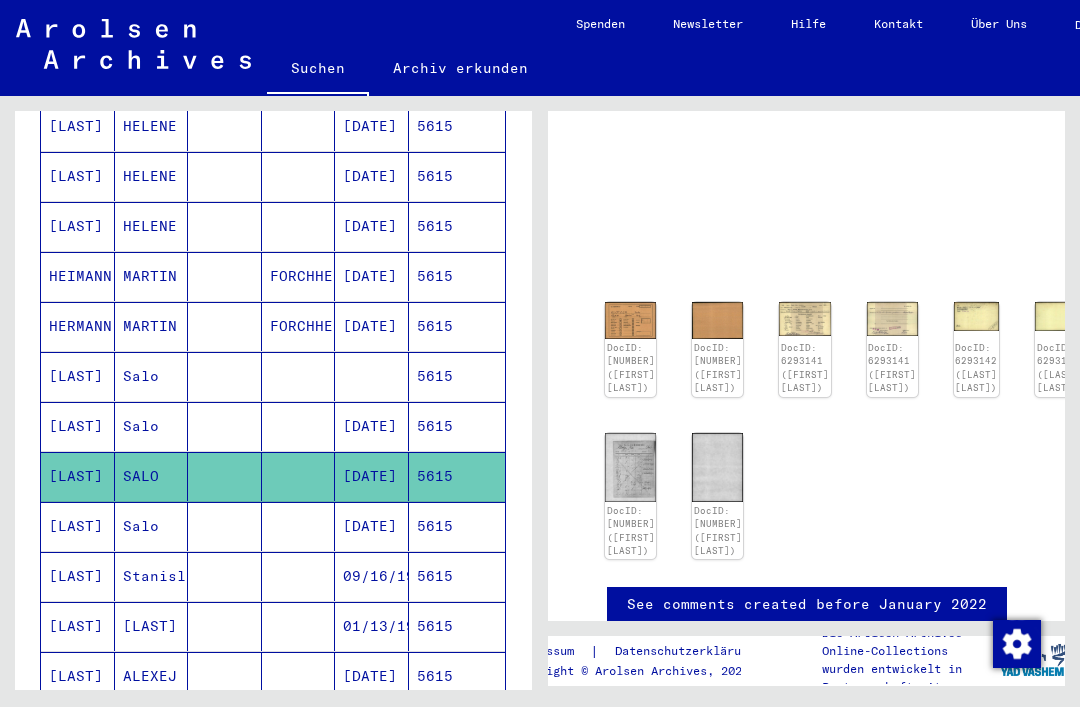 click on "5615" at bounding box center [457, 576] 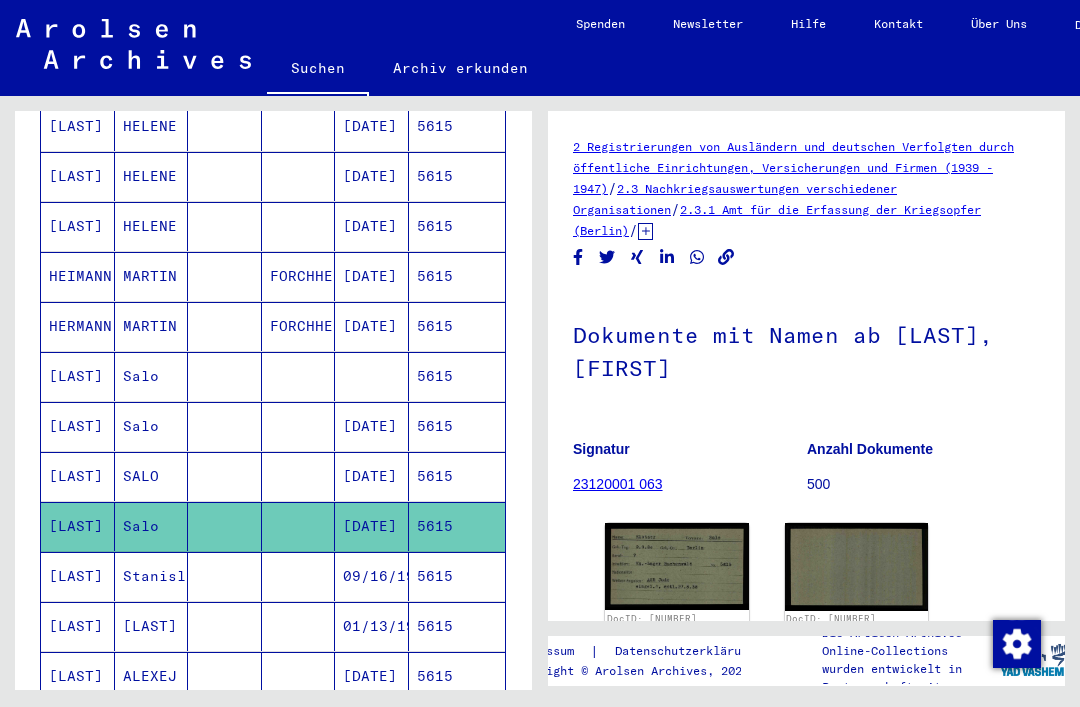 click 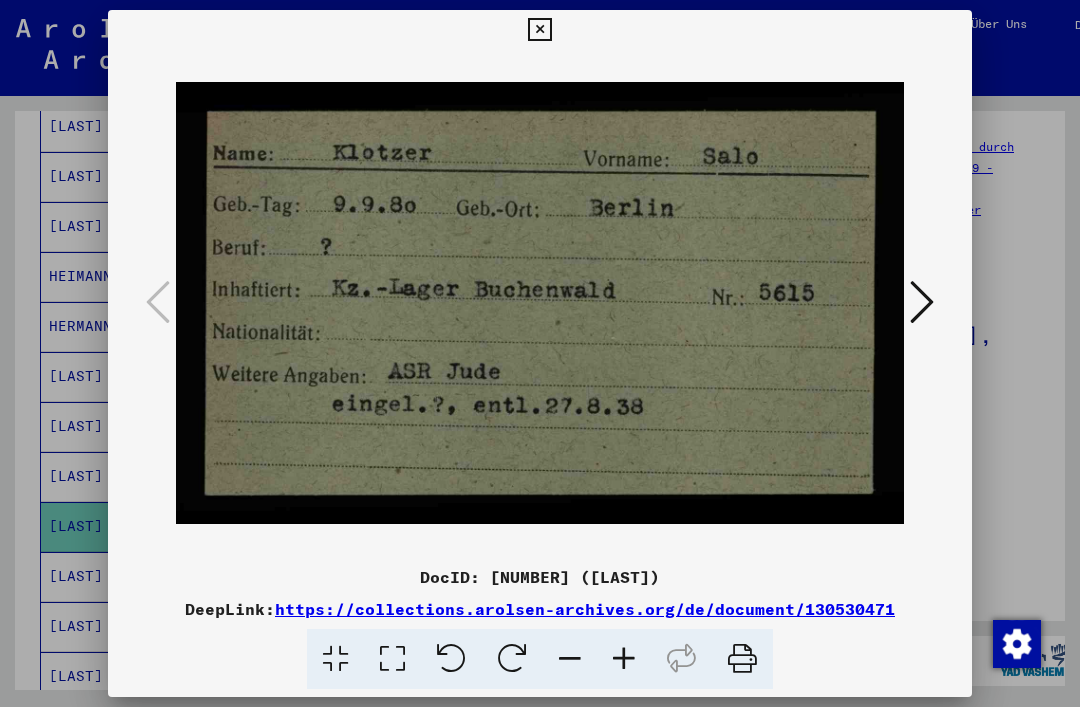 click at bounding box center [922, 303] 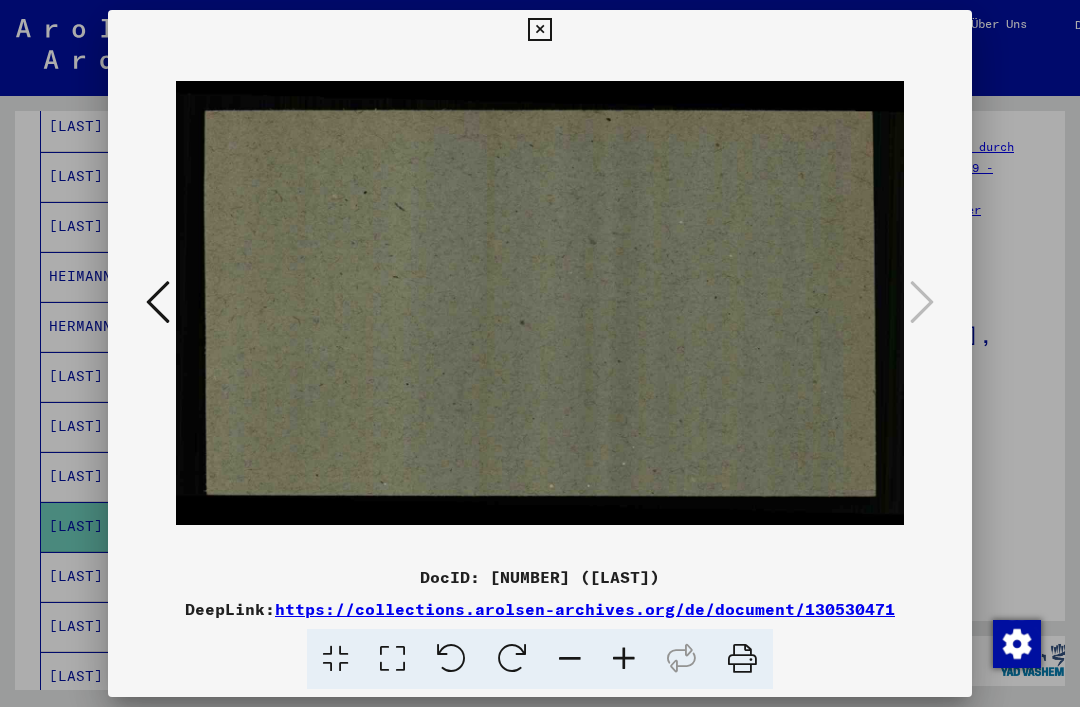 click at bounding box center [540, 303] 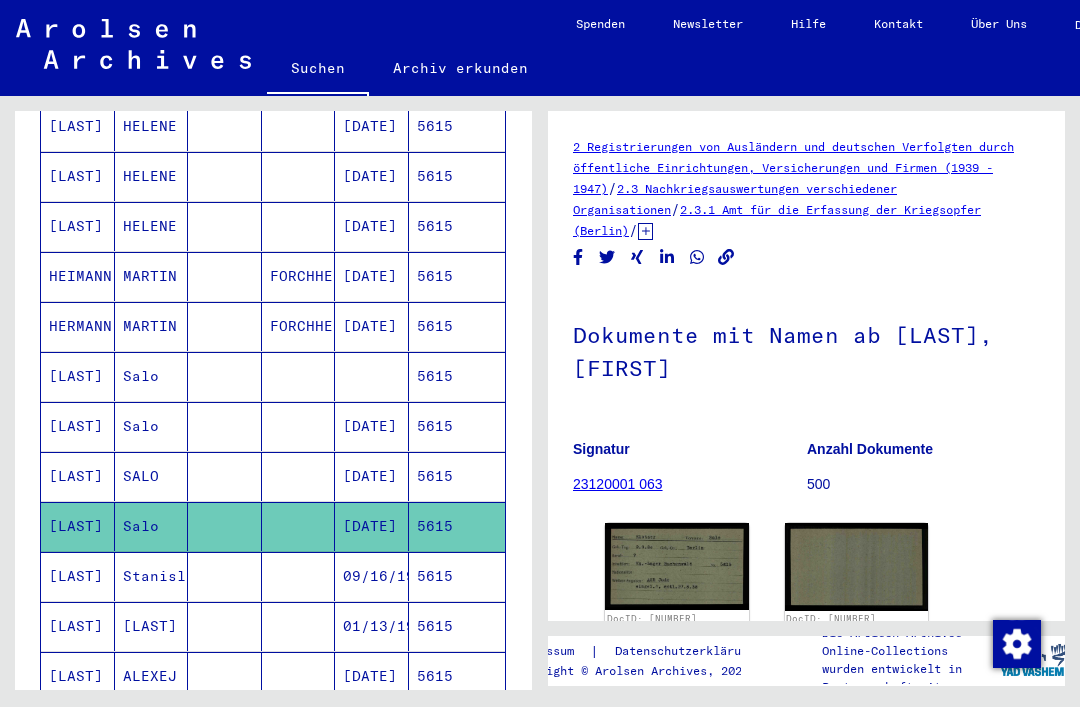 click on "5615" at bounding box center [457, 626] 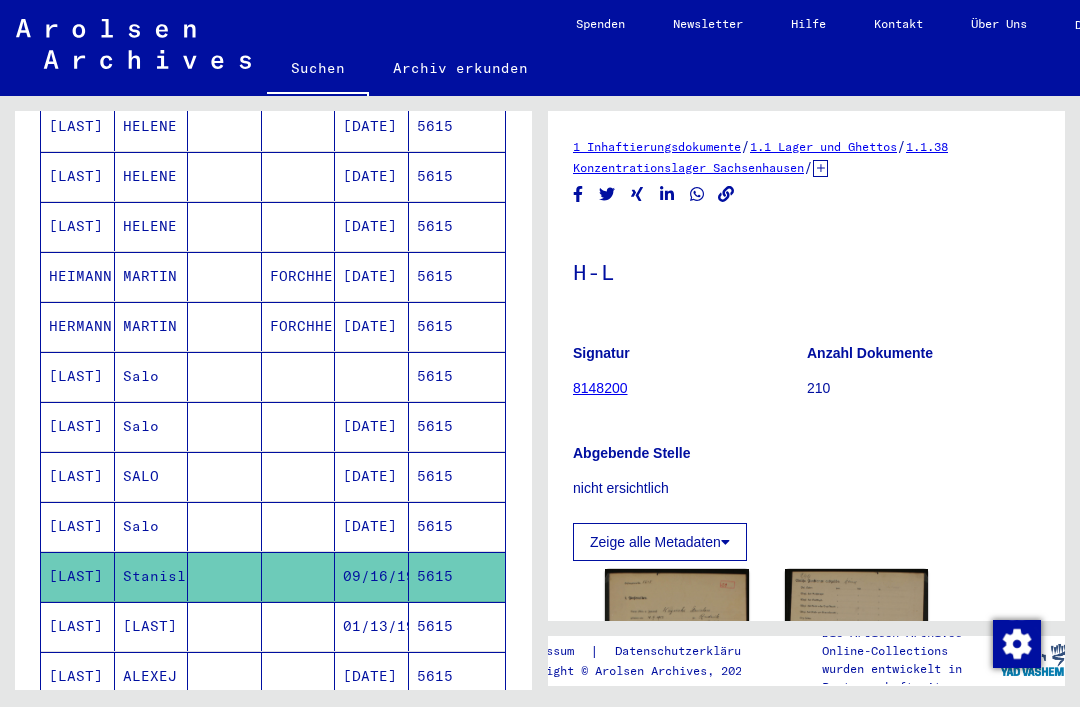 scroll, scrollTop: 104, scrollLeft: 0, axis: vertical 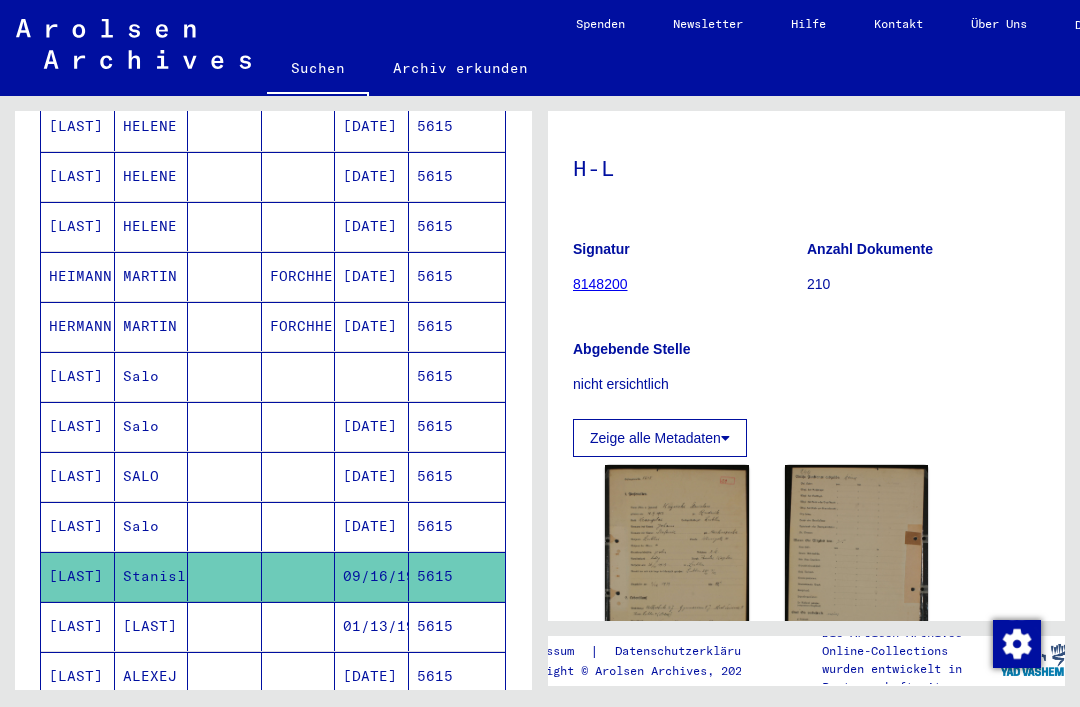 click 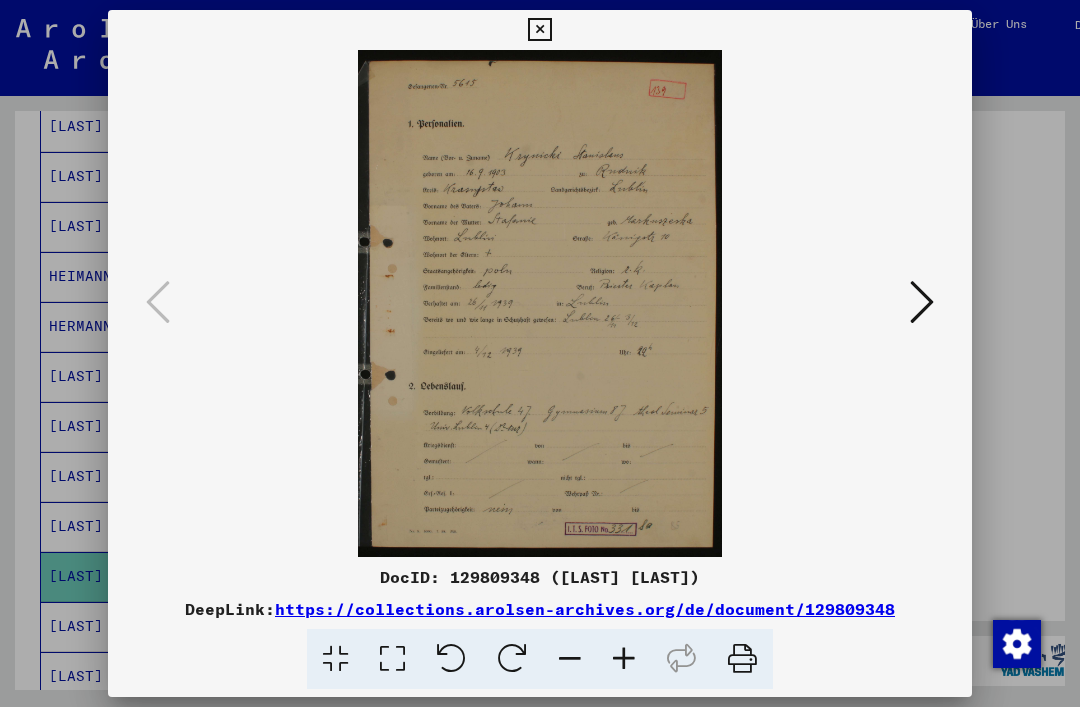 click at bounding box center [539, 30] 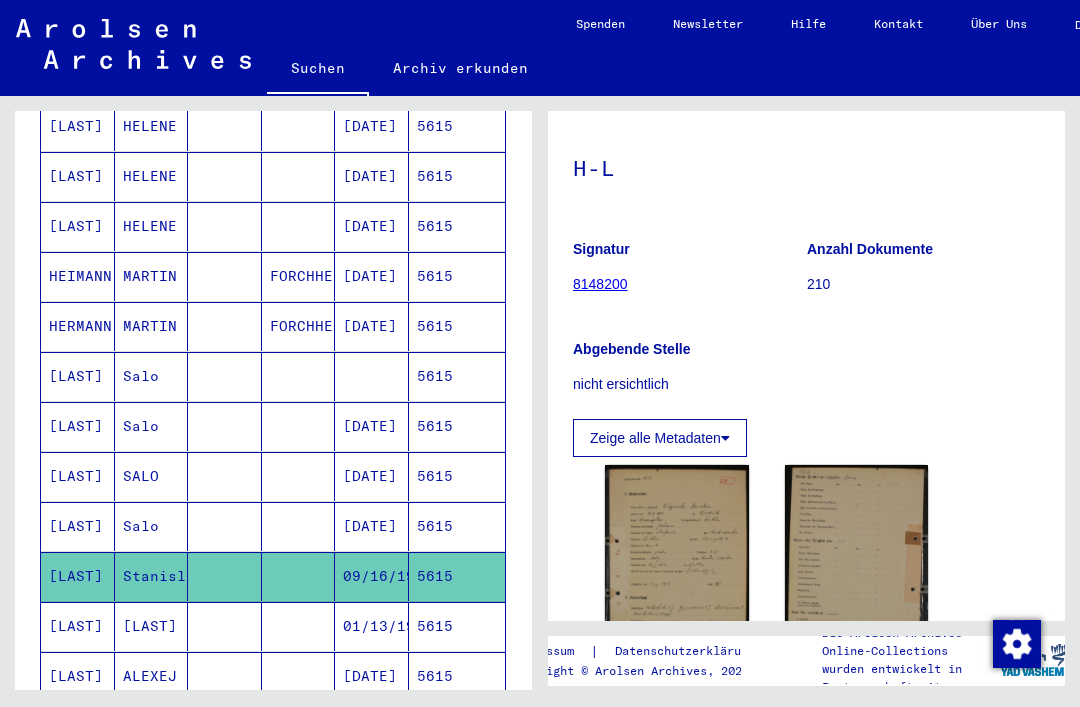 click on "5615" at bounding box center [457, 576] 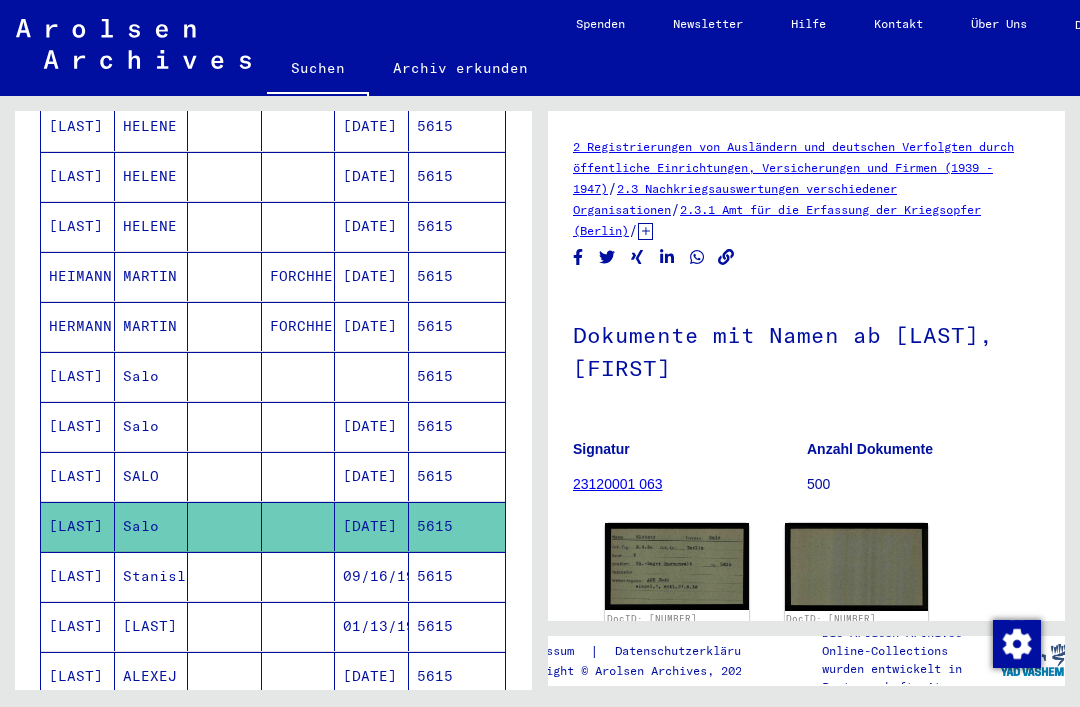 click 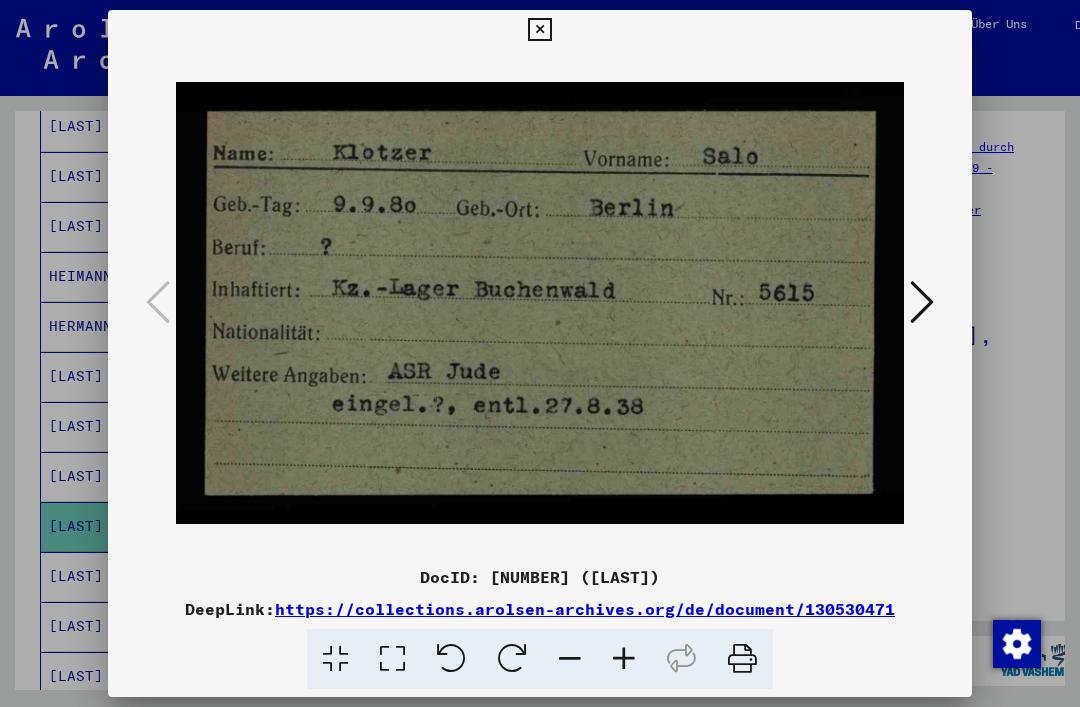 click at bounding box center [539, 30] 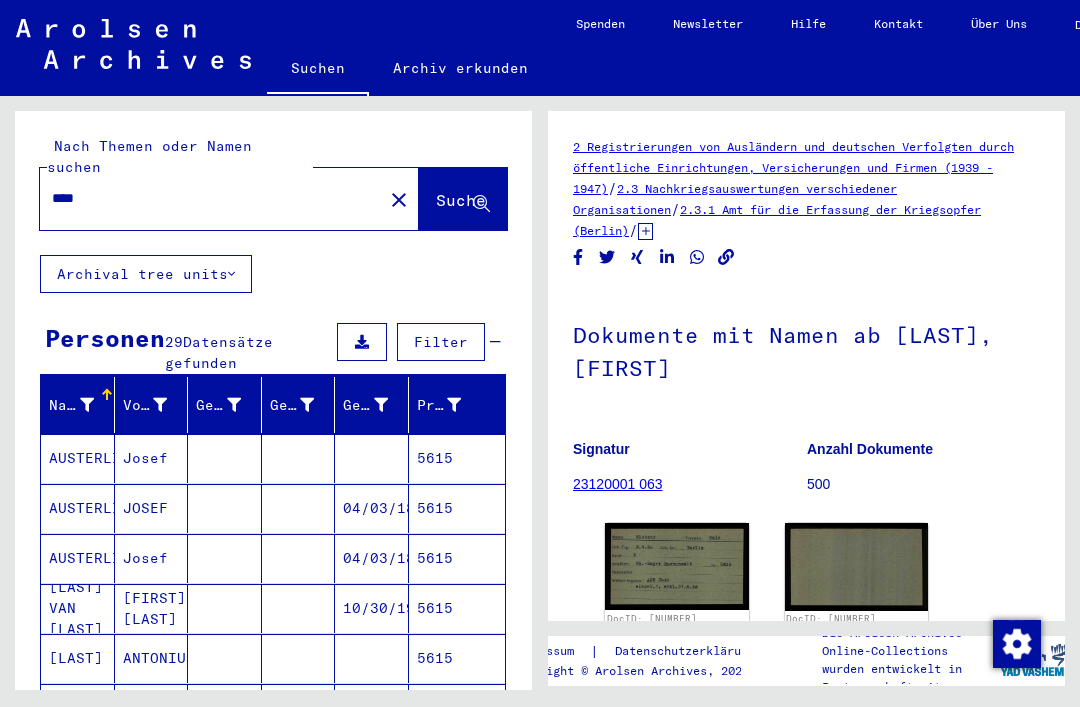 scroll, scrollTop: -2, scrollLeft: 0, axis: vertical 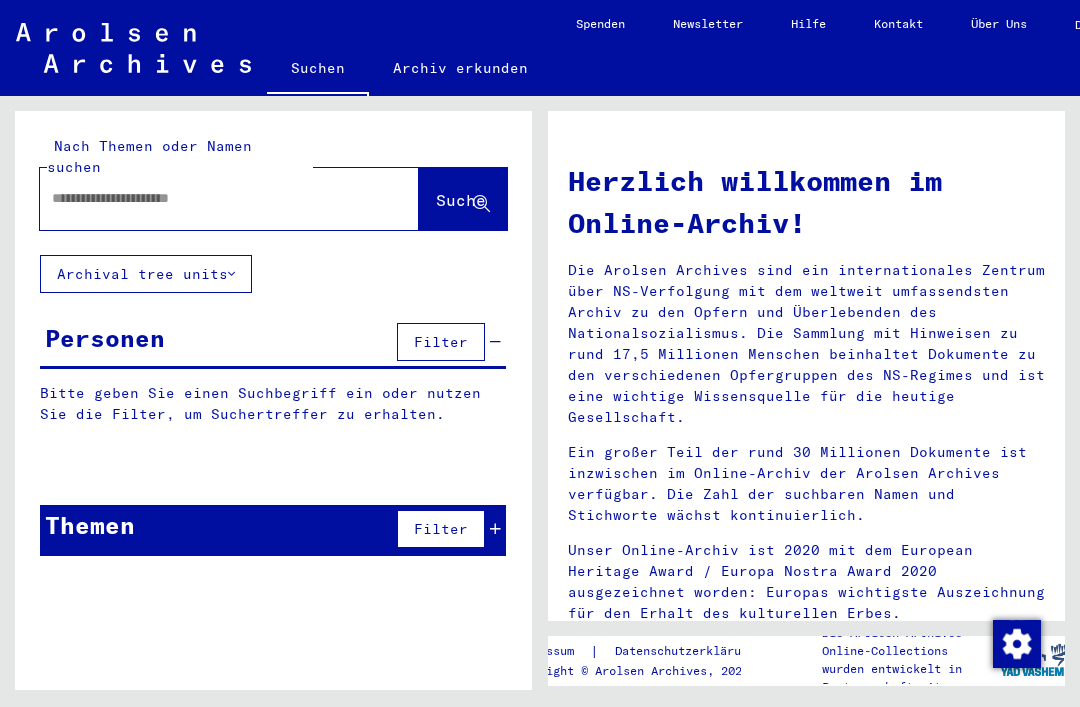 click at bounding box center [205, 198] 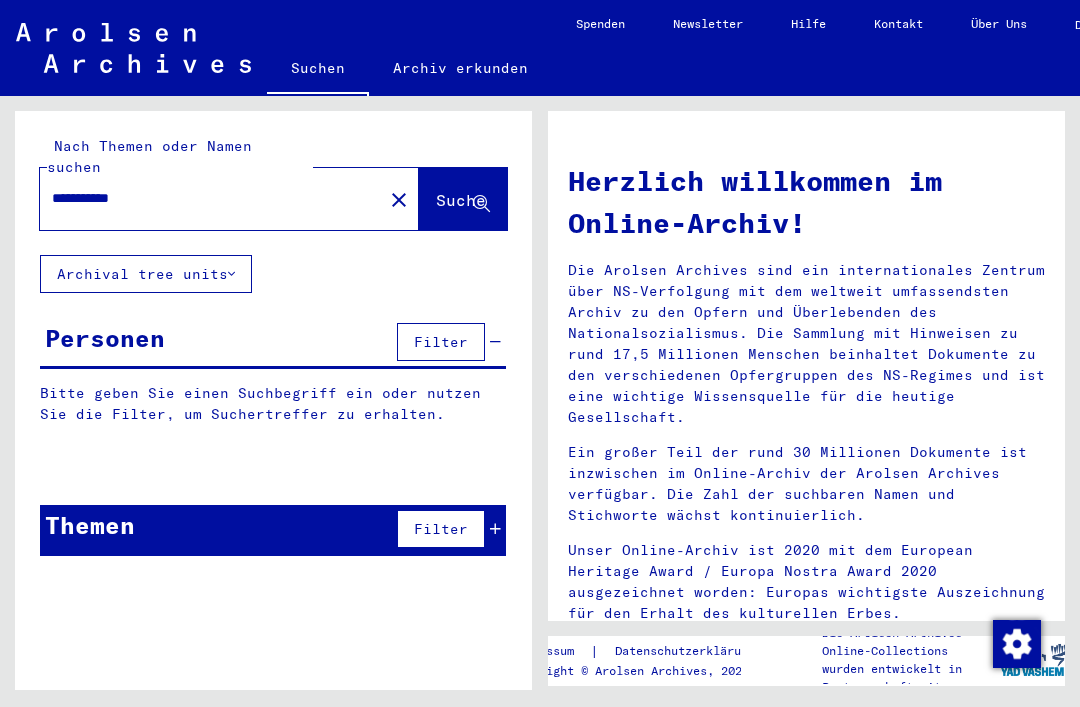 type on "**********" 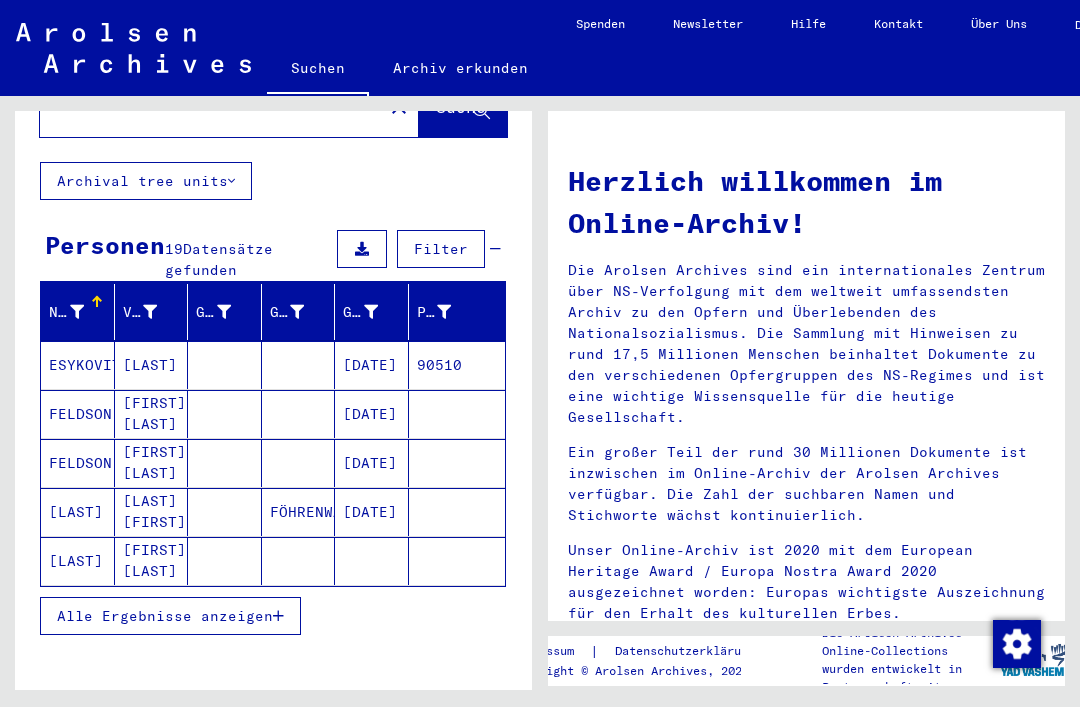 scroll, scrollTop: 118, scrollLeft: 0, axis: vertical 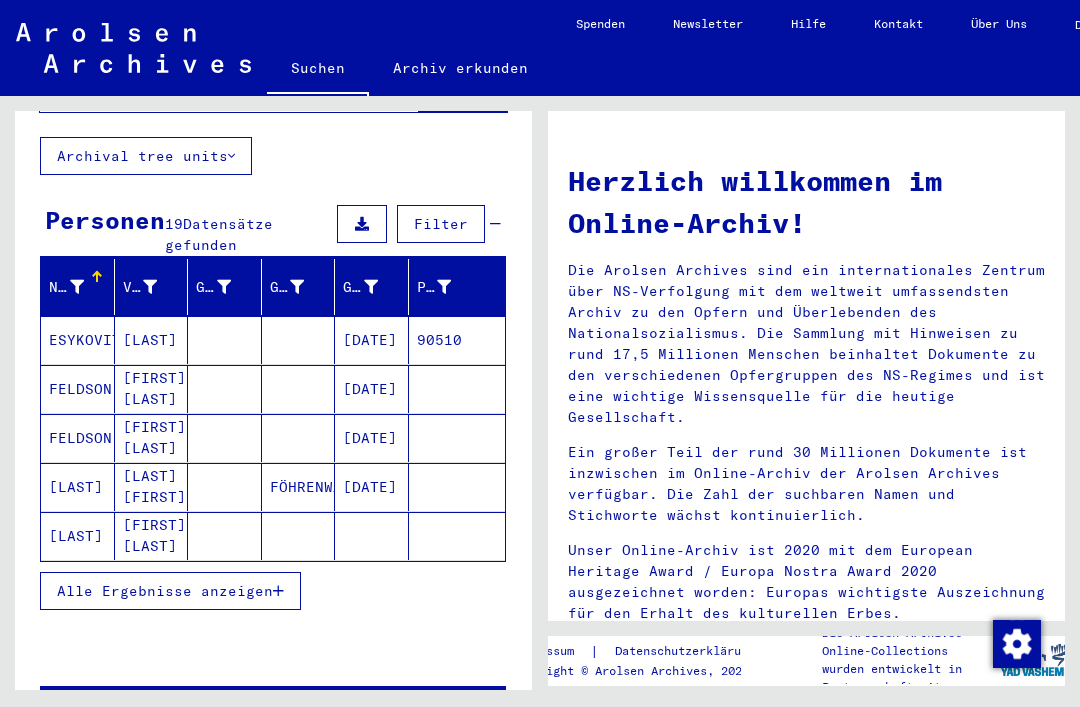 click on "Alle Ergebnisse anzeigen" at bounding box center (165, 591) 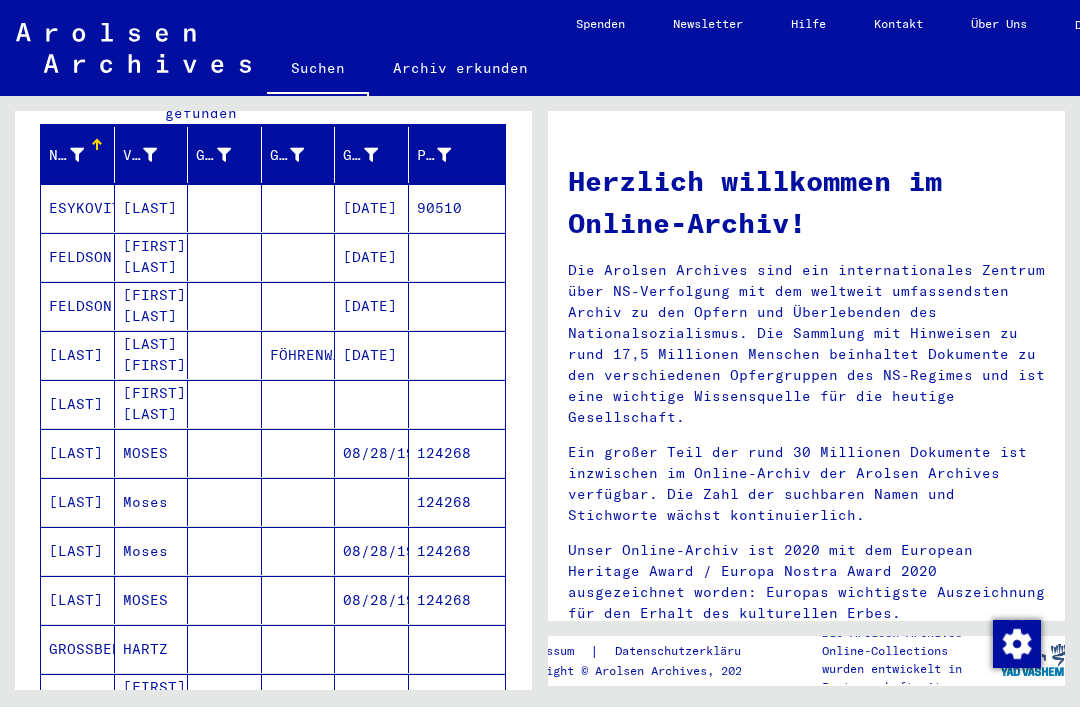 scroll, scrollTop: 253, scrollLeft: 0, axis: vertical 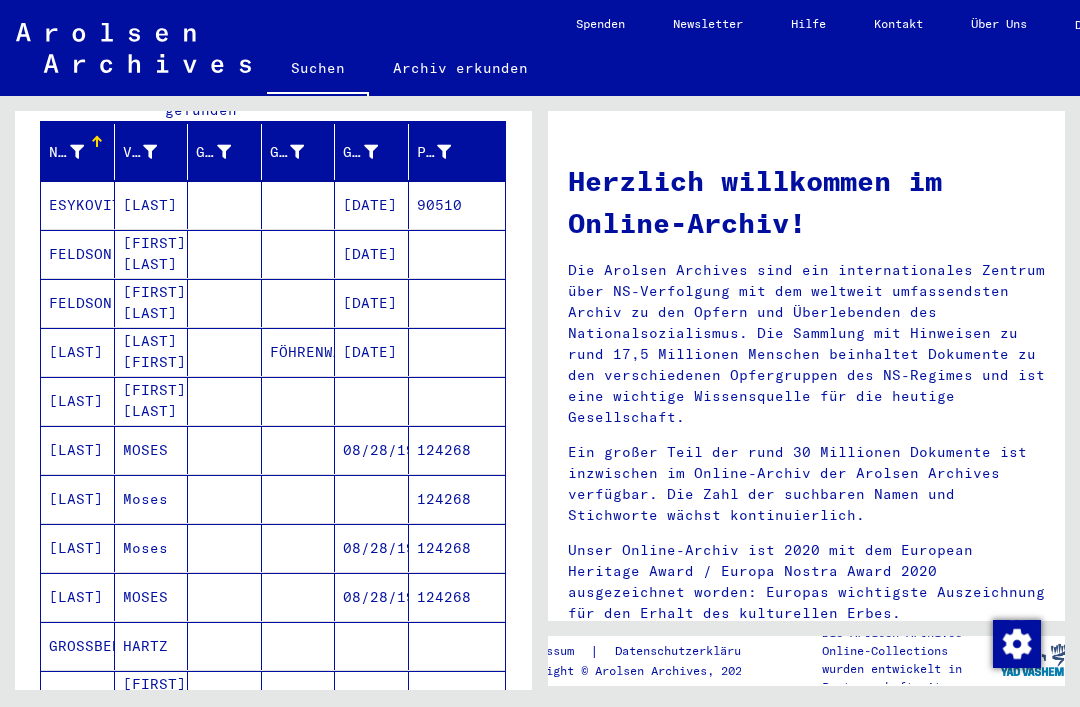click on "124268" at bounding box center [457, 499] 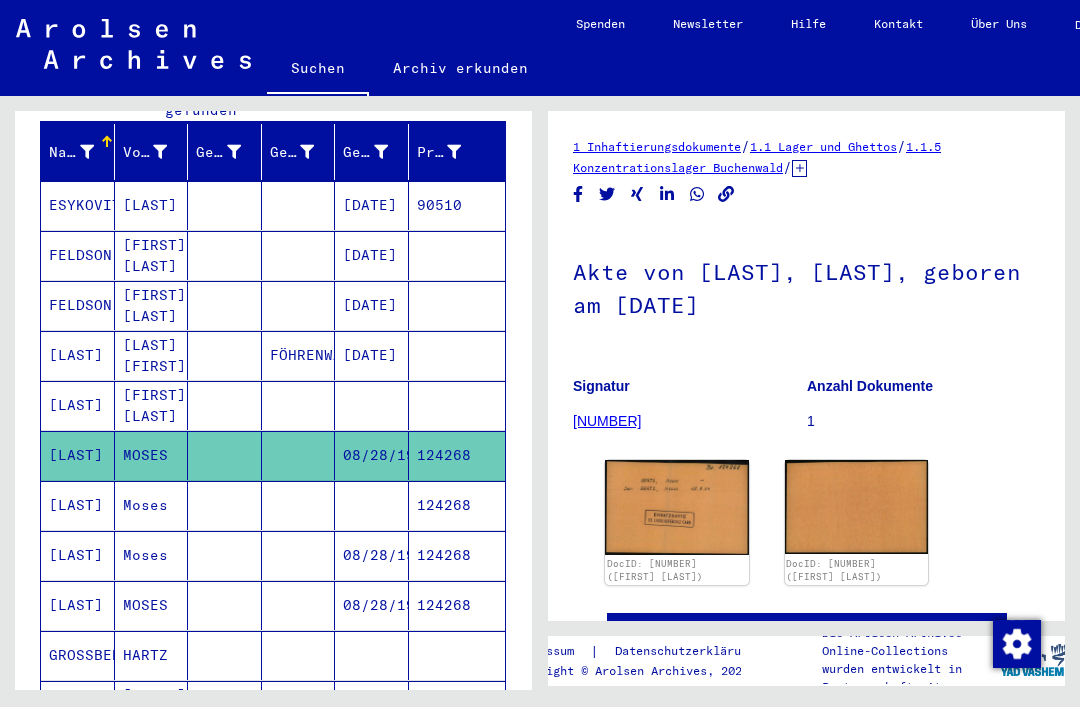 click on "124268" at bounding box center (457, 555) 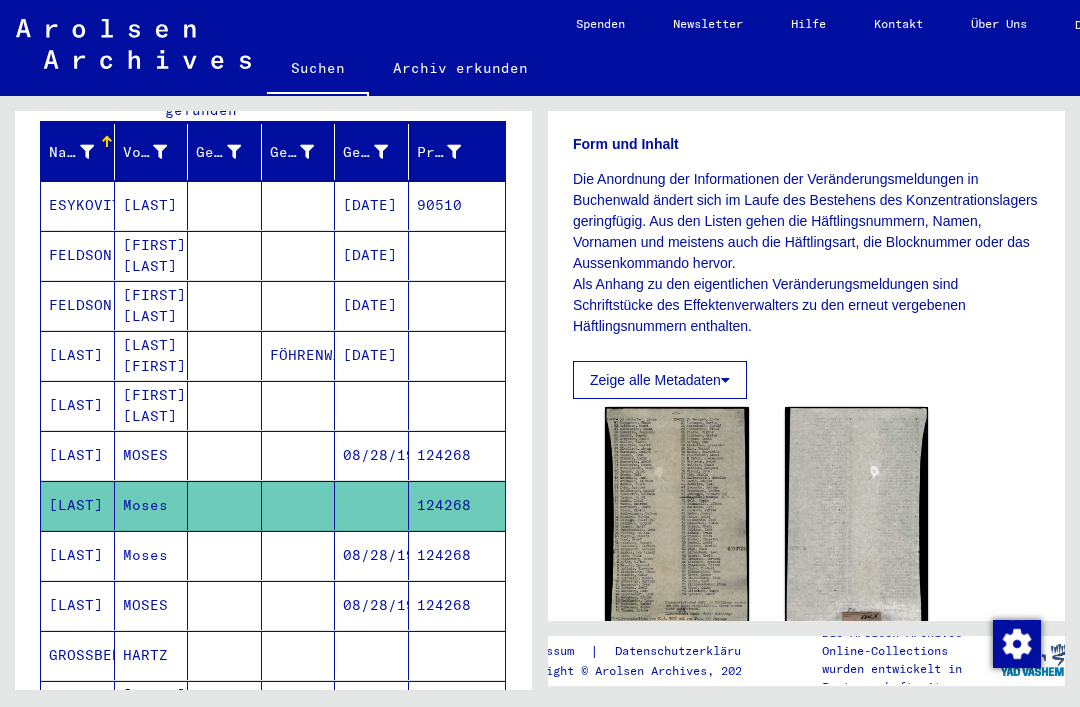 scroll, scrollTop: 312, scrollLeft: 0, axis: vertical 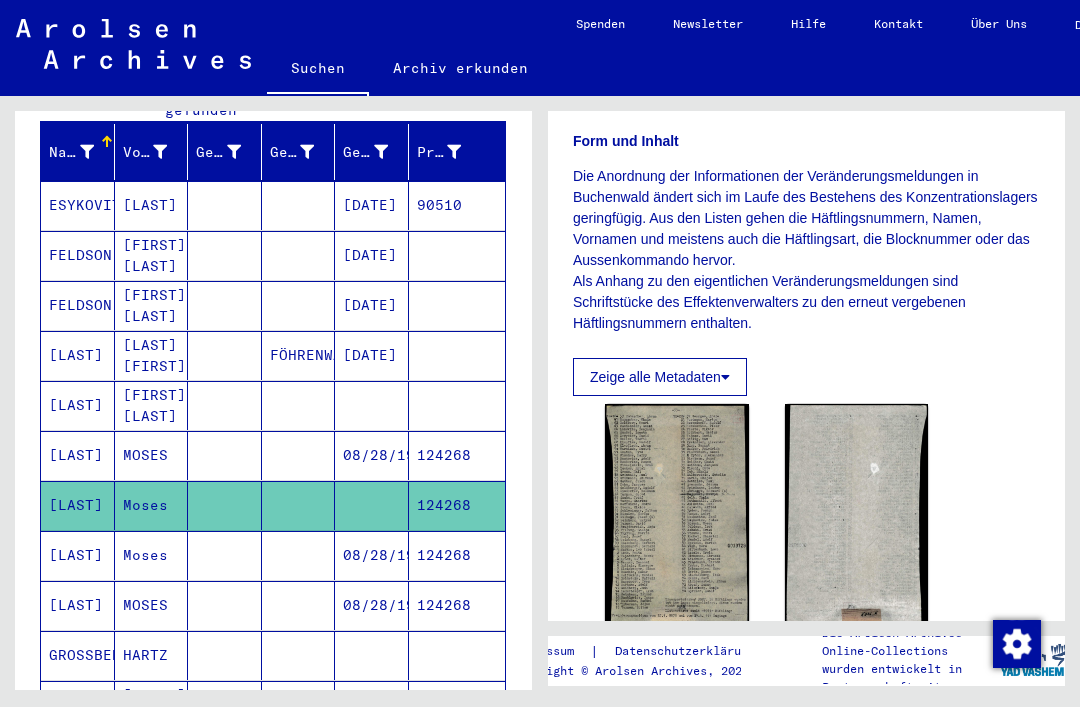 click 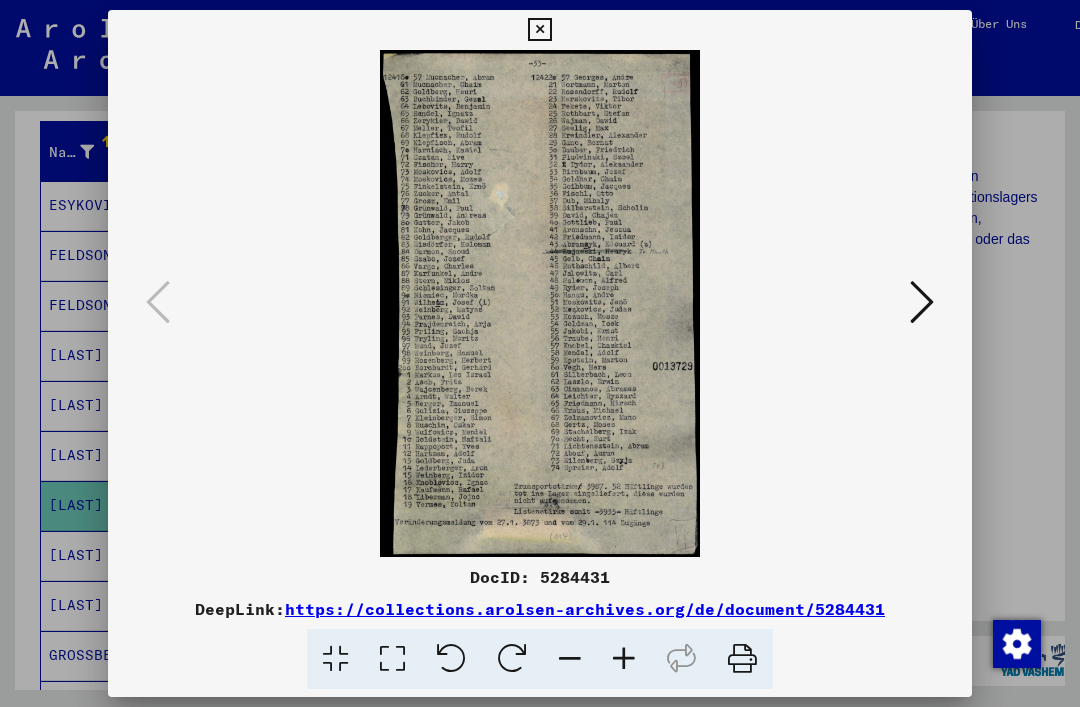 click at bounding box center (539, 30) 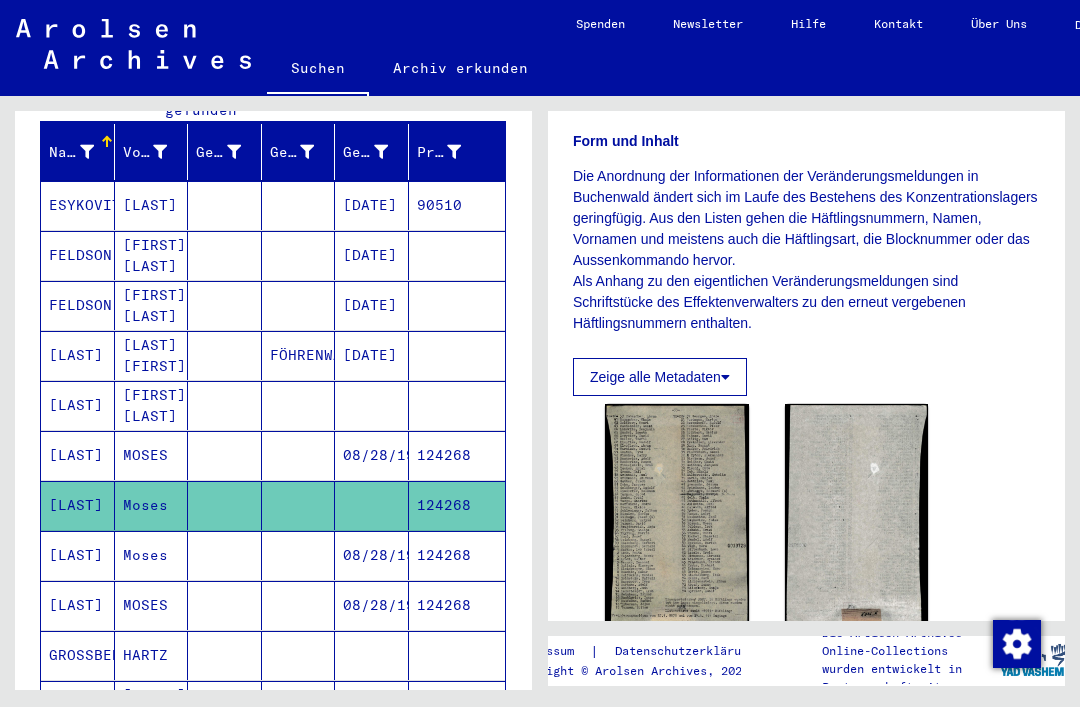 click on "124268" at bounding box center (457, 605) 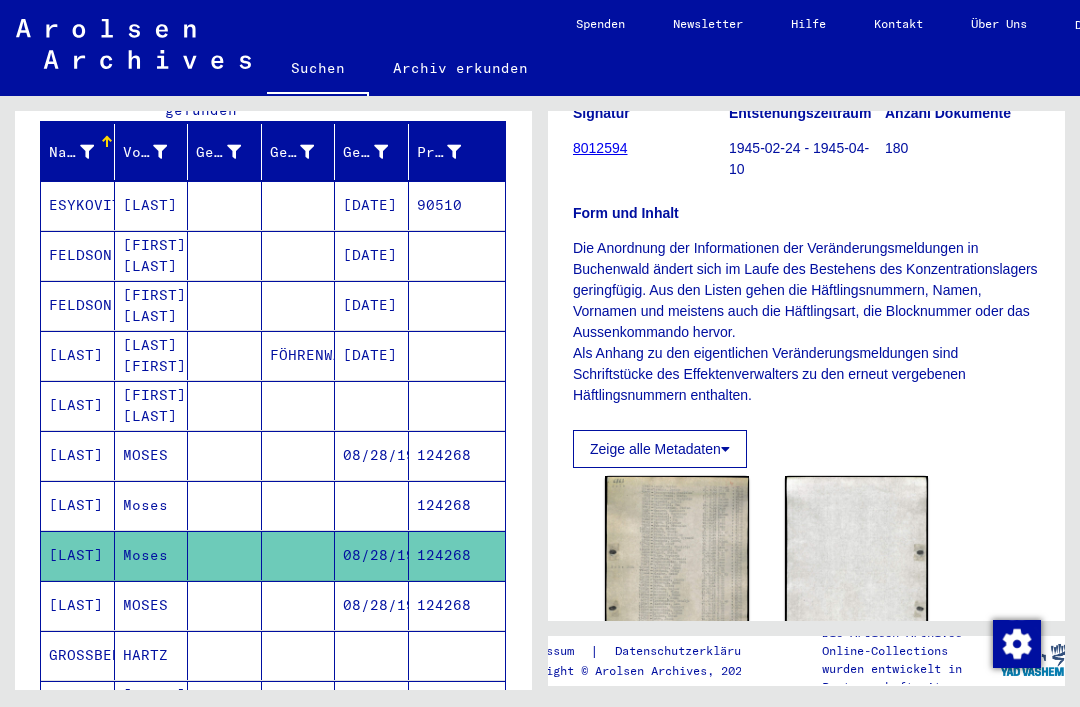scroll, scrollTop: 243, scrollLeft: 0, axis: vertical 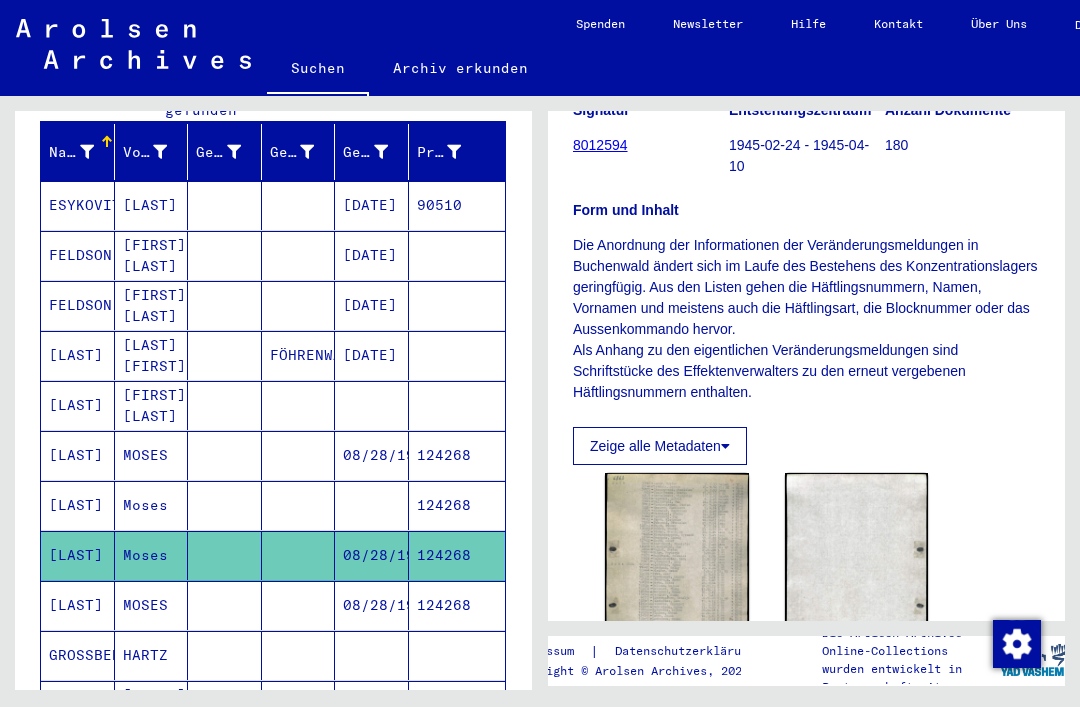 click 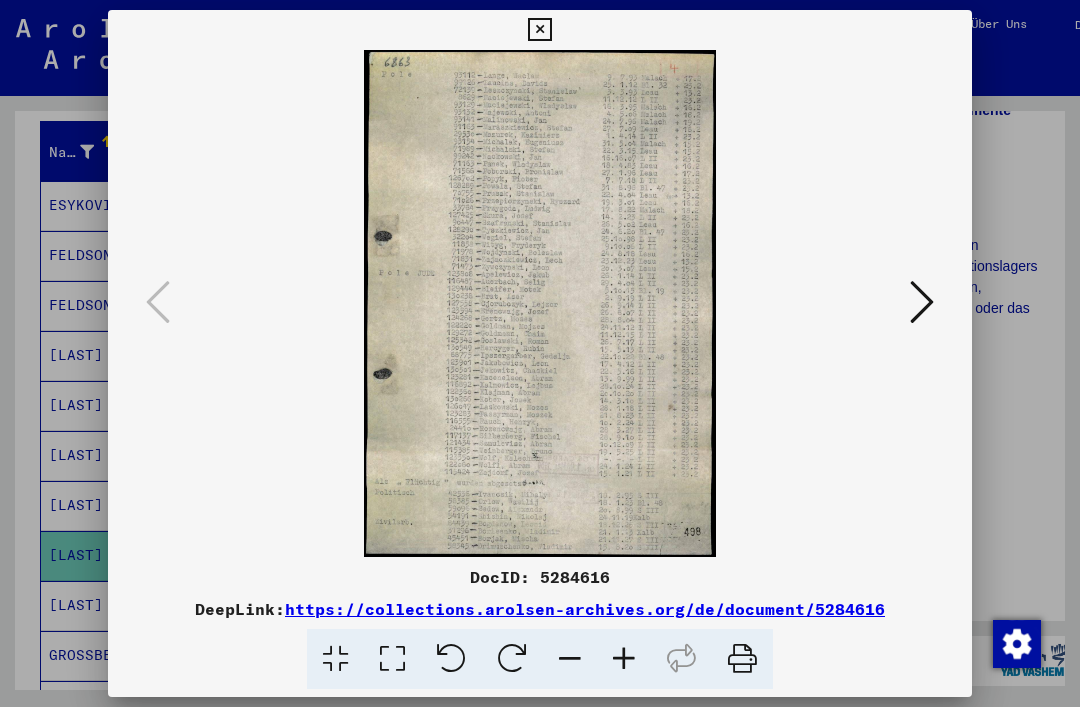 click at bounding box center (922, 302) 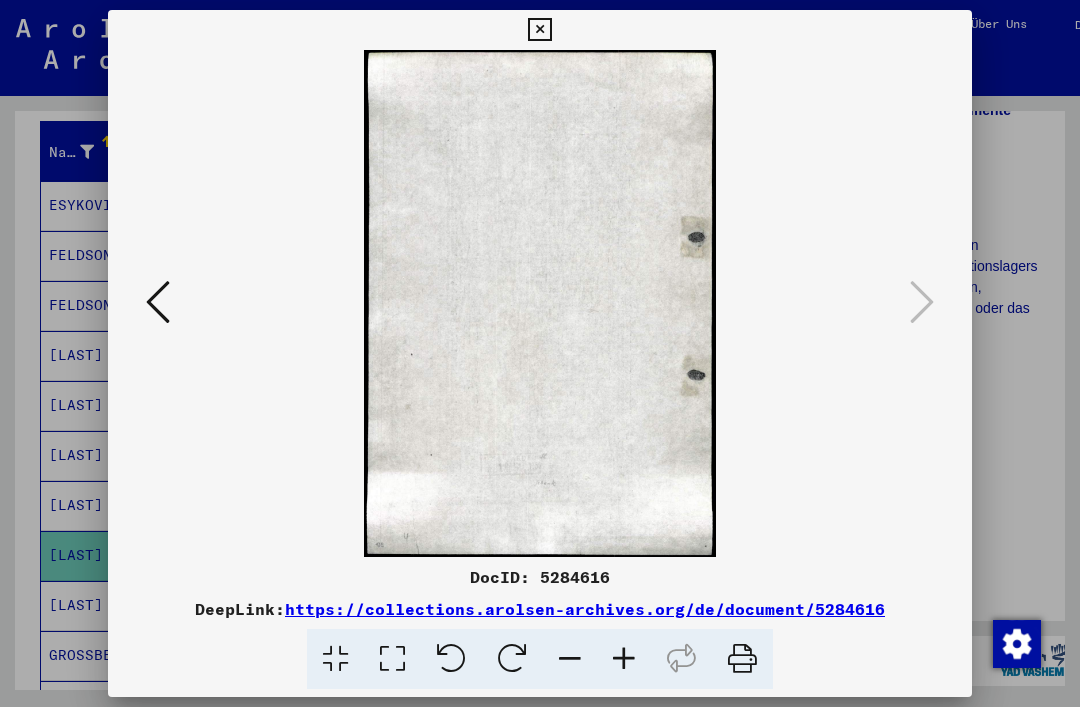 click at bounding box center (539, 30) 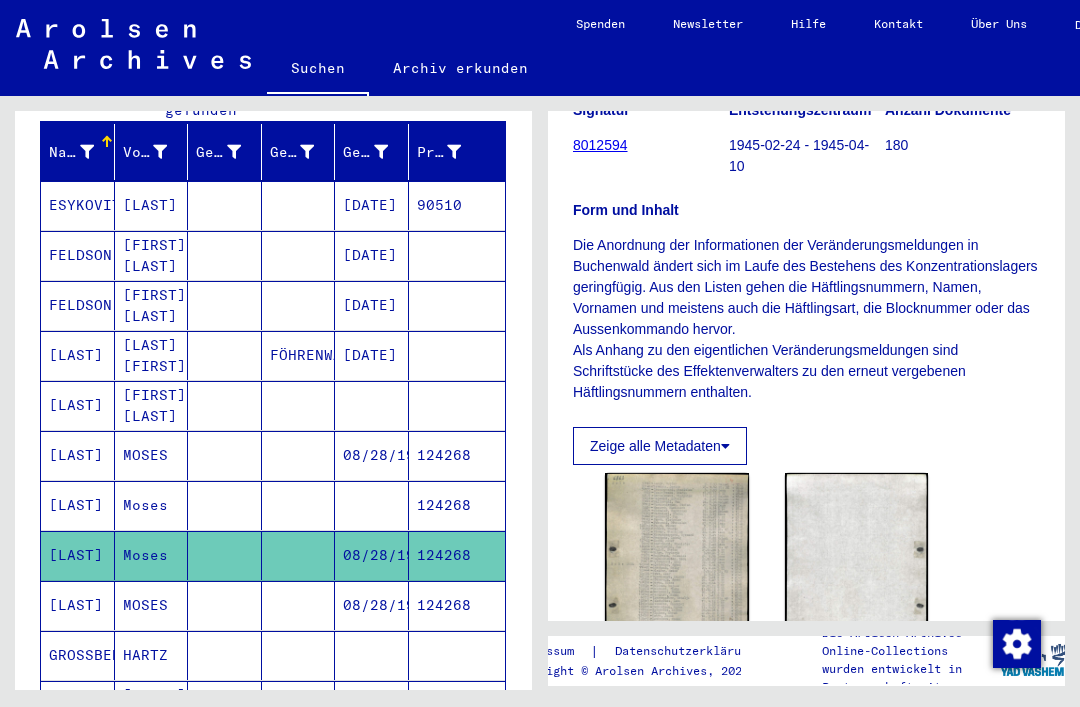 click on "124268" at bounding box center [457, 655] 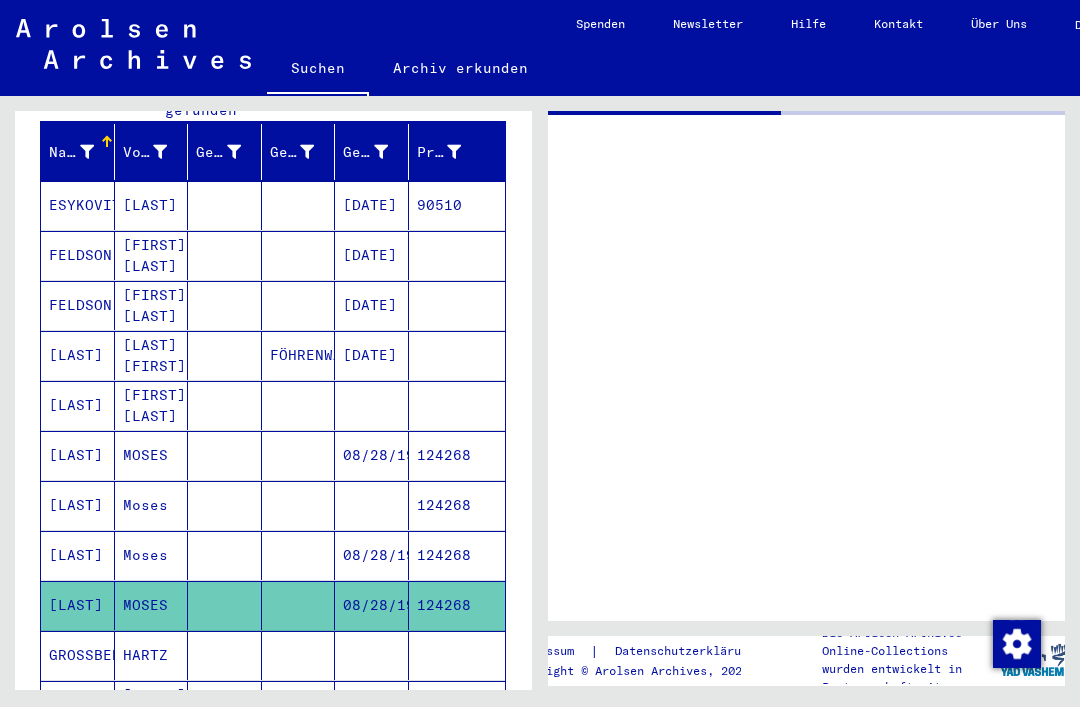 scroll, scrollTop: 0, scrollLeft: 0, axis: both 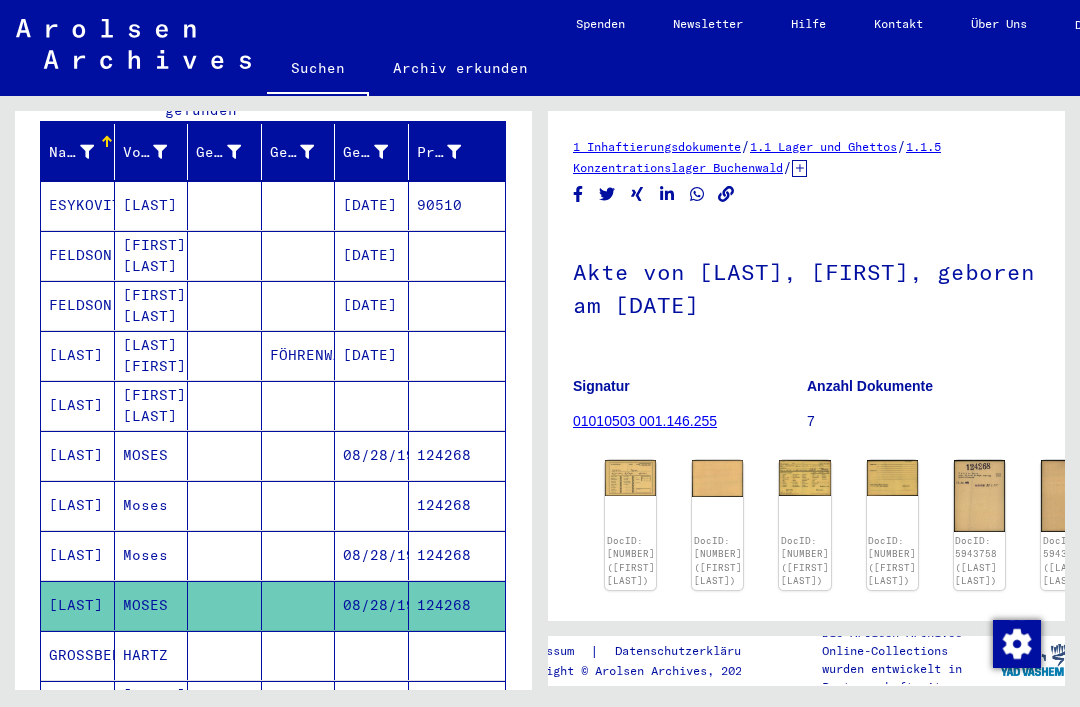 click 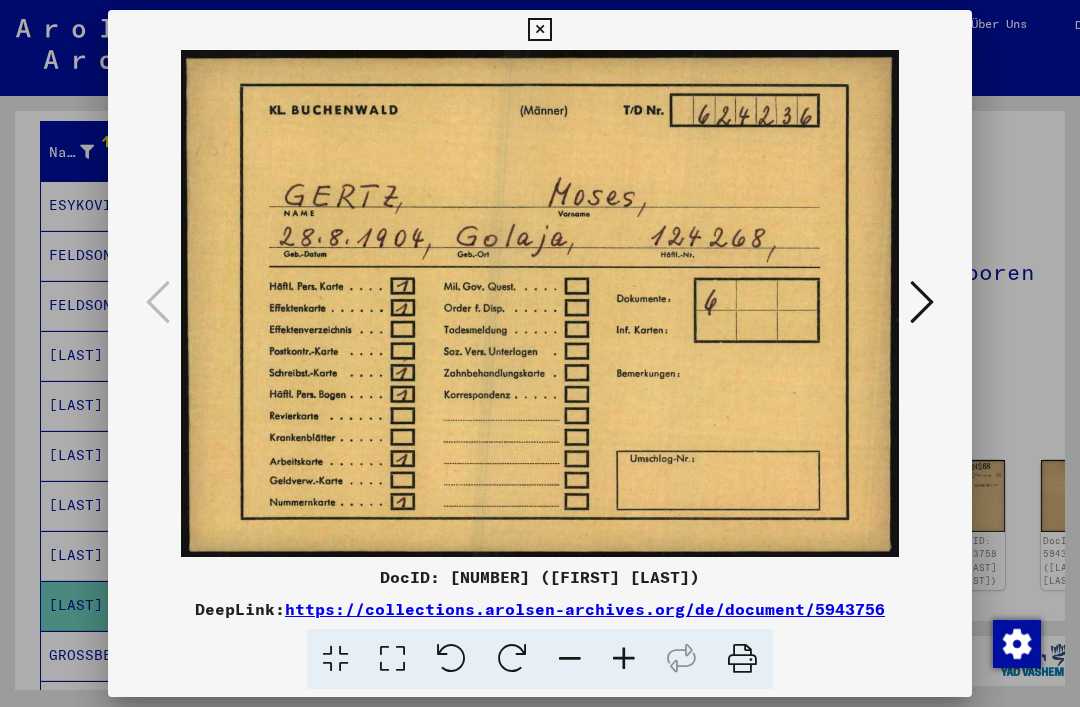 click at bounding box center [922, 303] 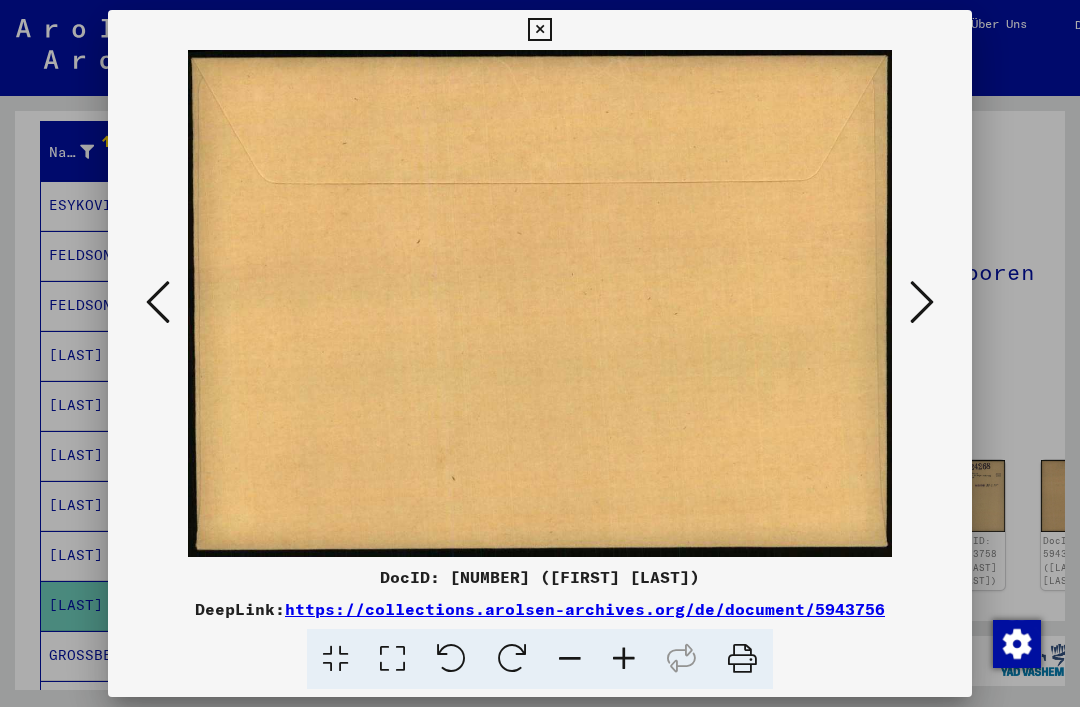 click at bounding box center [922, 302] 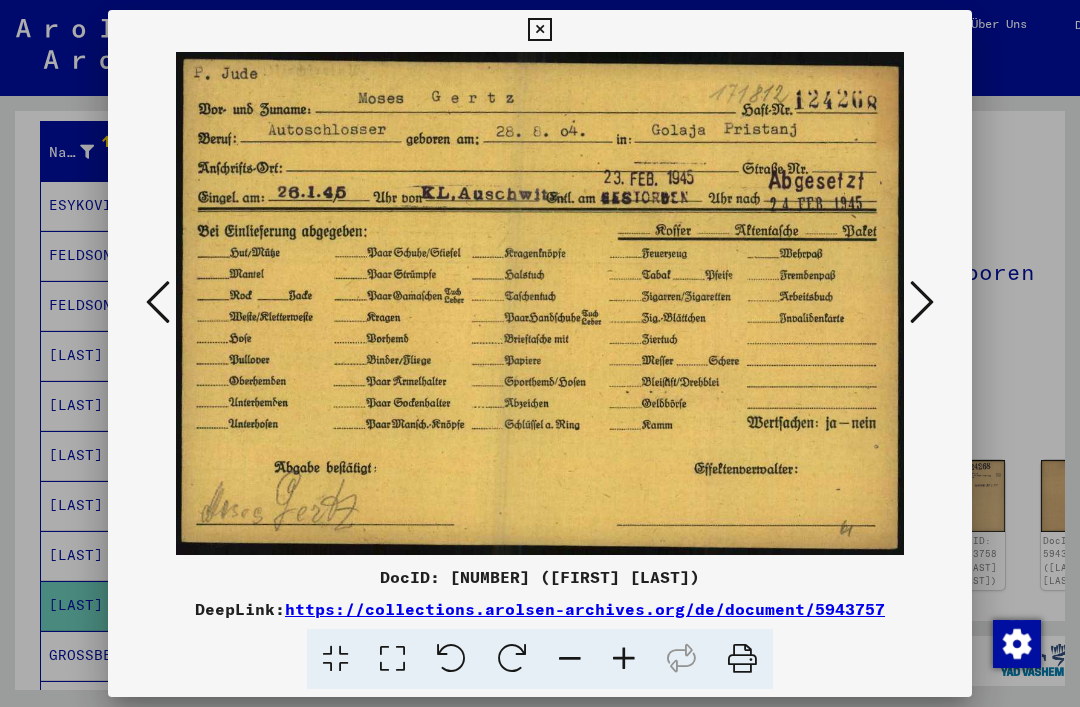 click at bounding box center [922, 303] 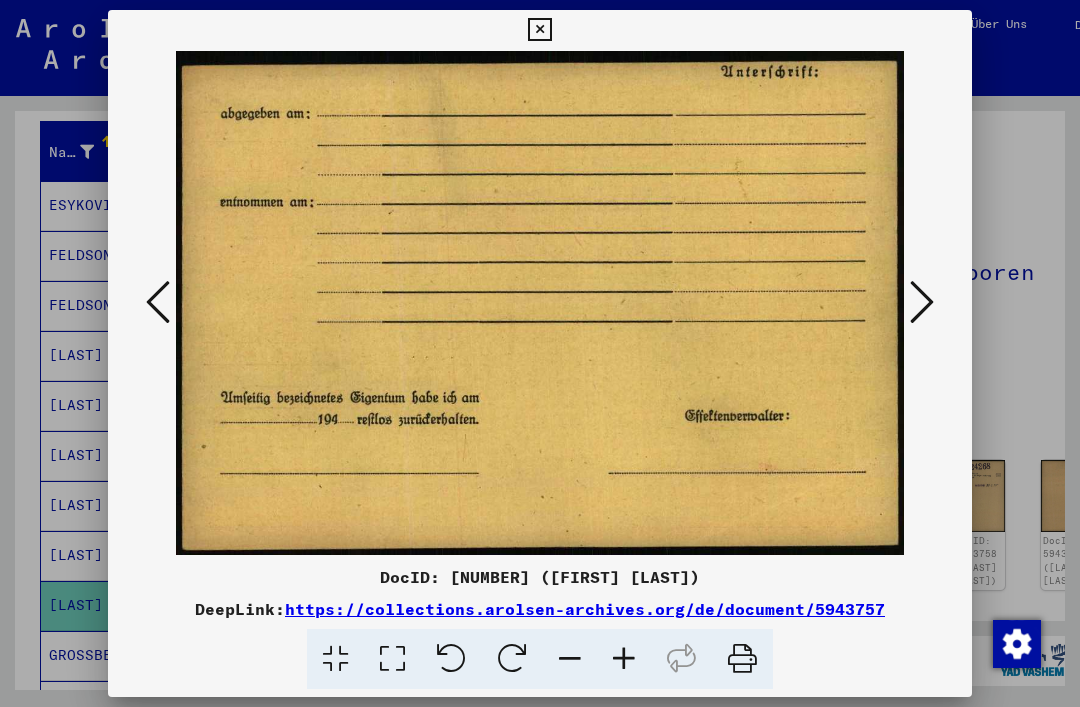 click at bounding box center [158, 303] 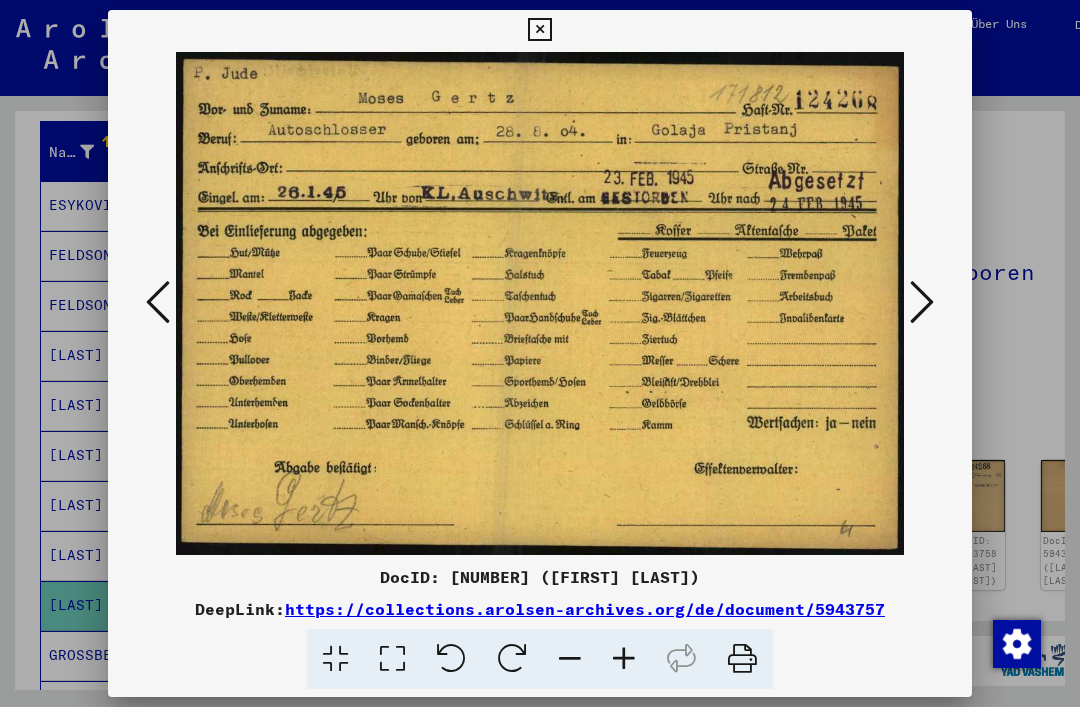 click at bounding box center [539, 30] 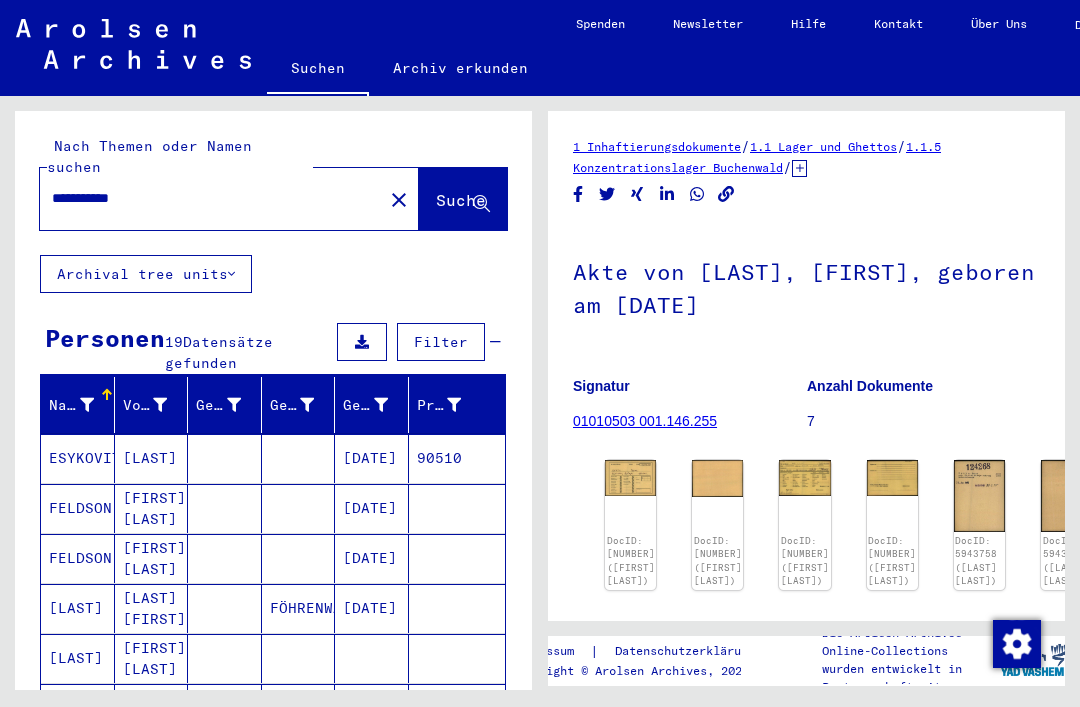 scroll, scrollTop: -1, scrollLeft: 0, axis: vertical 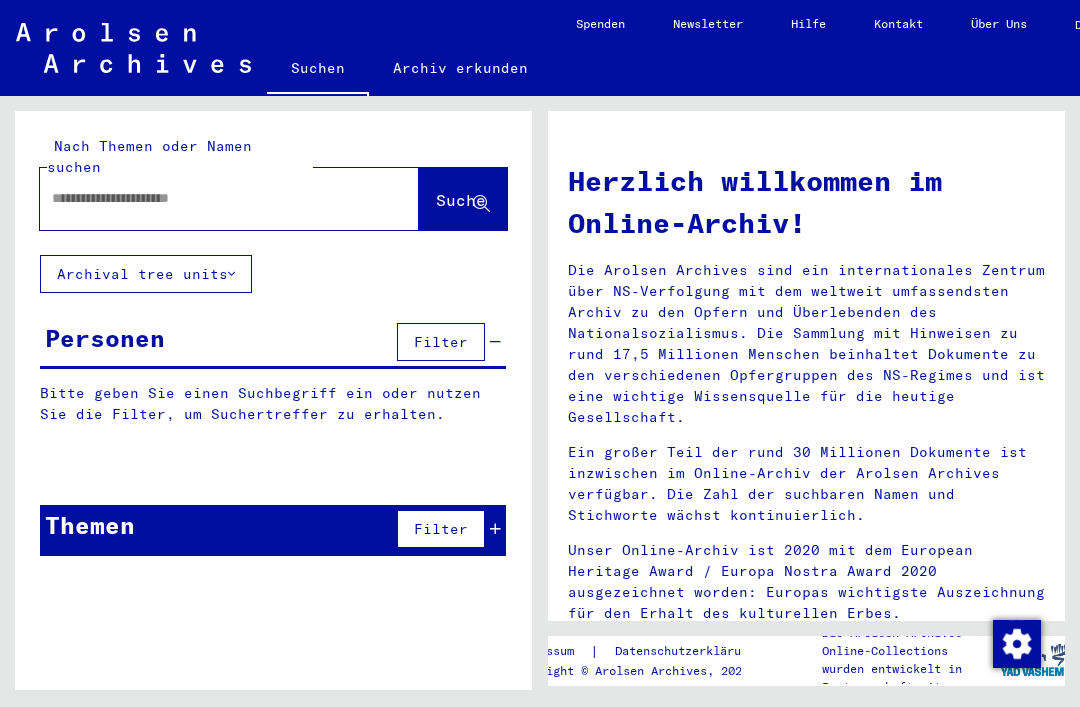 click at bounding box center [205, 198] 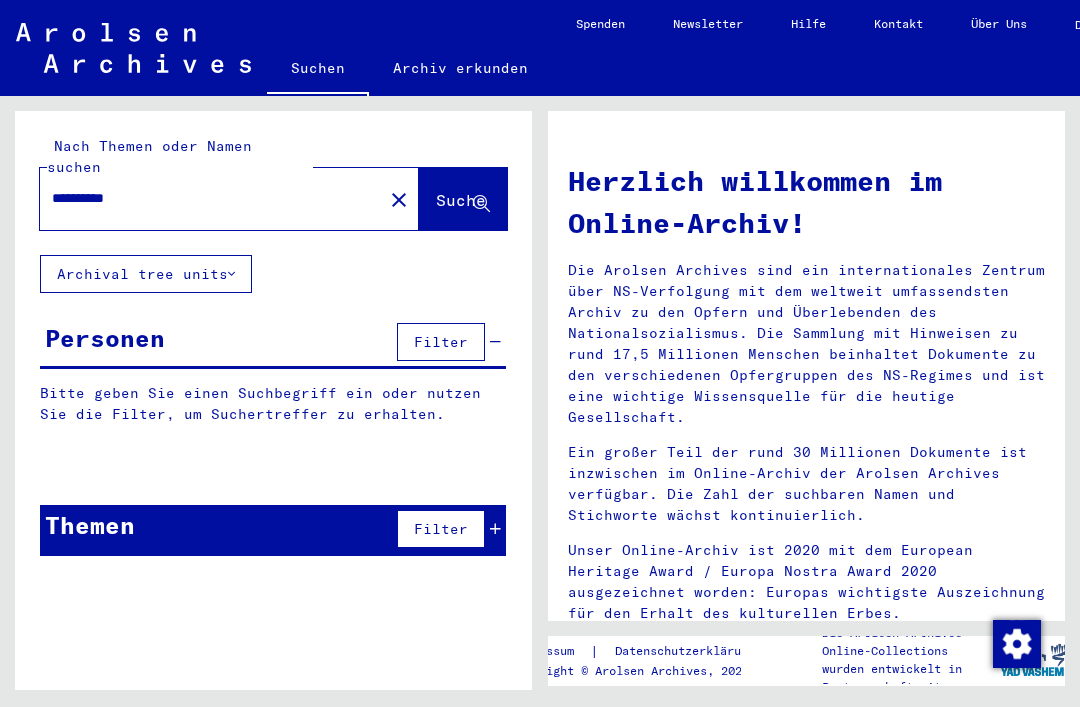type on "**********" 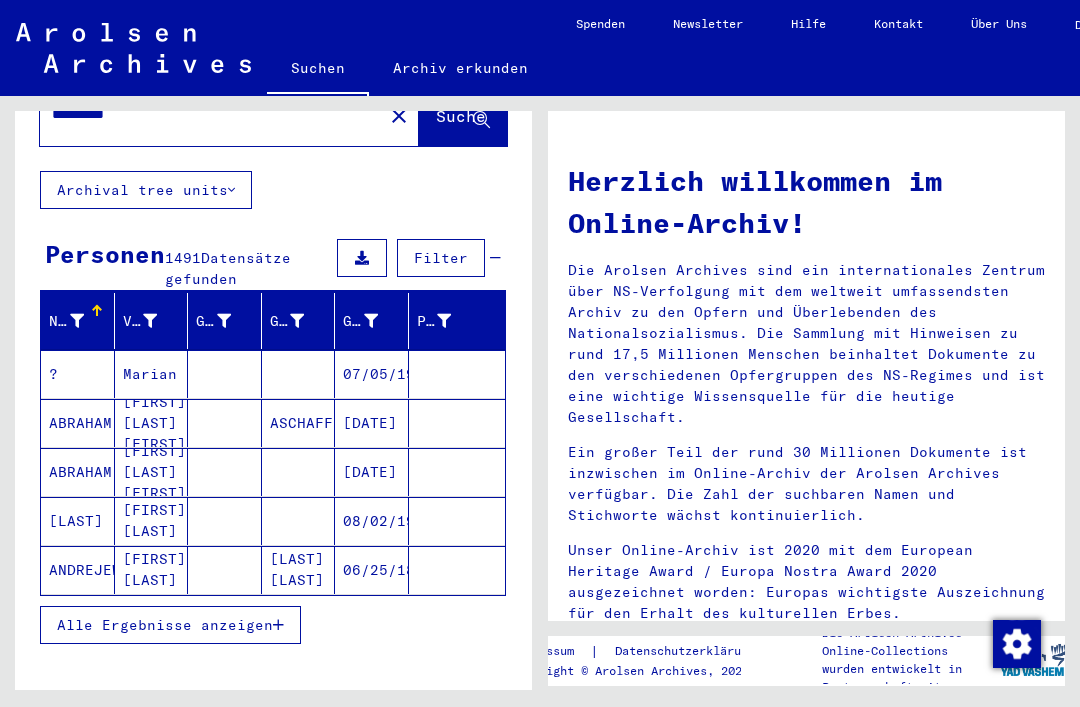 scroll, scrollTop: 93, scrollLeft: 0, axis: vertical 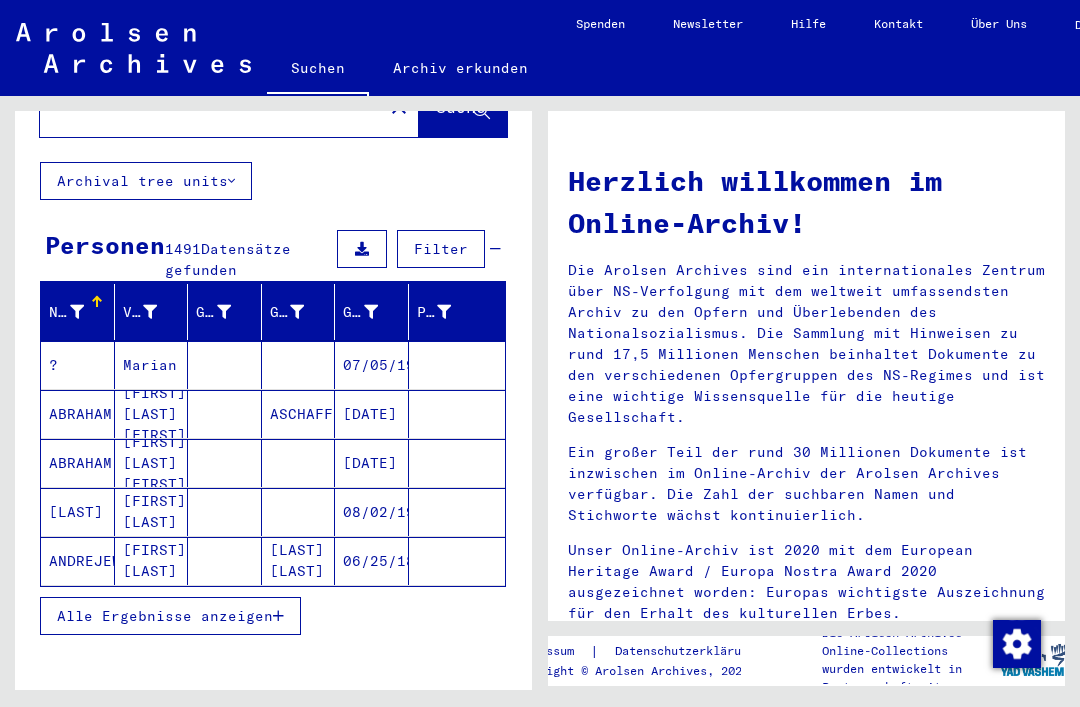 click on "Alle Ergebnisse anzeigen" at bounding box center (165, 616) 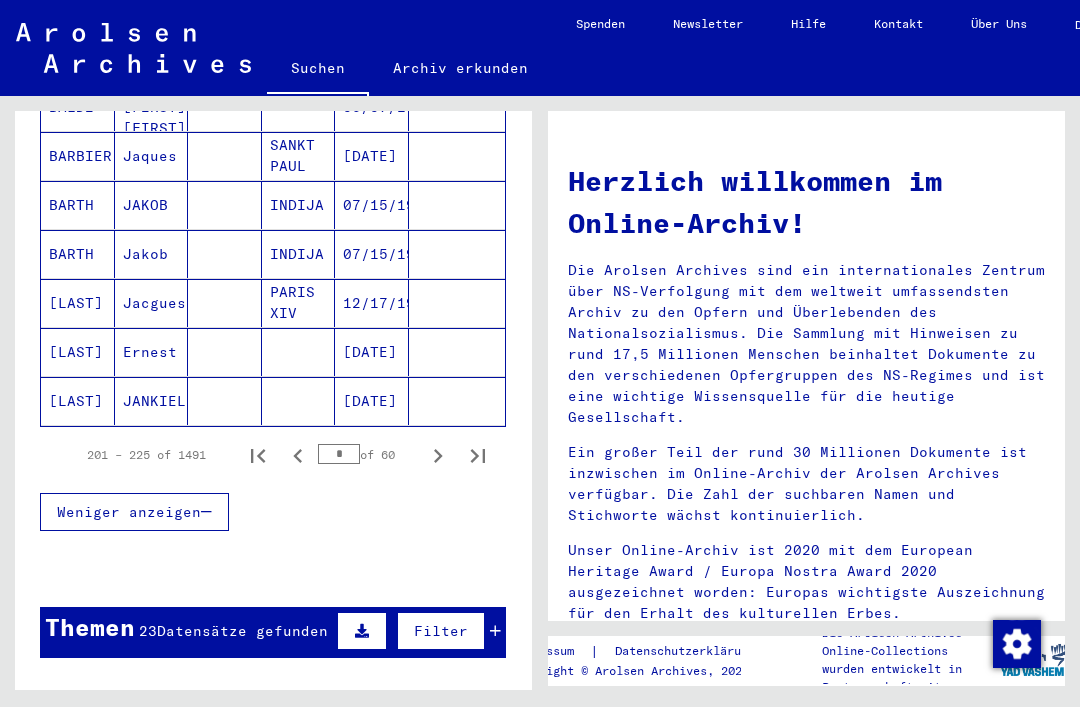 scroll, scrollTop: 1221, scrollLeft: 0, axis: vertical 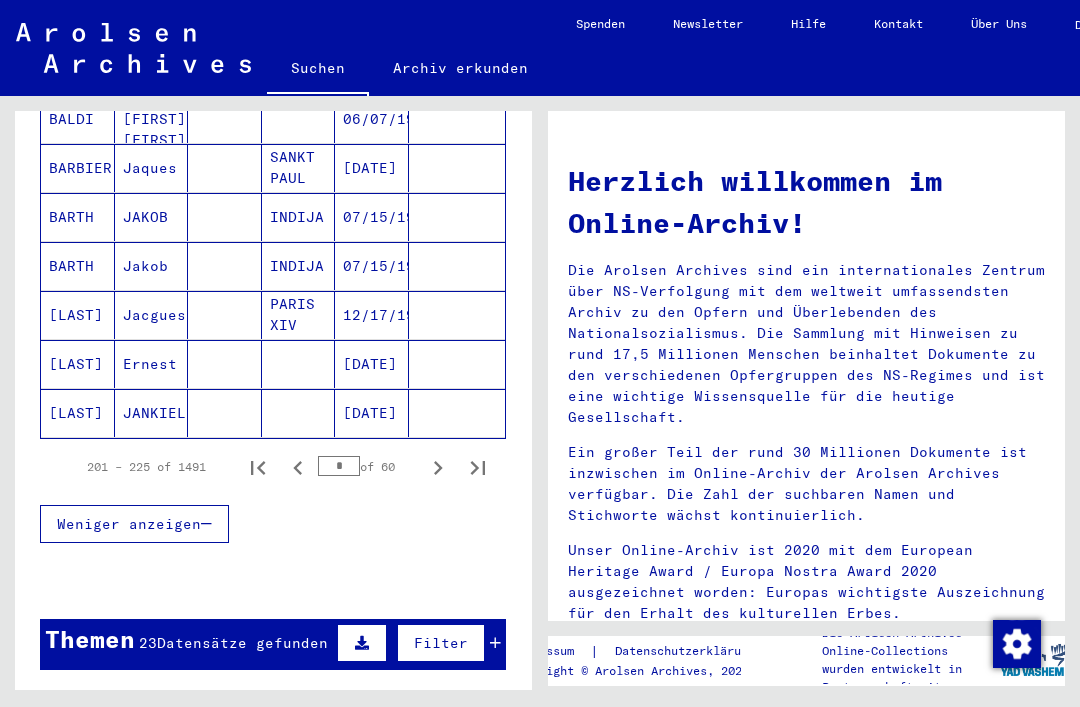 click 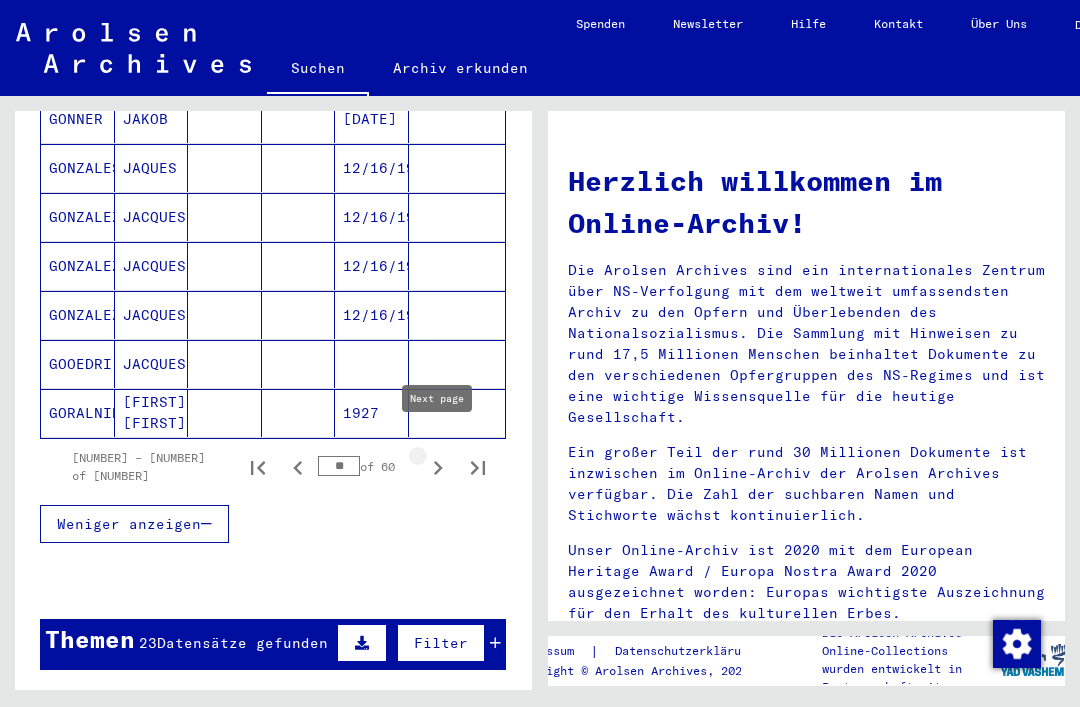 click 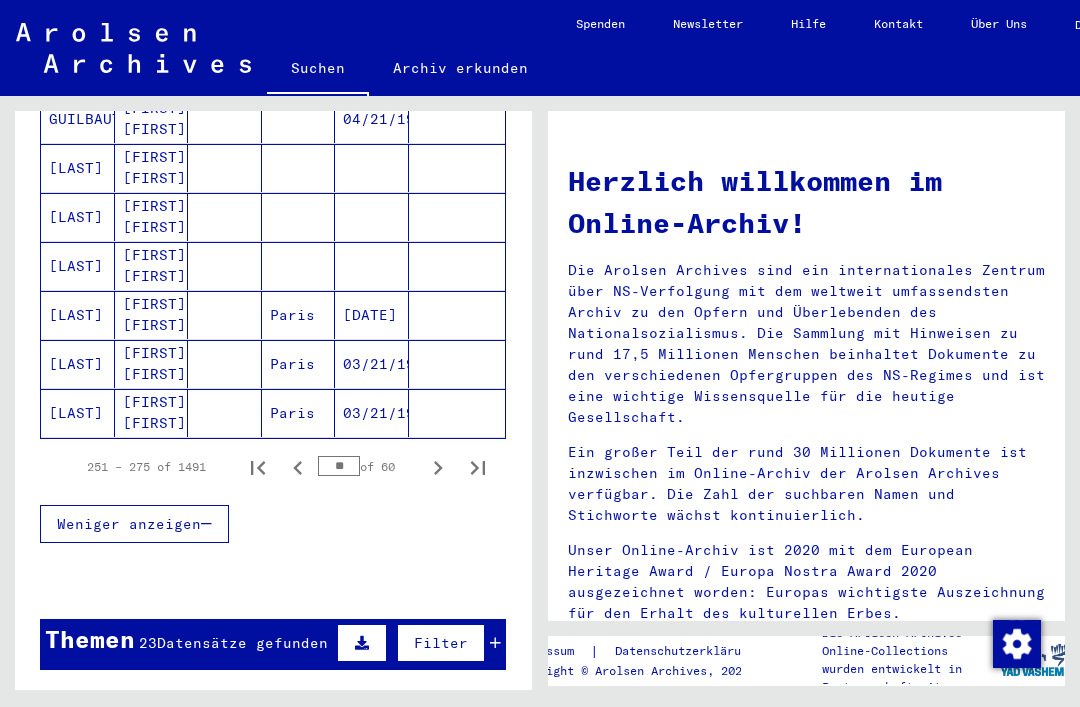 click 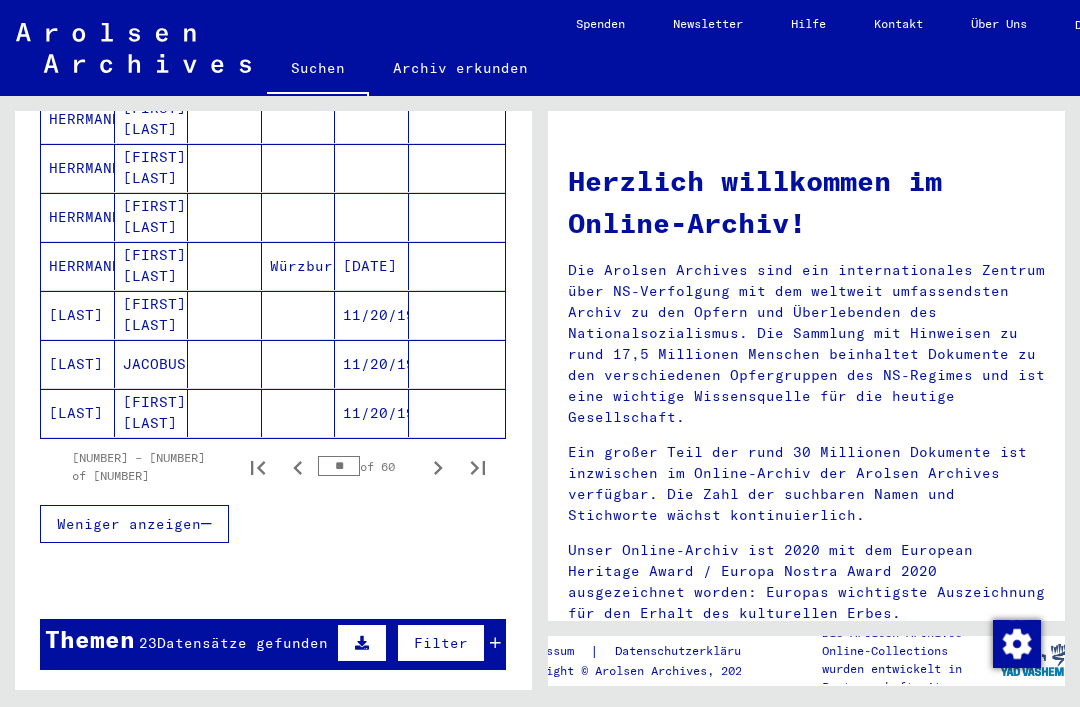 click 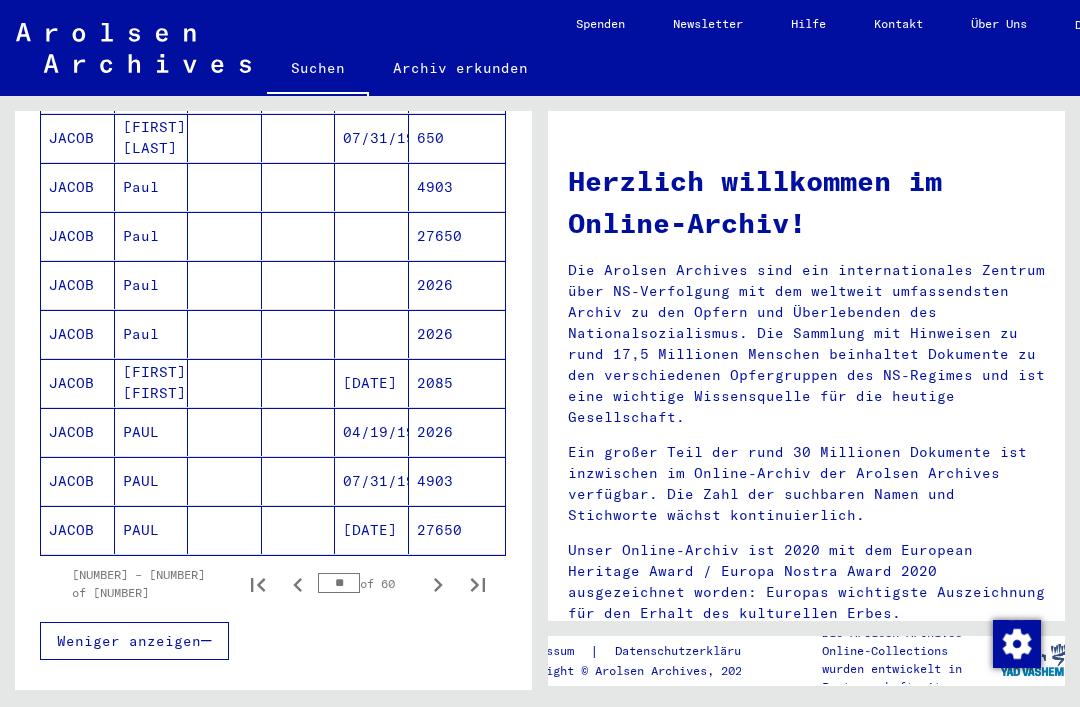 scroll, scrollTop: 1103, scrollLeft: 0, axis: vertical 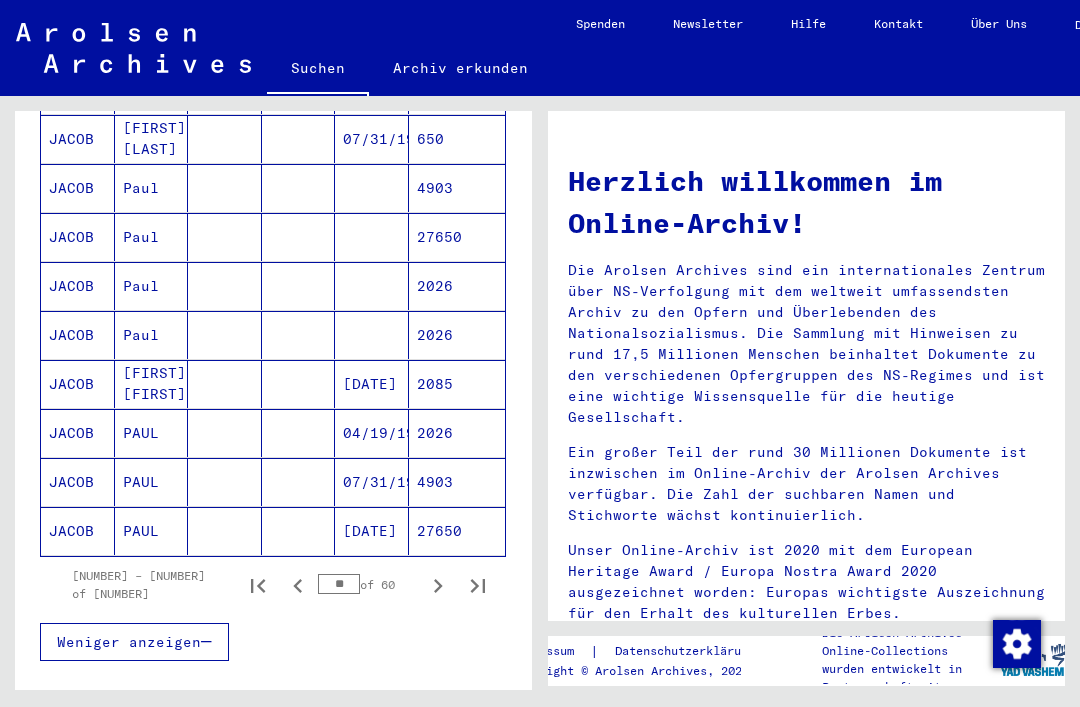 click on "4903" at bounding box center (457, 531) 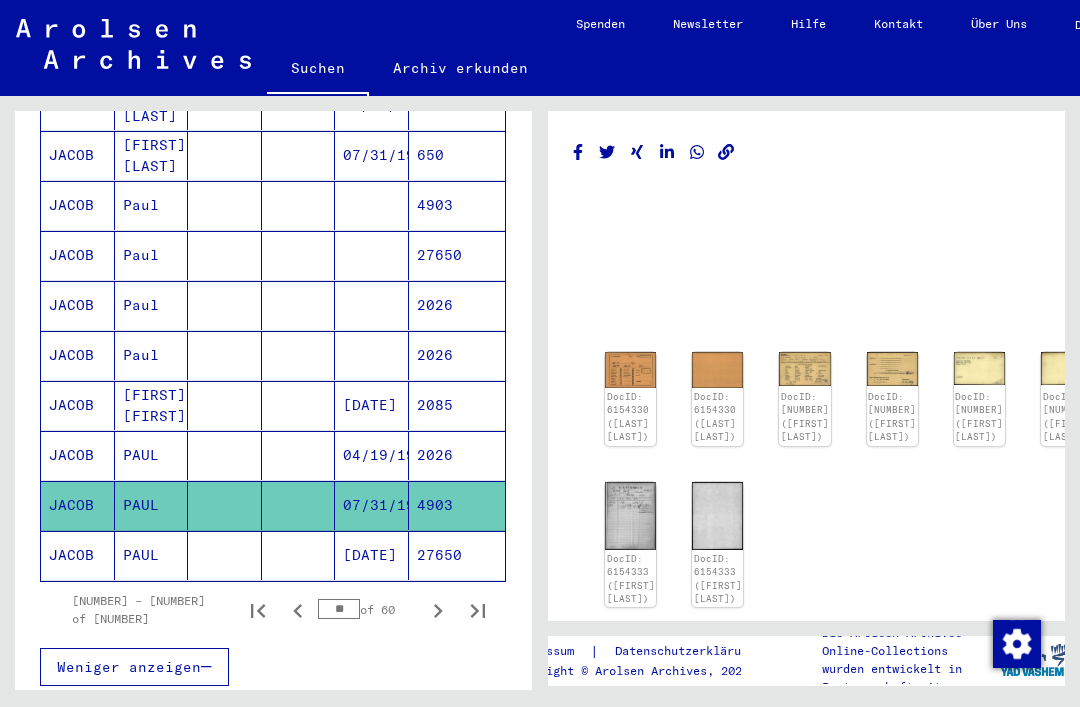 click 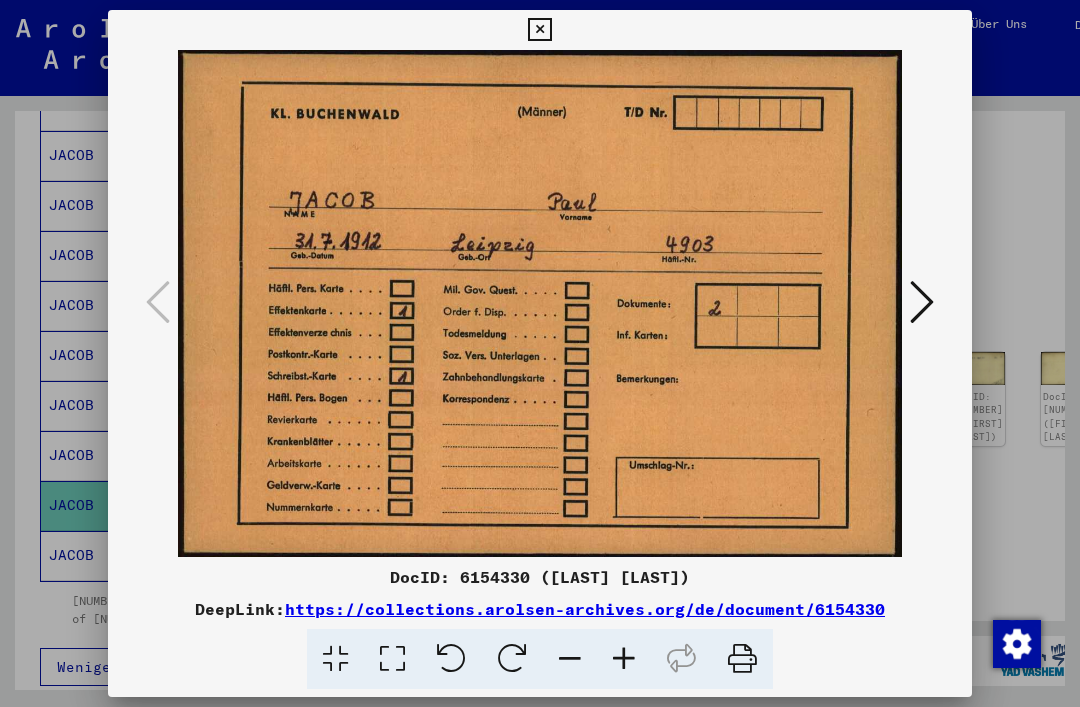 click at bounding box center (922, 303) 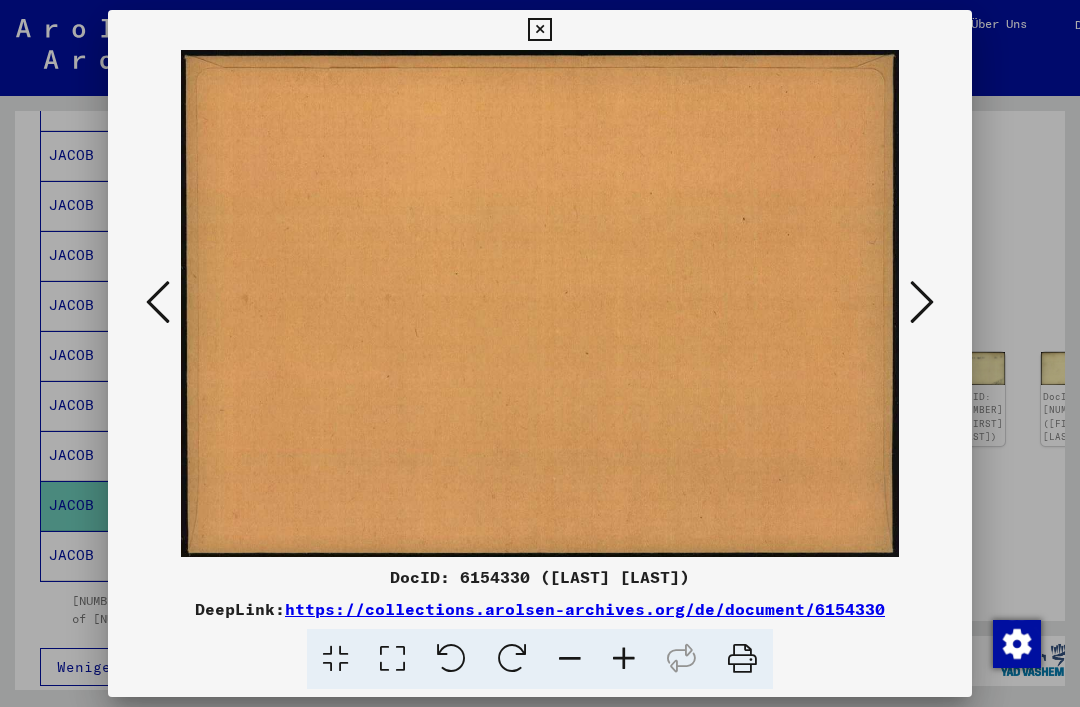 click at bounding box center (922, 302) 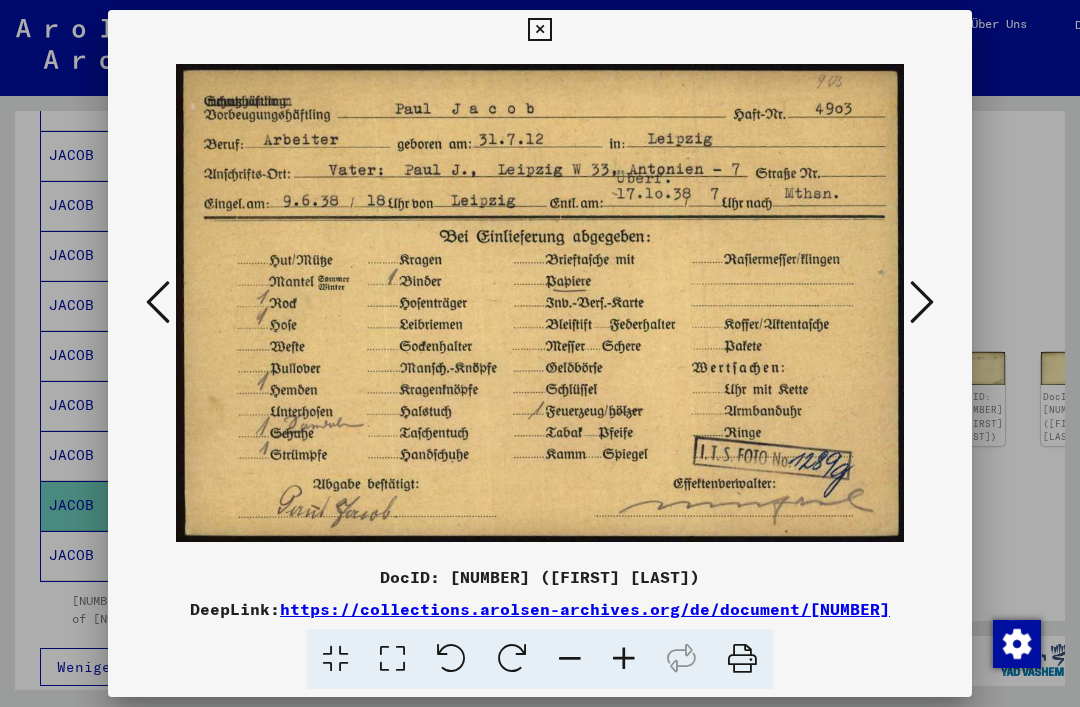 click at bounding box center (922, 303) 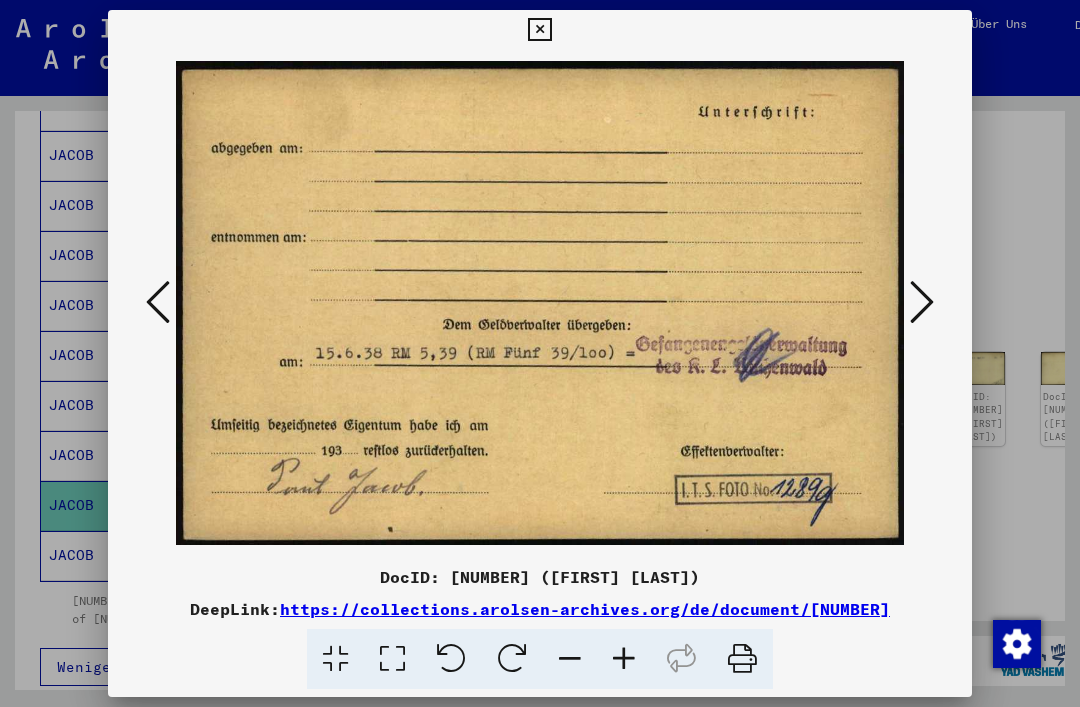 click at bounding box center (922, 303) 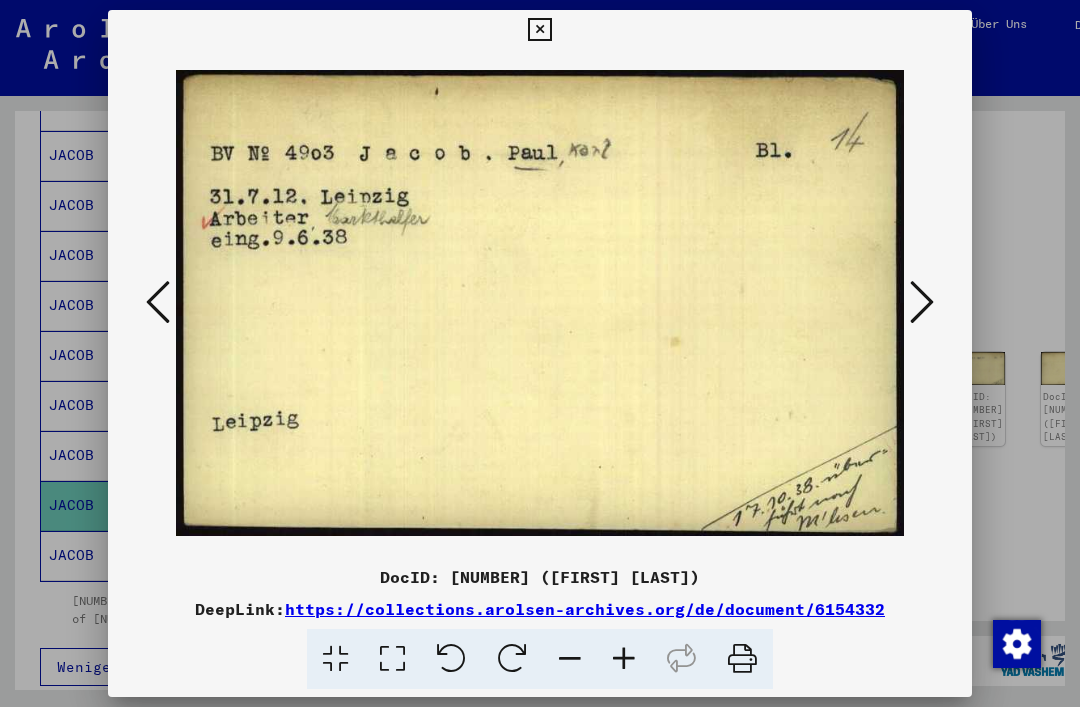 click at bounding box center (922, 303) 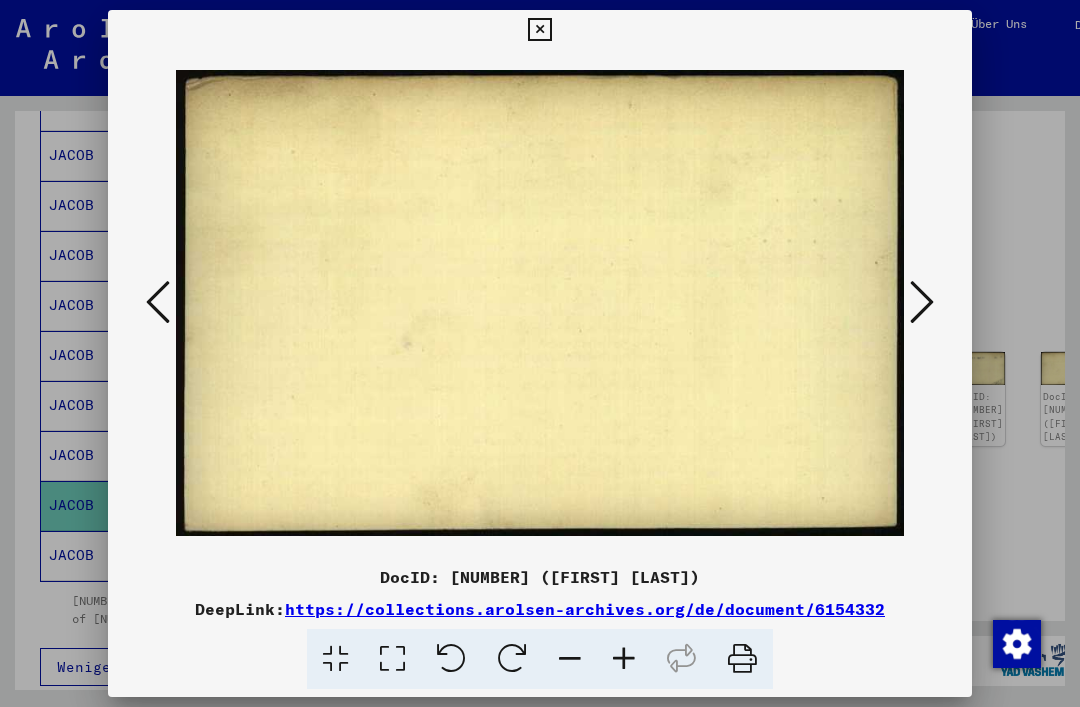 click at bounding box center (922, 303) 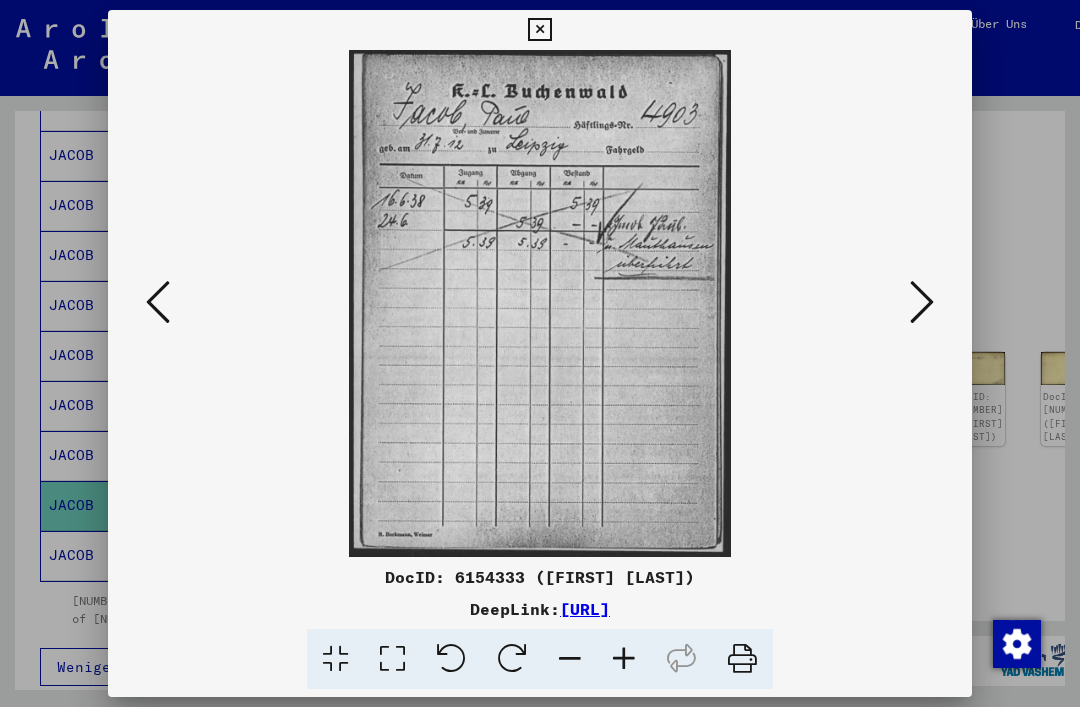 click at bounding box center (922, 303) 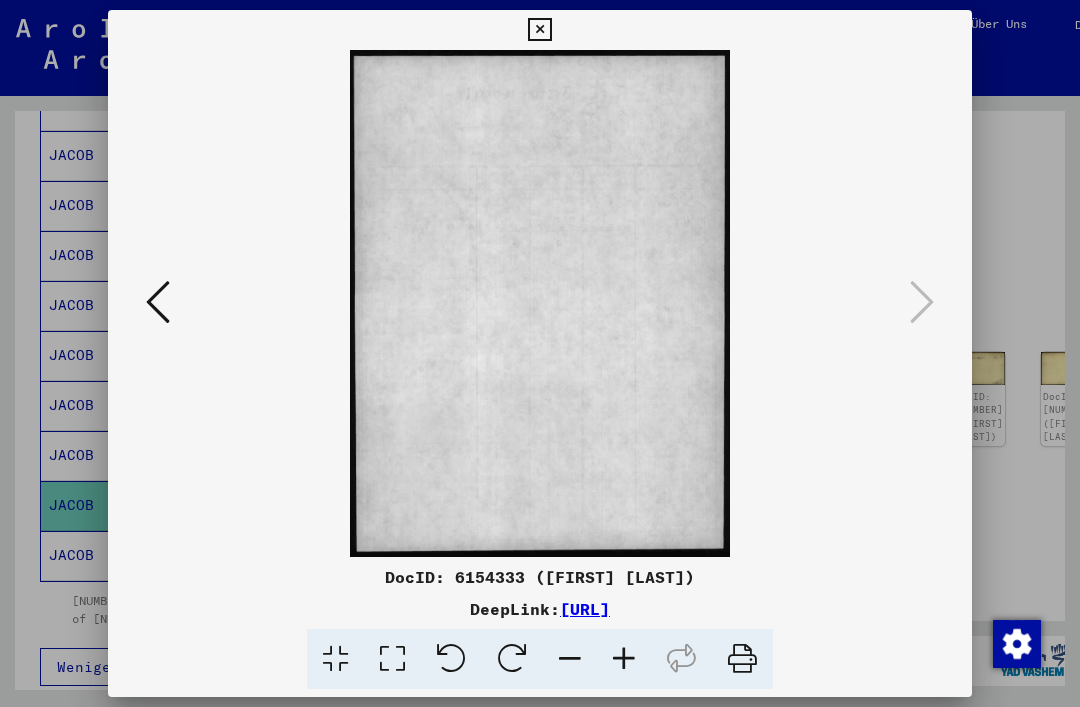 click at bounding box center (158, 302) 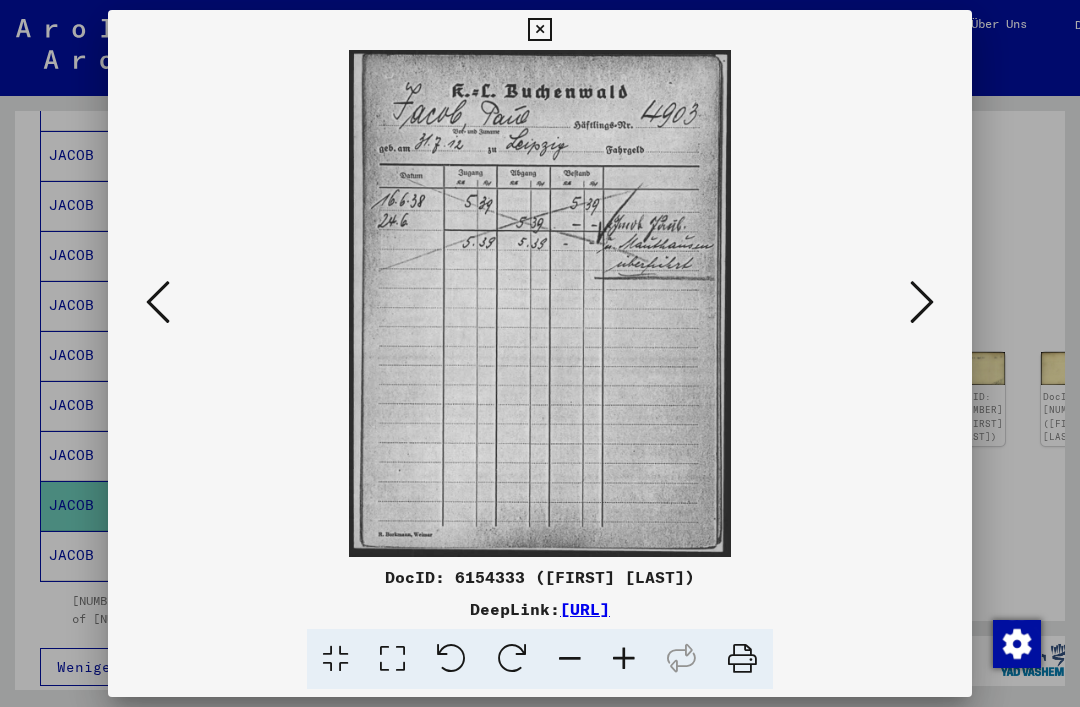 click at bounding box center (922, 302) 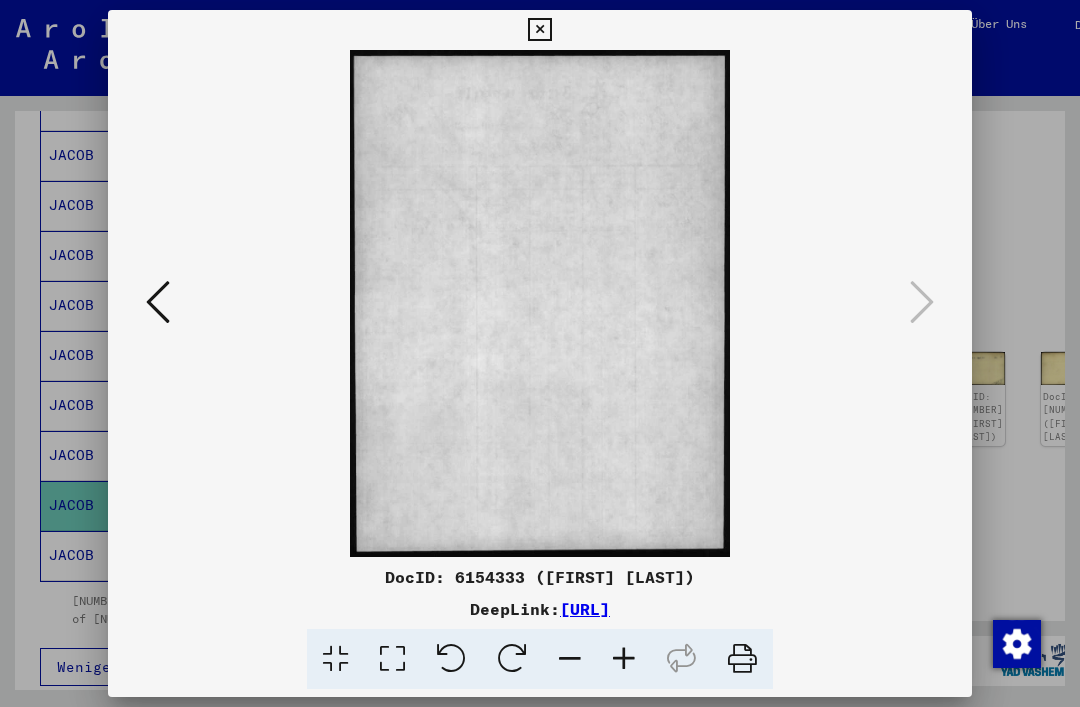 click at bounding box center [539, 30] 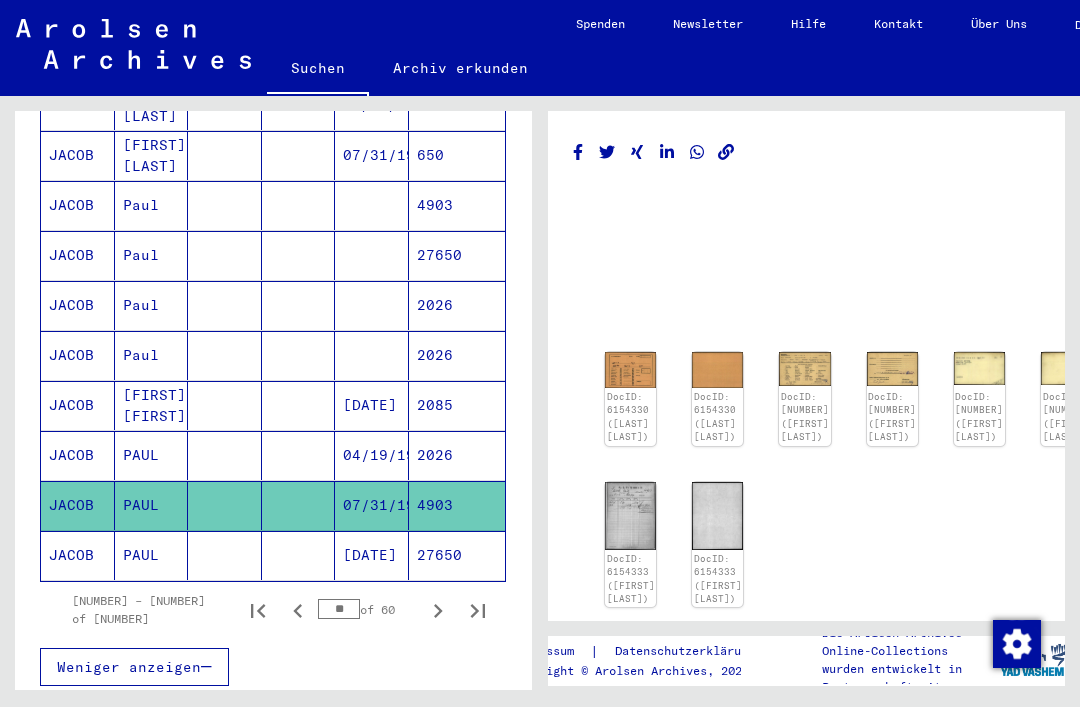 click on "27650" 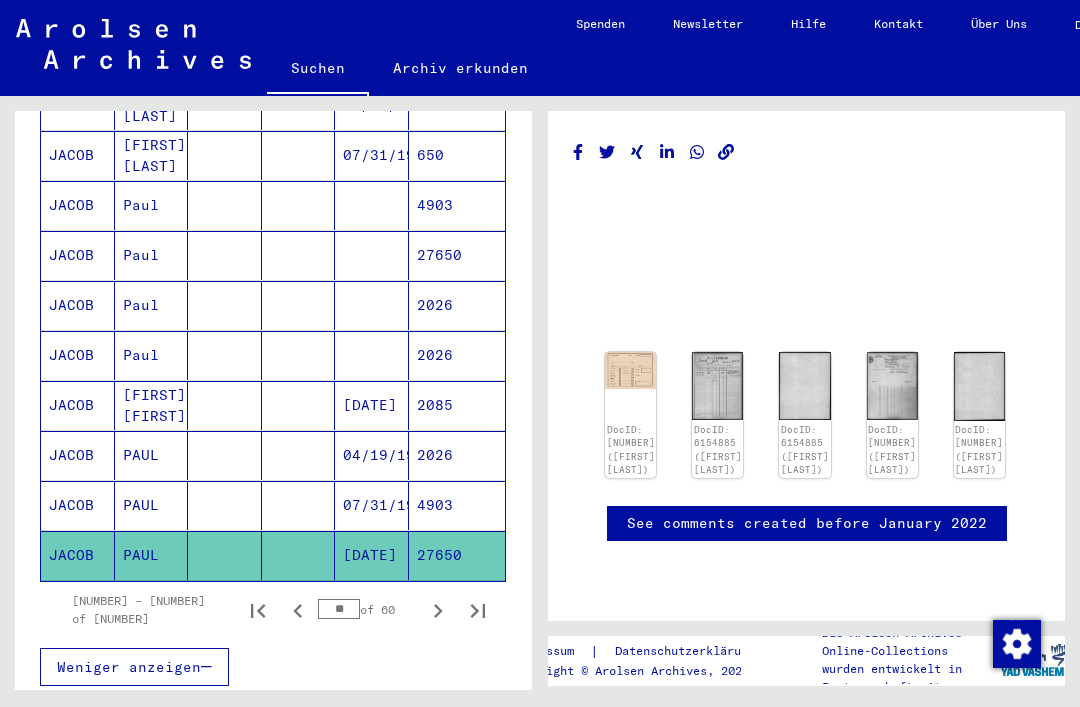 click 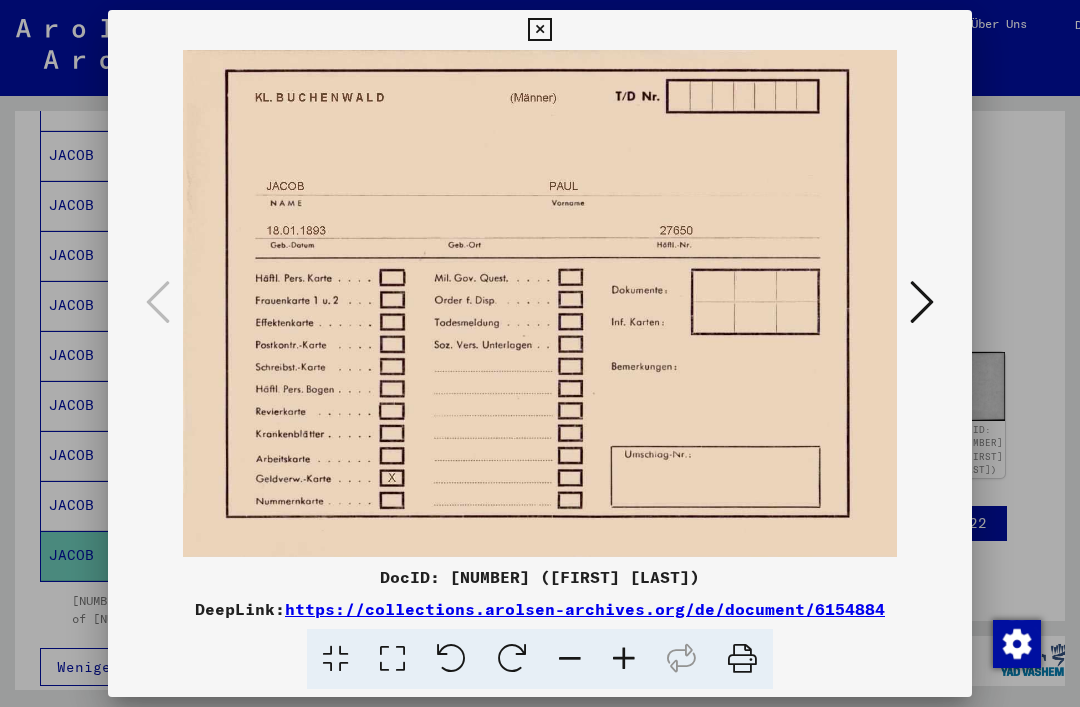 click at bounding box center (922, 303) 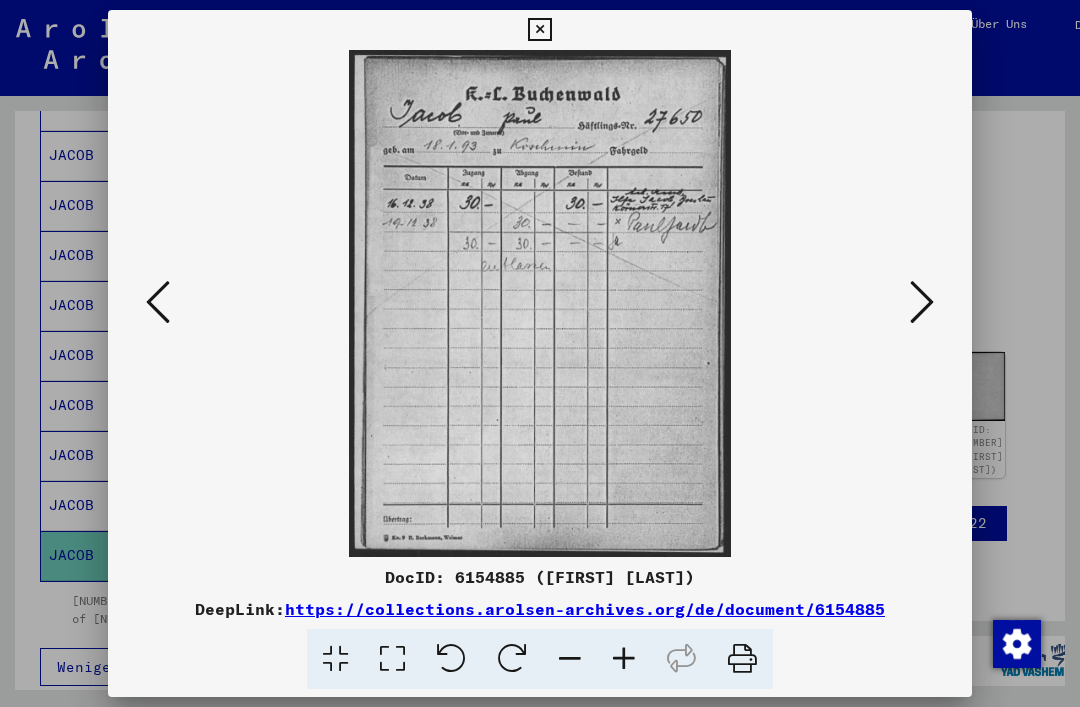 click at bounding box center (922, 302) 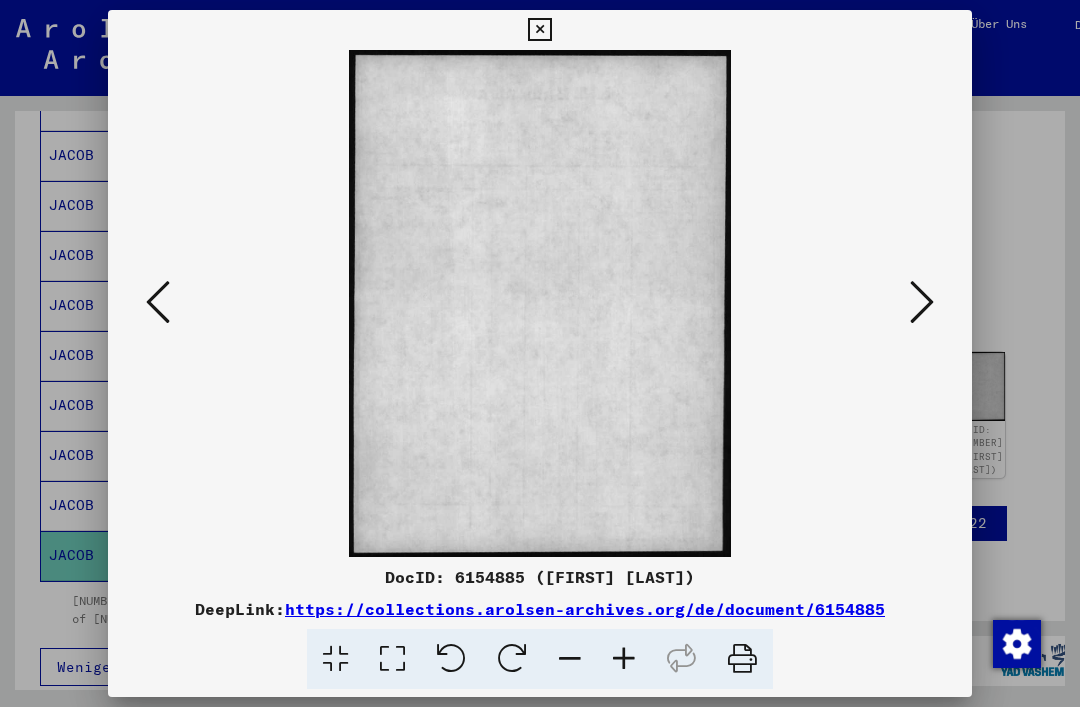 click at bounding box center (922, 302) 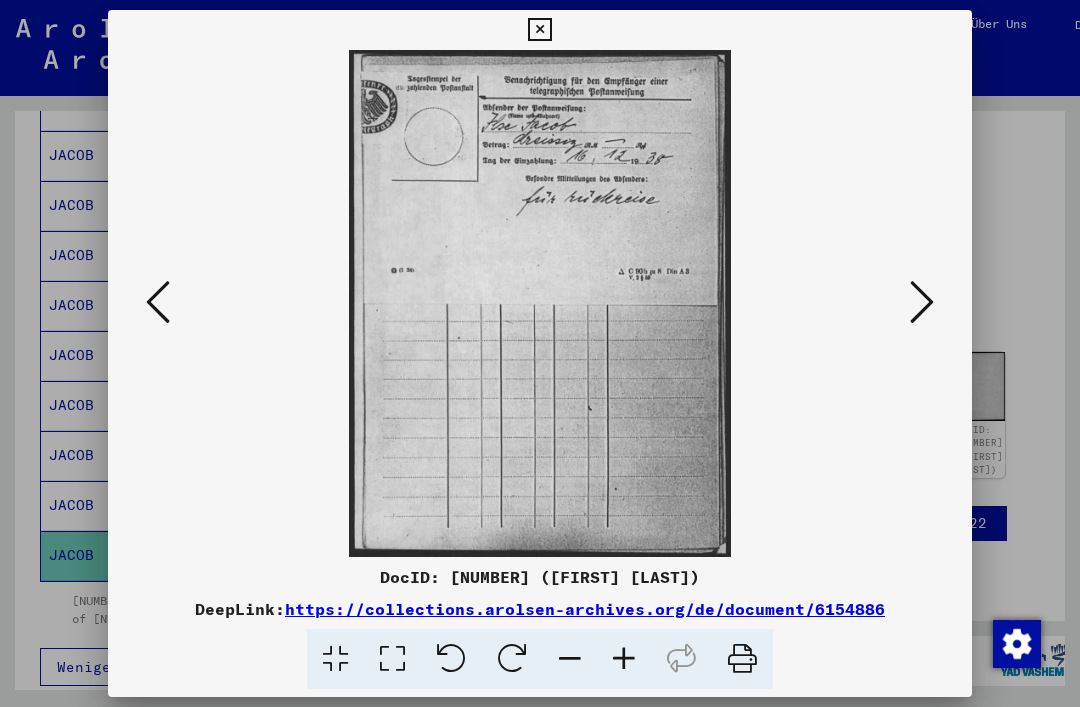 click at bounding box center (158, 302) 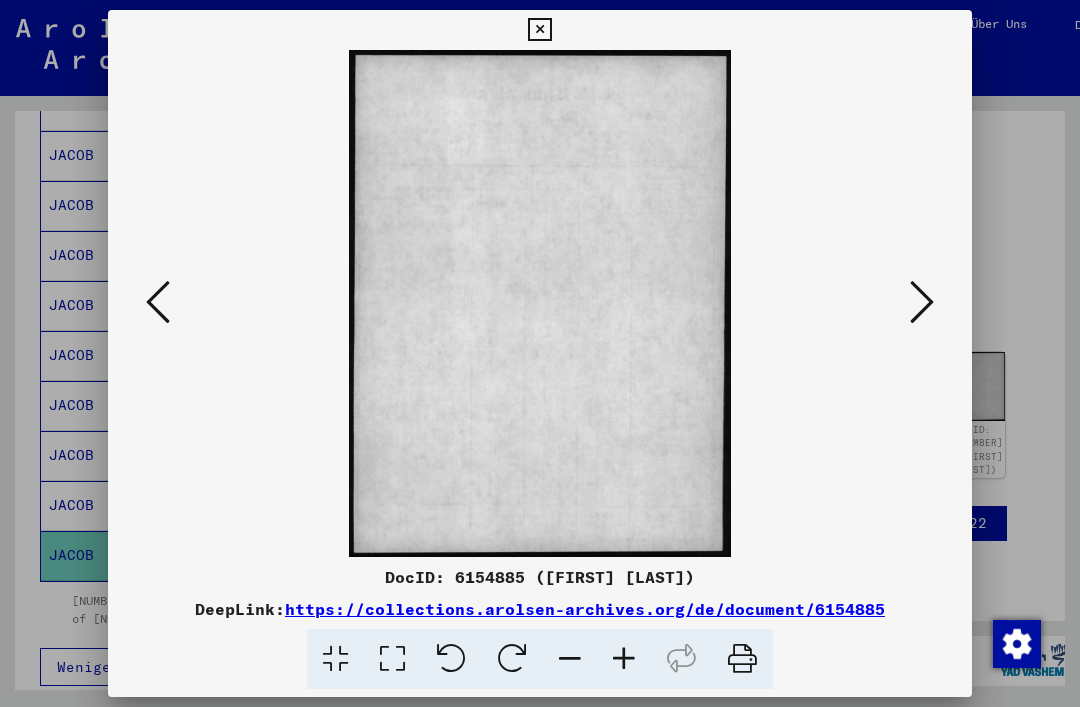 click at bounding box center [158, 302] 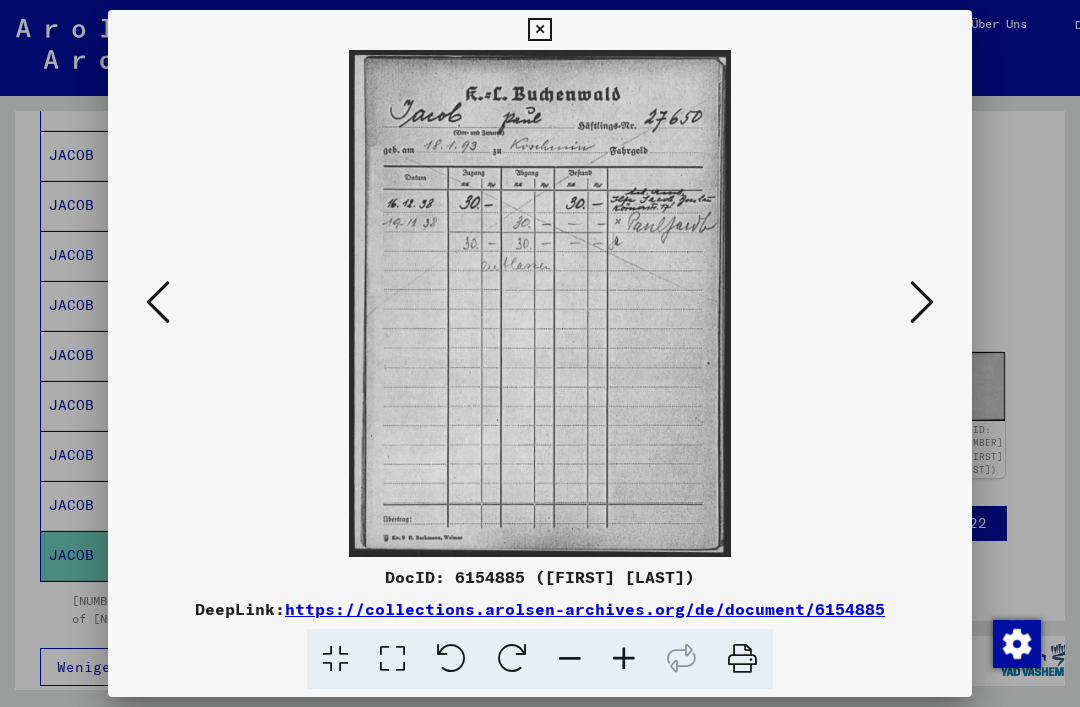 click at bounding box center (922, 303) 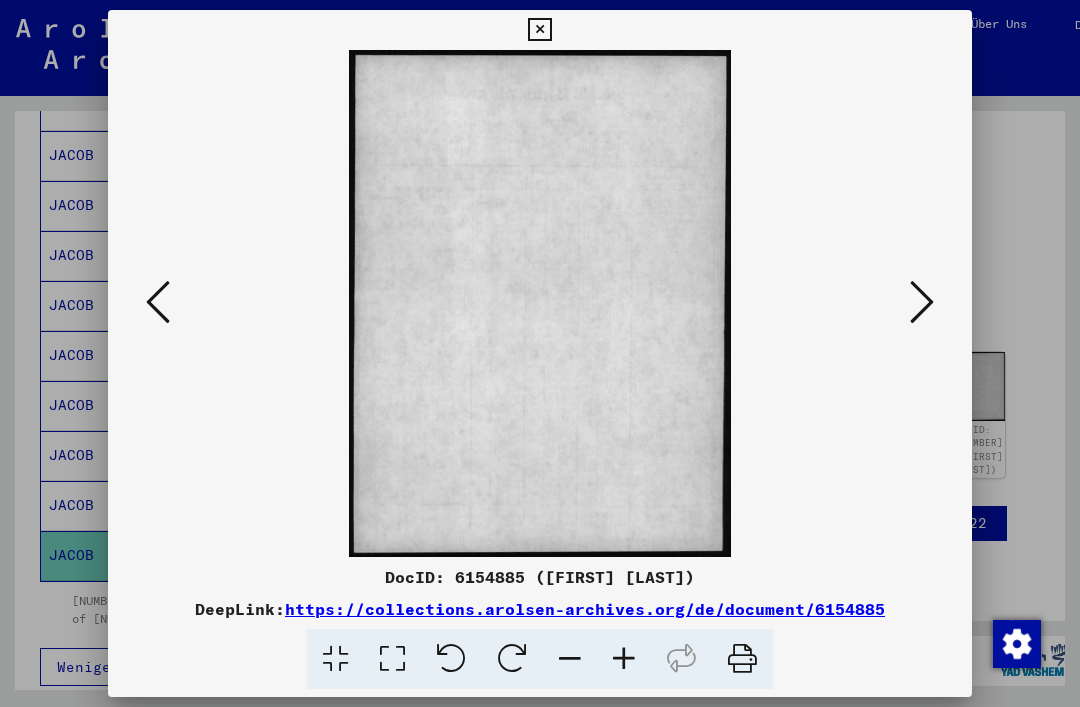 click at bounding box center [922, 302] 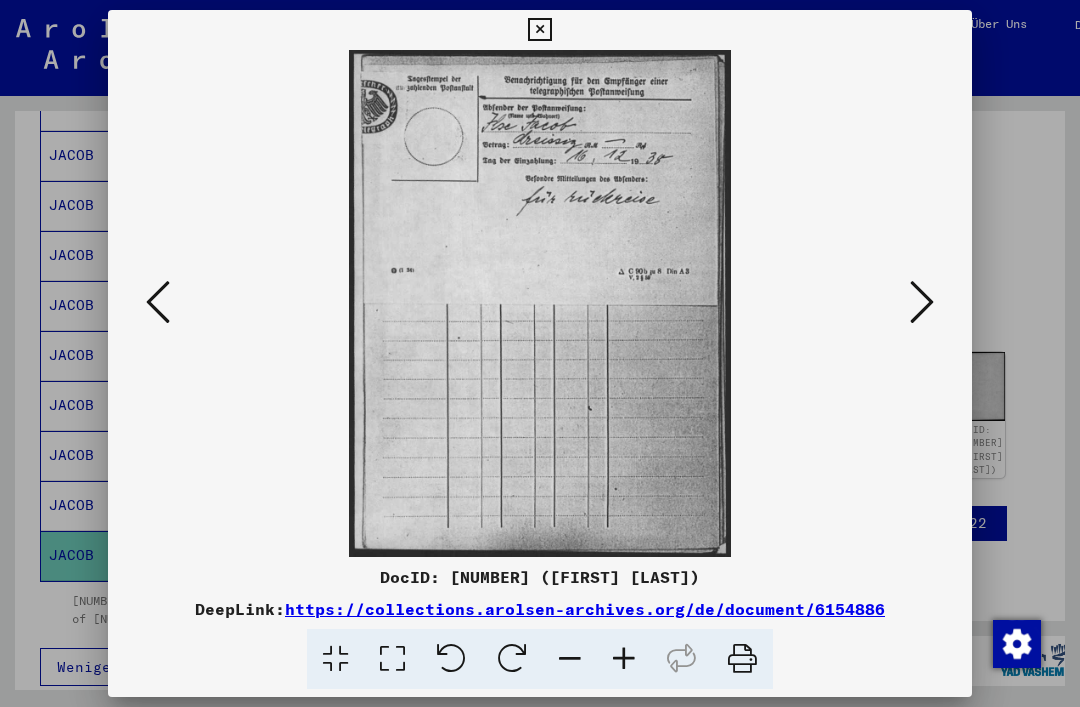 click at bounding box center [922, 302] 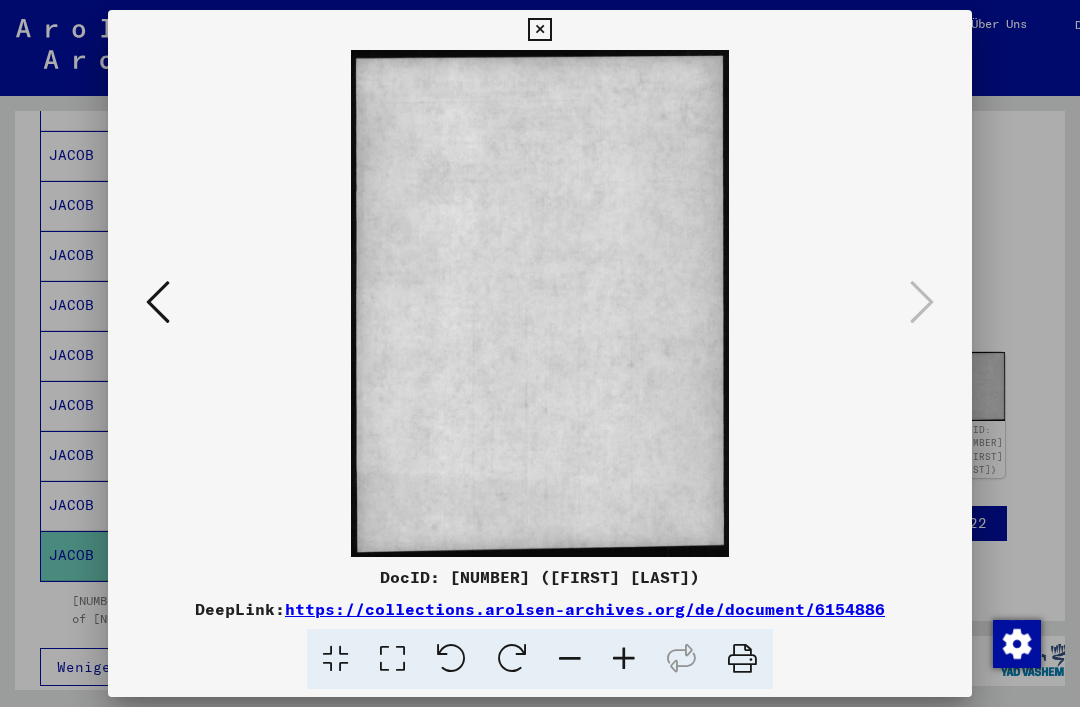 click at bounding box center [539, 30] 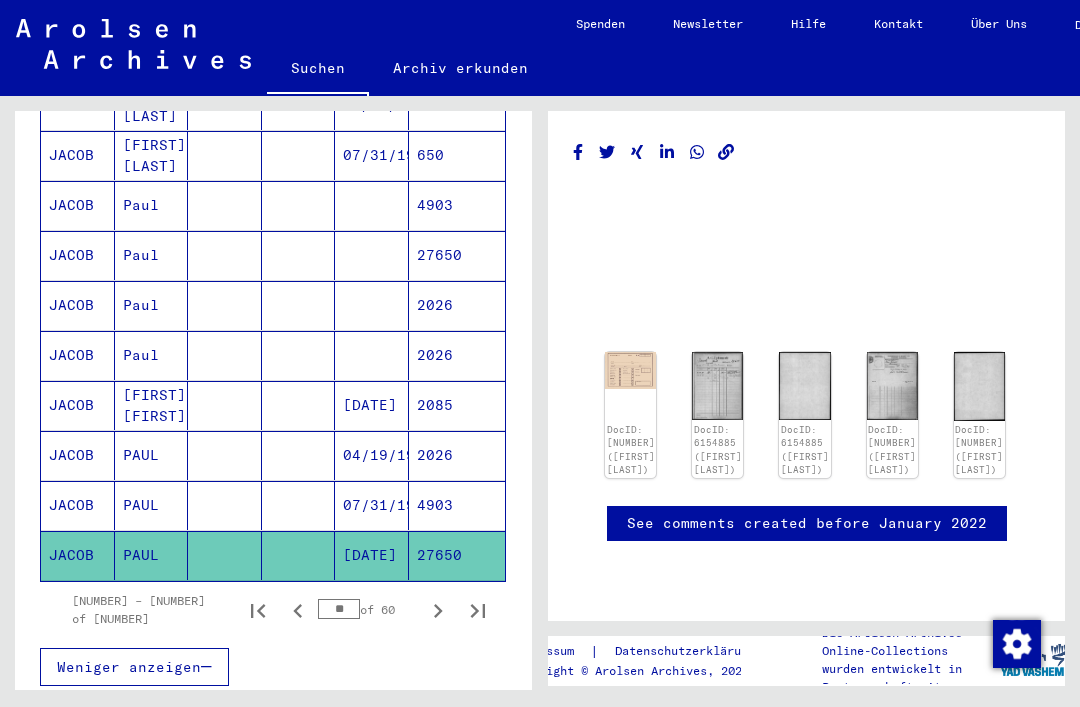 click 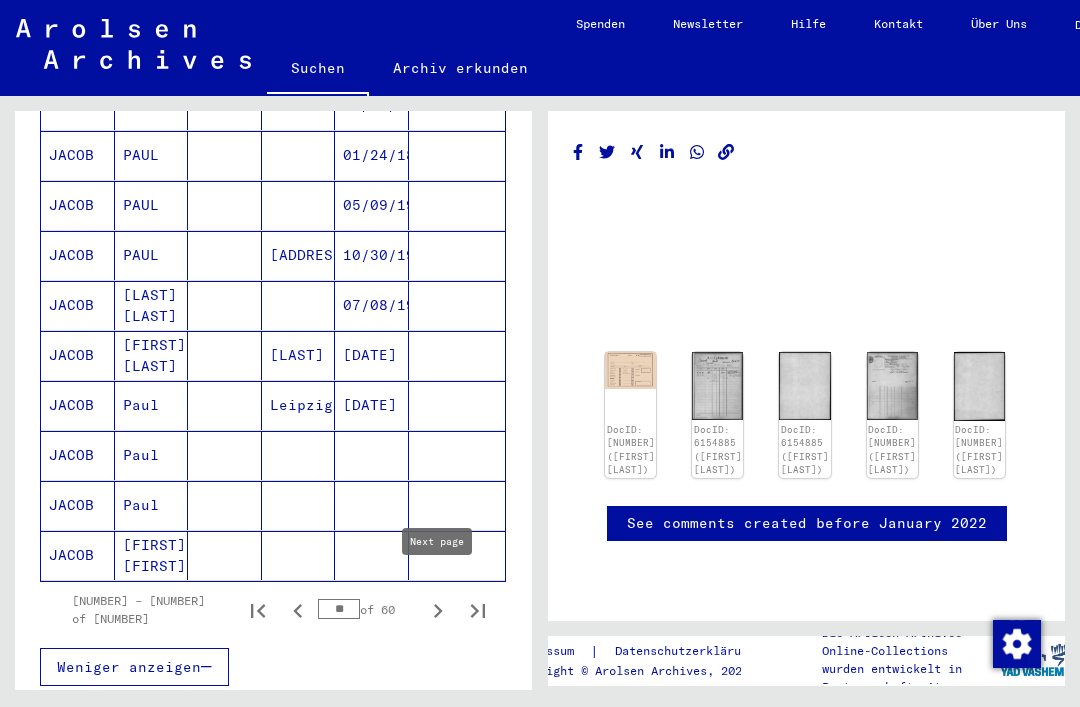click at bounding box center [299, 555] 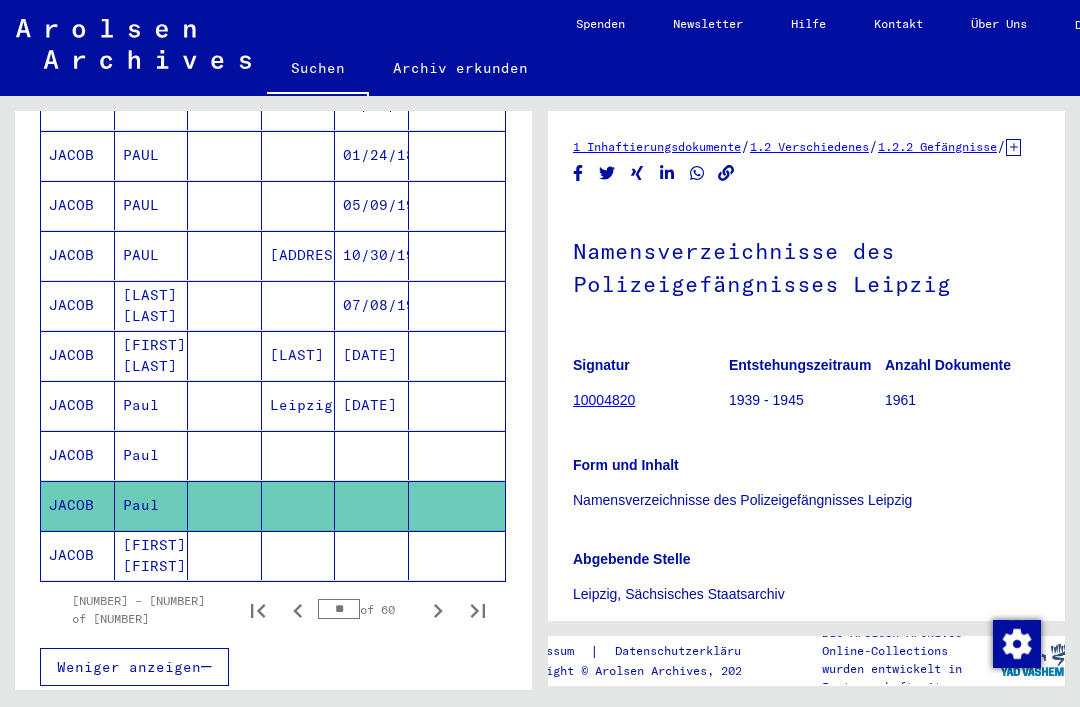scroll, scrollTop: 0, scrollLeft: 0, axis: both 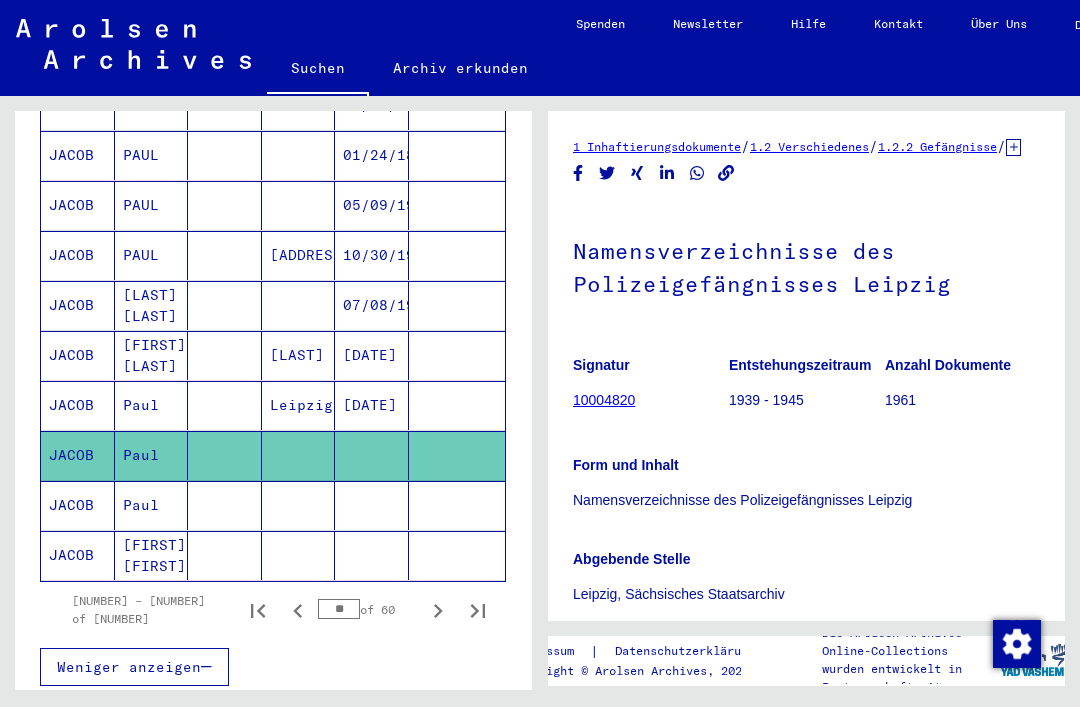 click on "Leipzig" at bounding box center [299, 455] 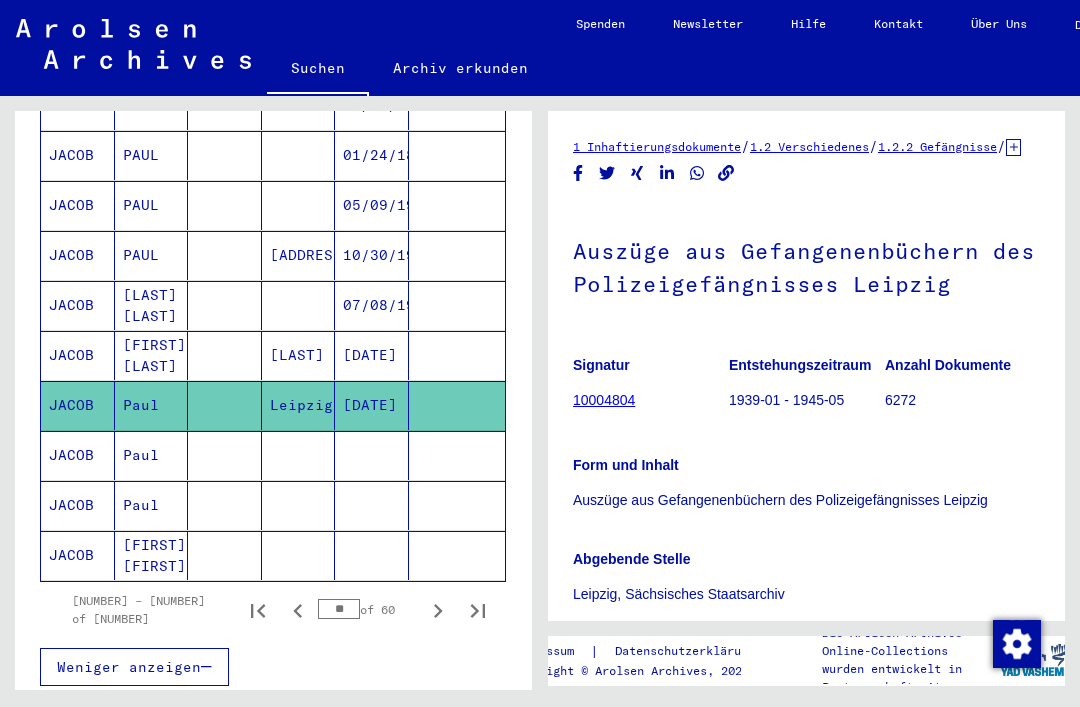 scroll, scrollTop: 0, scrollLeft: 0, axis: both 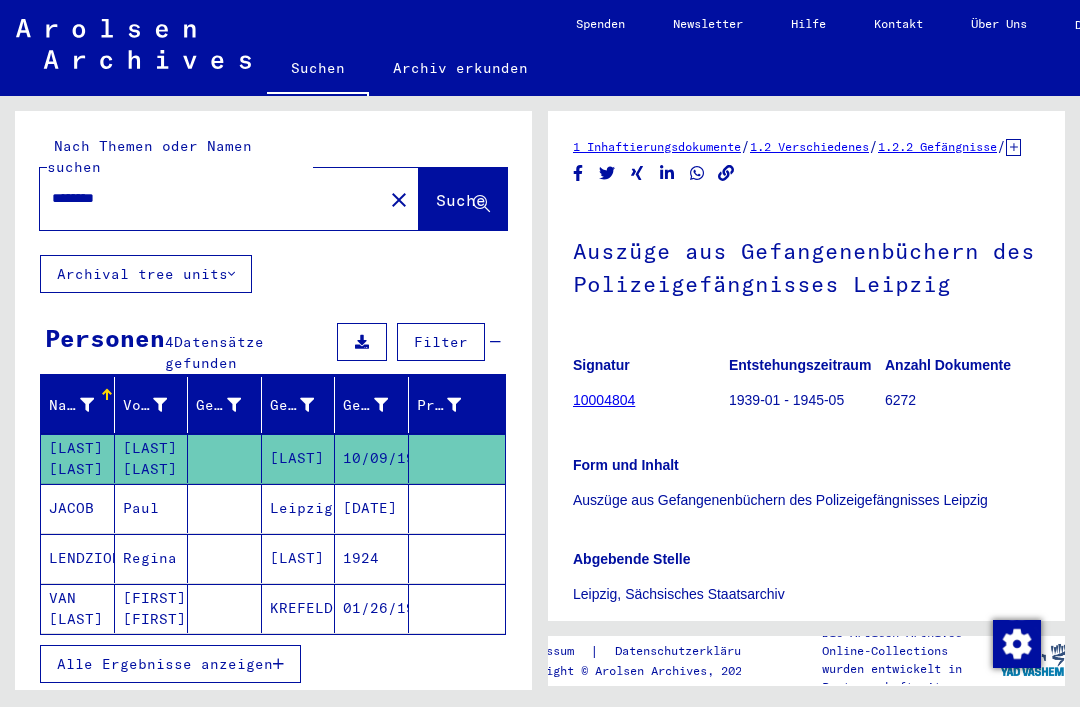 click on "********" at bounding box center (211, 198) 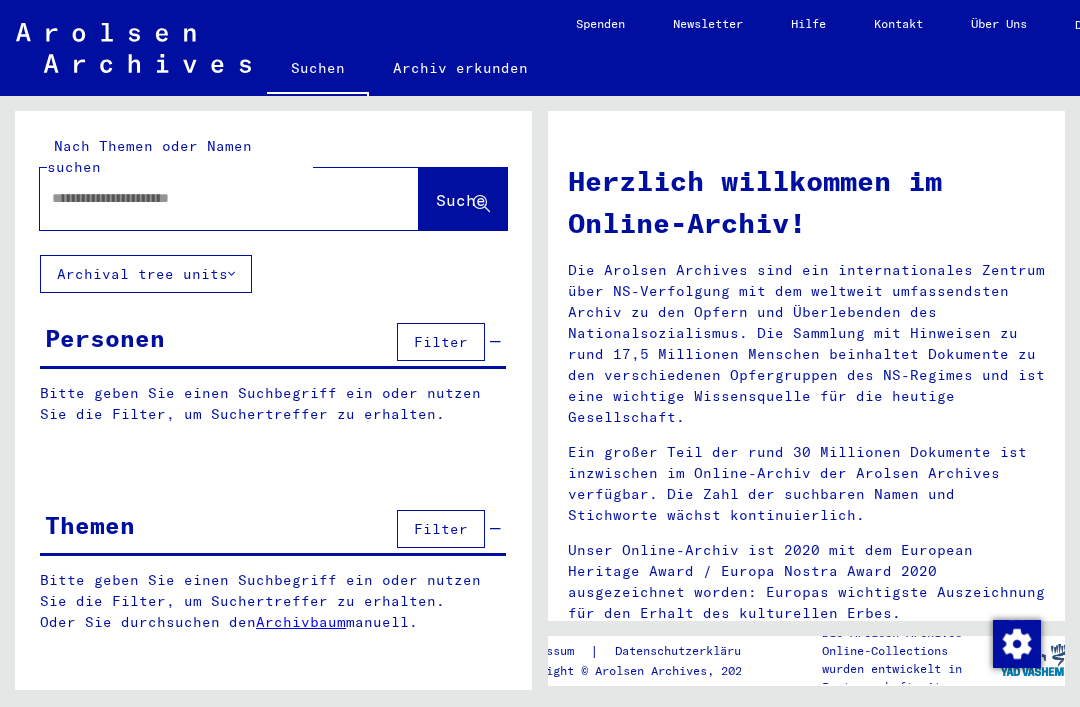 click at bounding box center (205, 198) 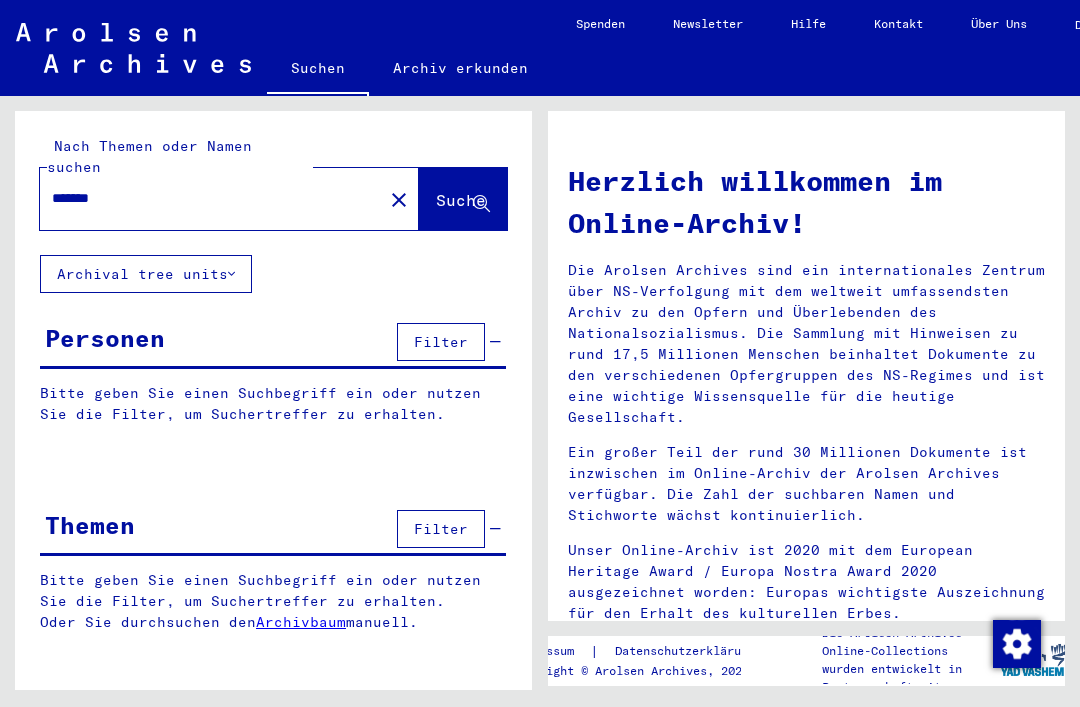 click on "******" at bounding box center (205, 198) 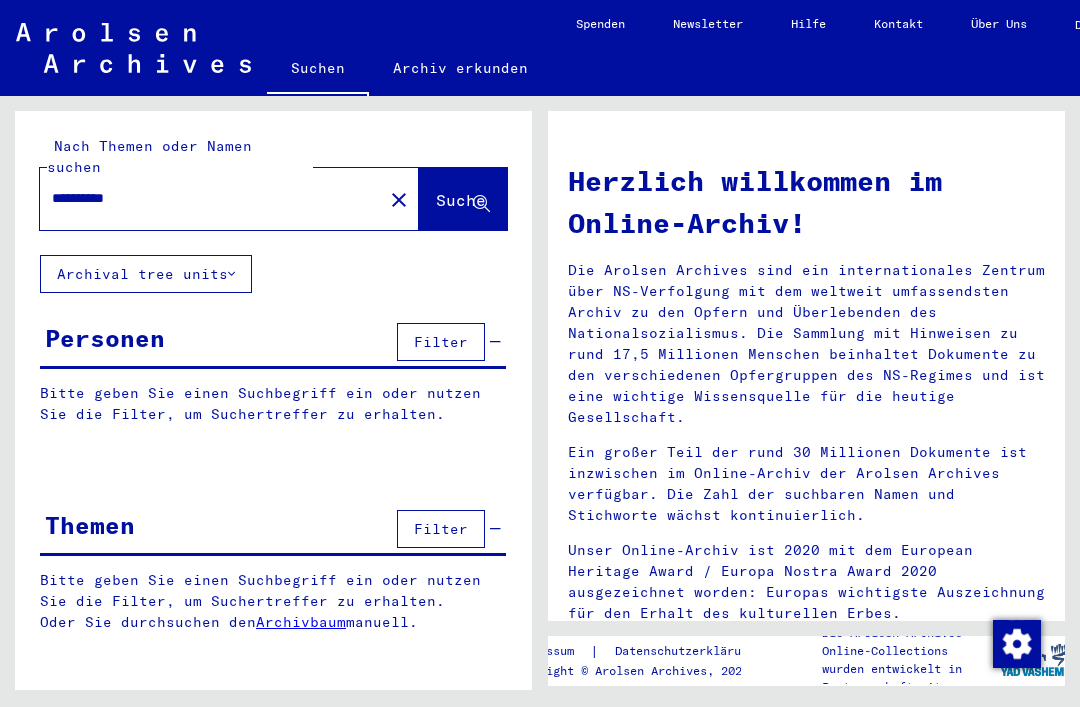 type on "**********" 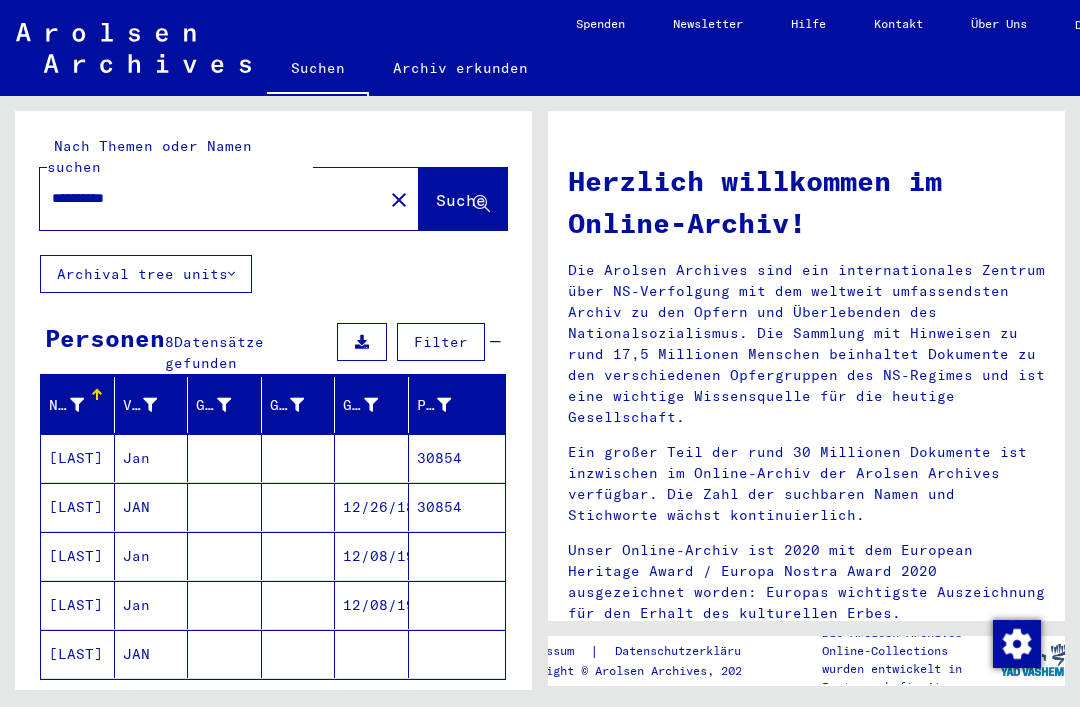 click on "12/26/1883" at bounding box center [372, 556] 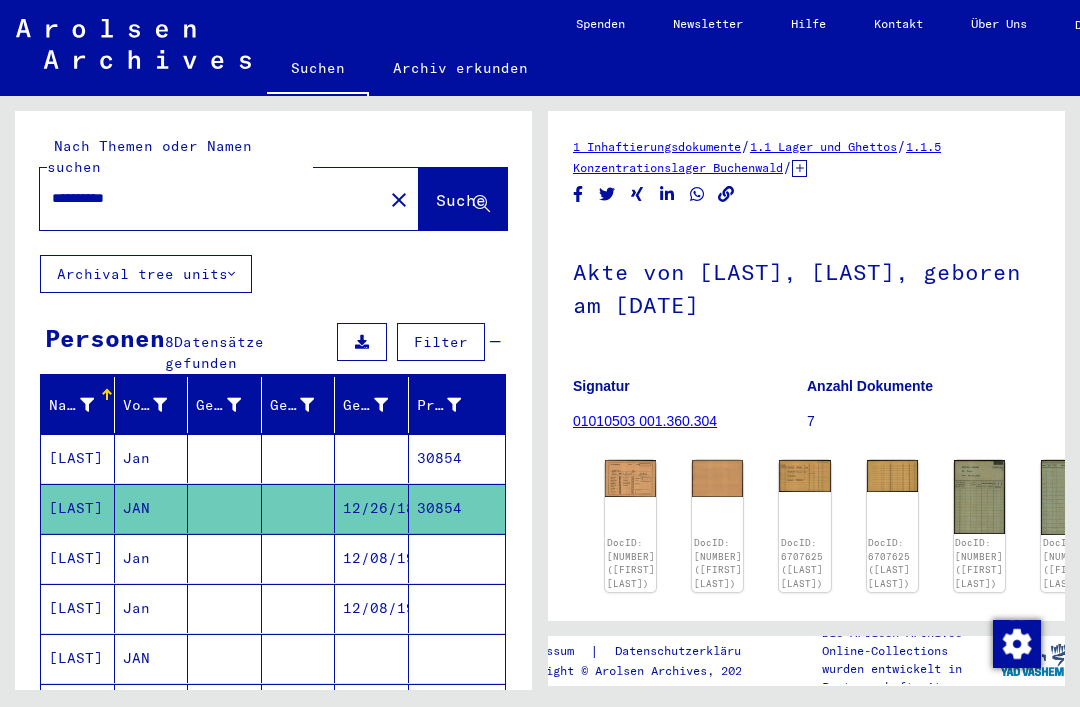 scroll, scrollTop: 0, scrollLeft: 0, axis: both 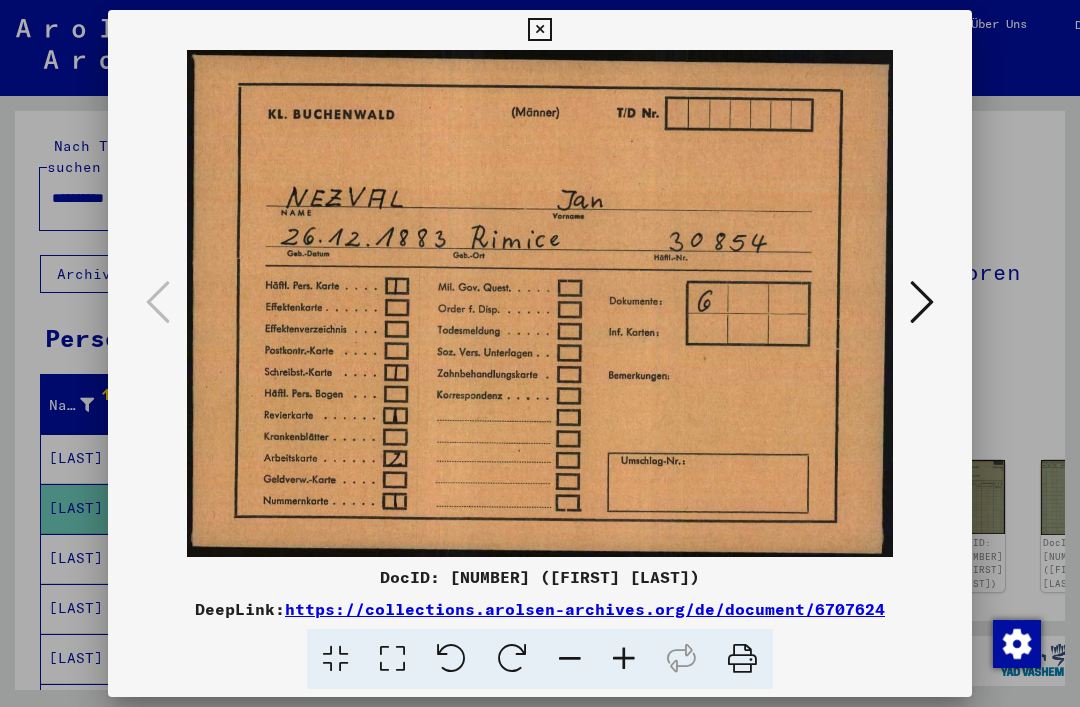 click at bounding box center [922, 302] 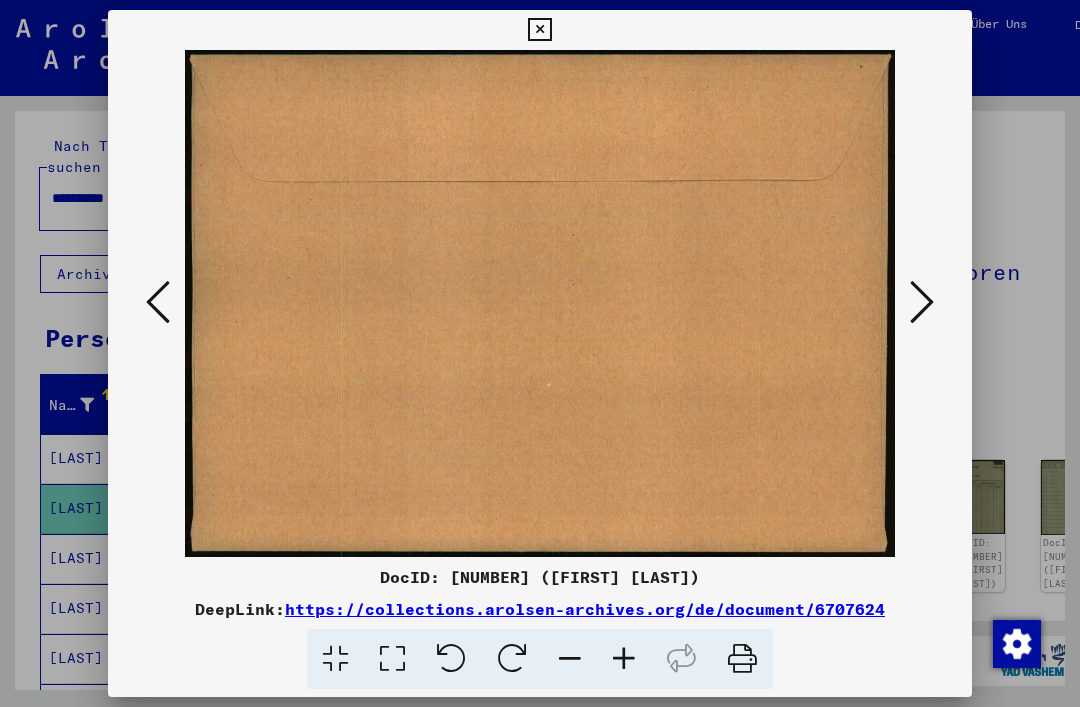 click at bounding box center (539, 30) 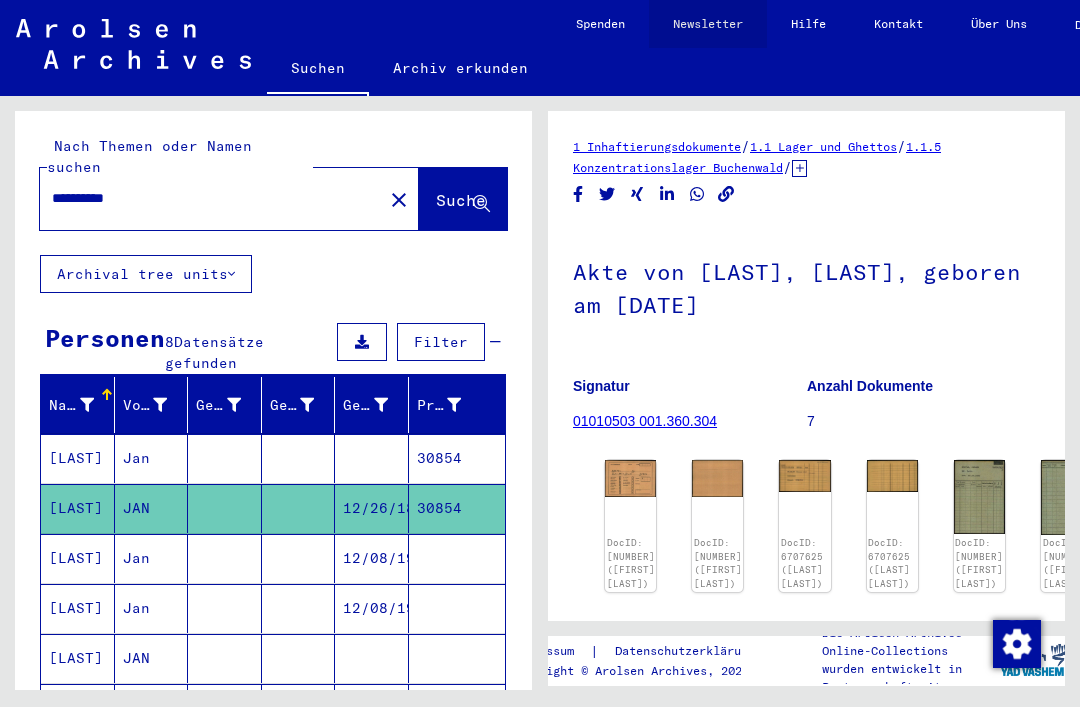 click on "Newsletter" 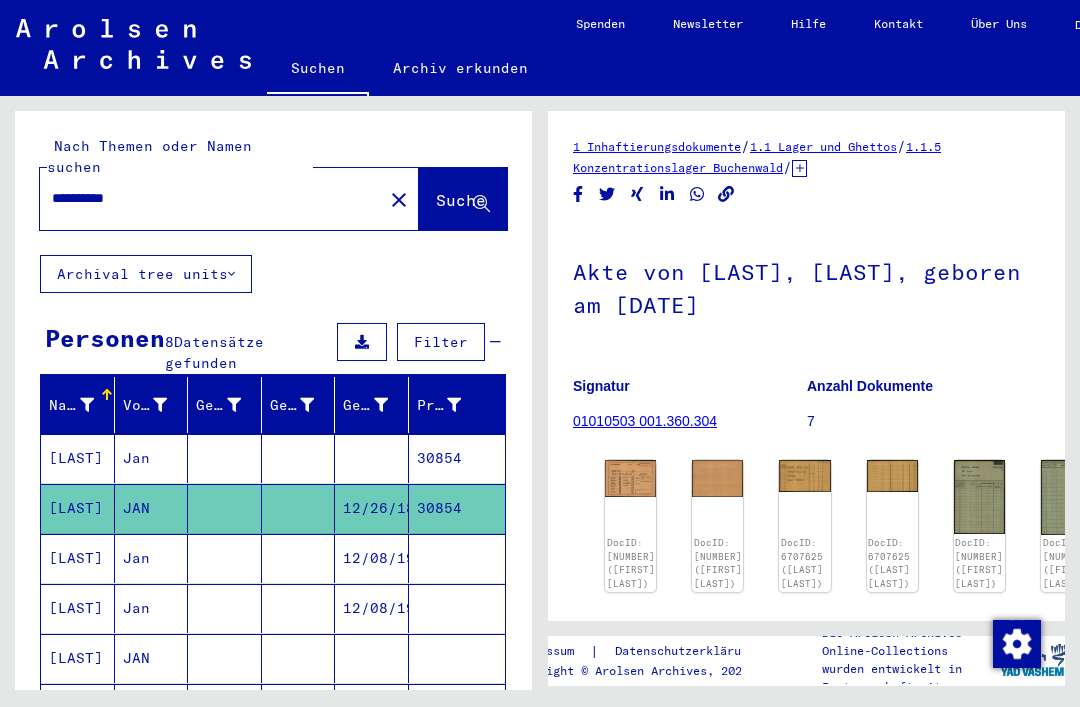 click on "**********" at bounding box center [211, 198] 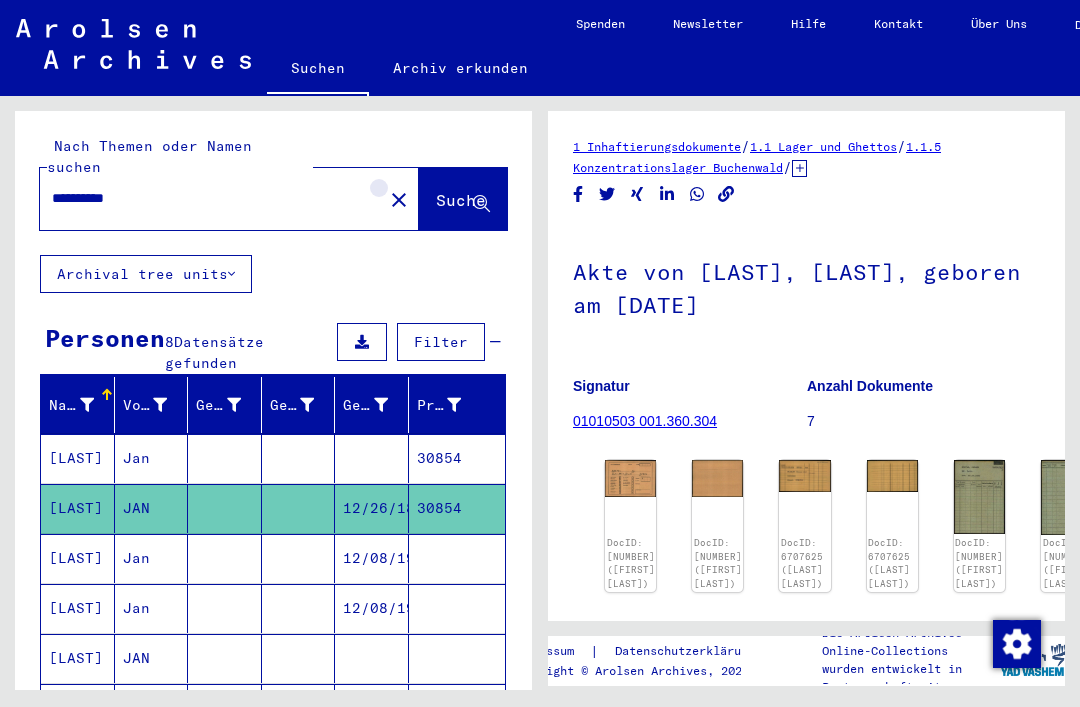 click on "close" 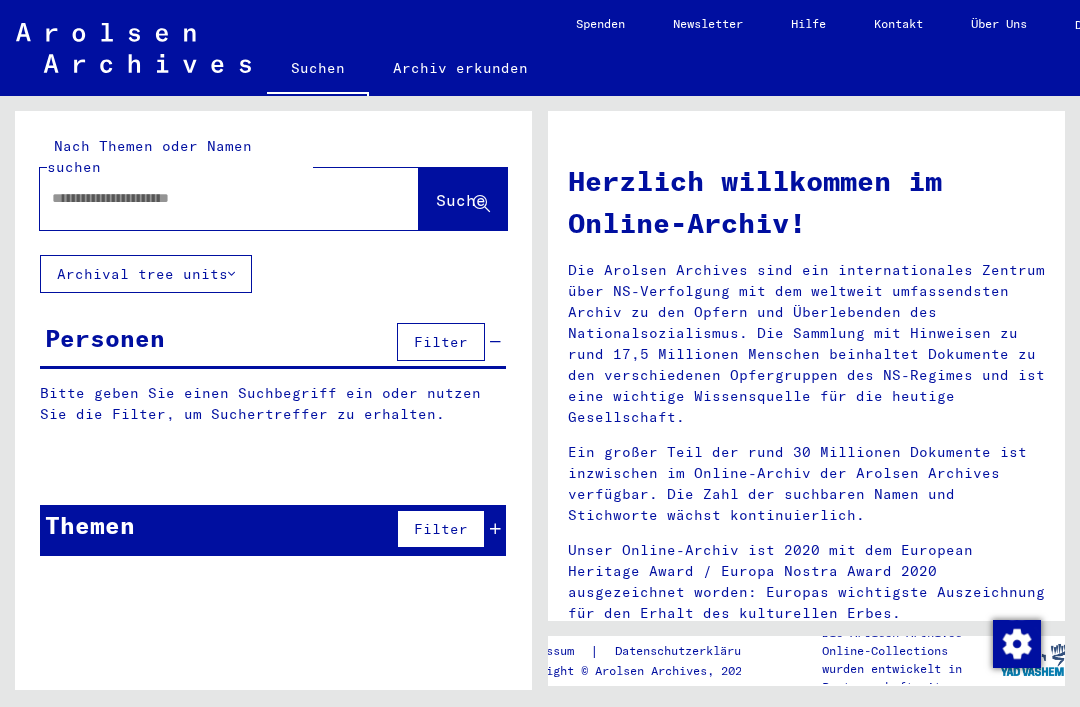 click at bounding box center (205, 198) 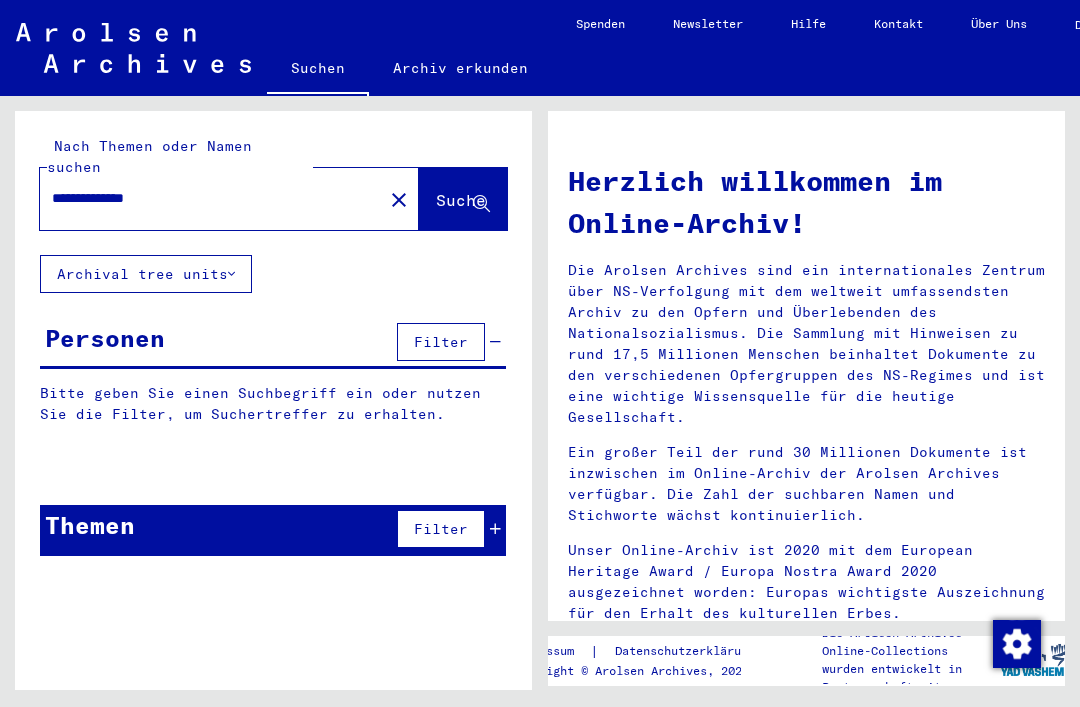 type on "**********" 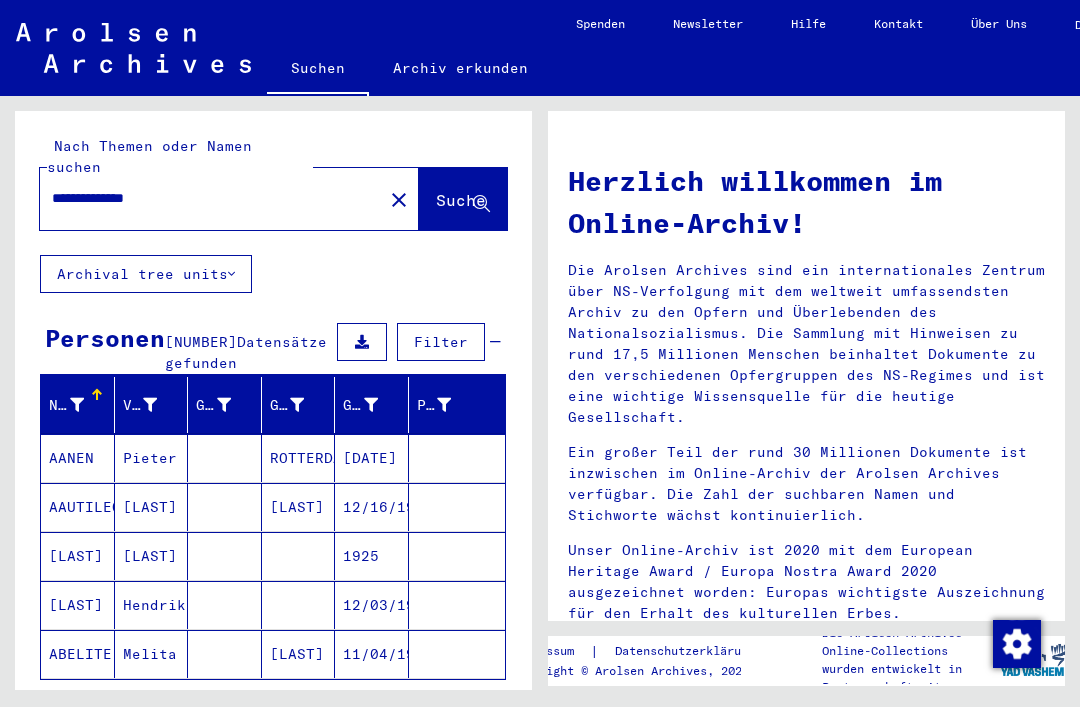 click on "ROTTERDAMM" at bounding box center [299, 507] 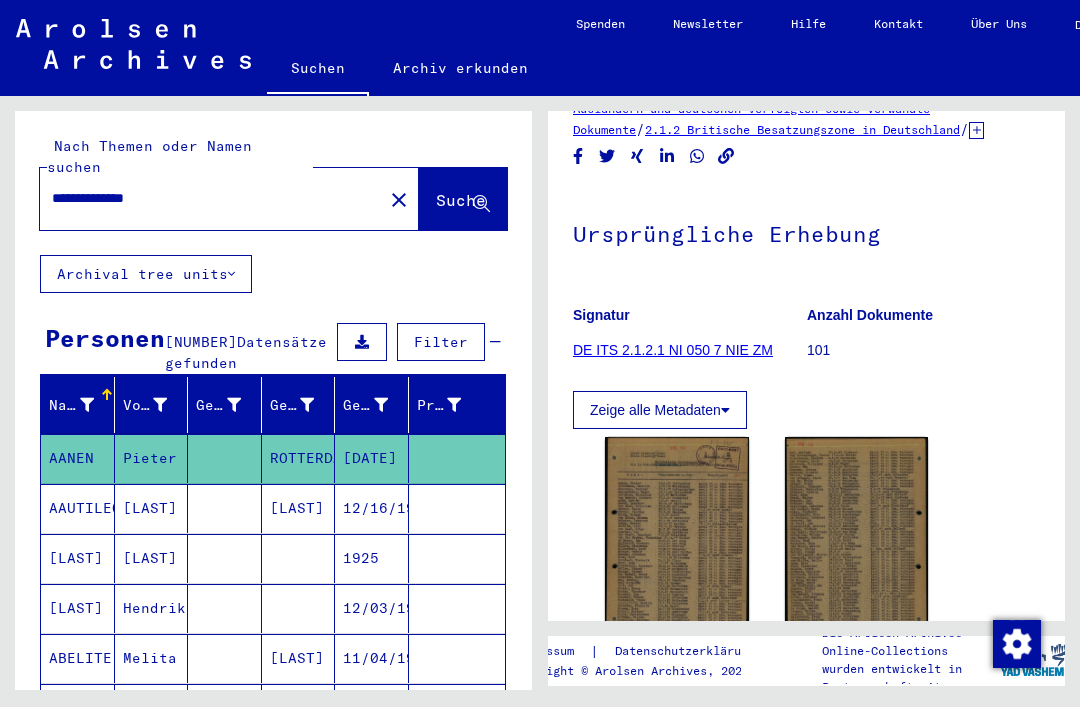 scroll, scrollTop: 102, scrollLeft: 0, axis: vertical 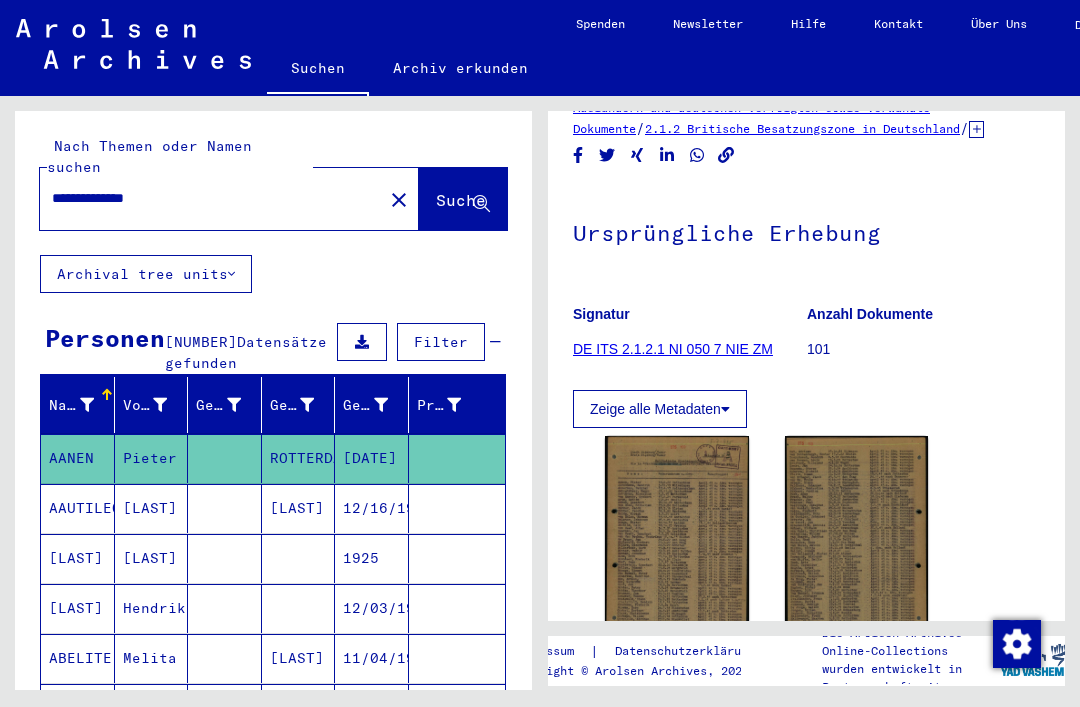 click 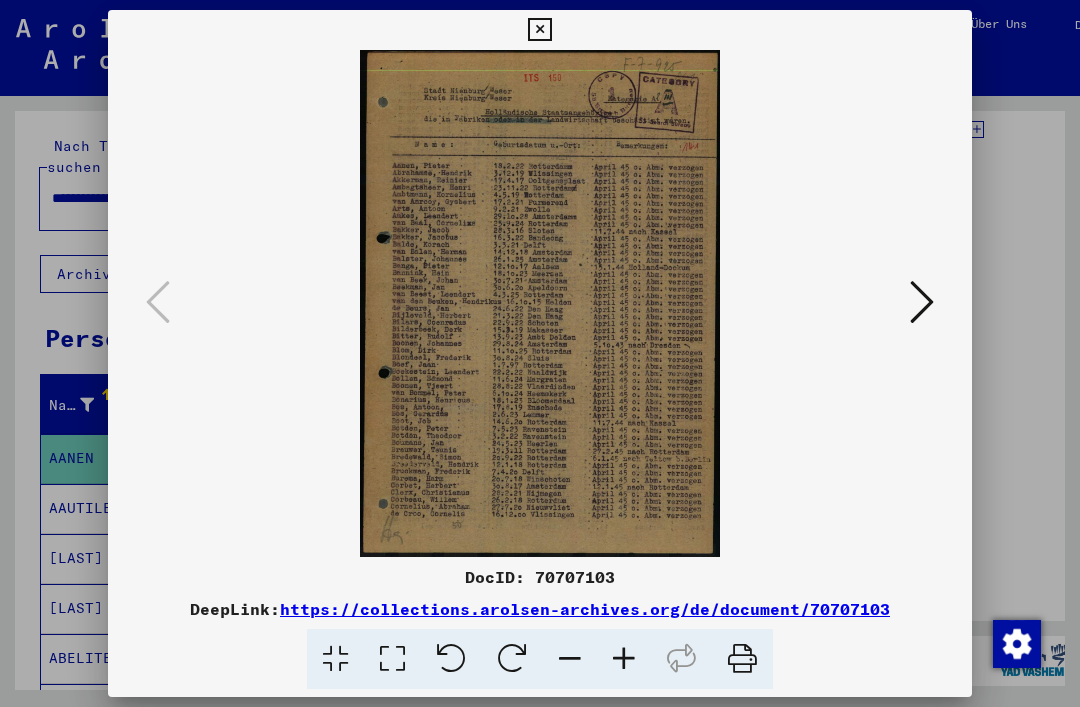 click at bounding box center [539, 30] 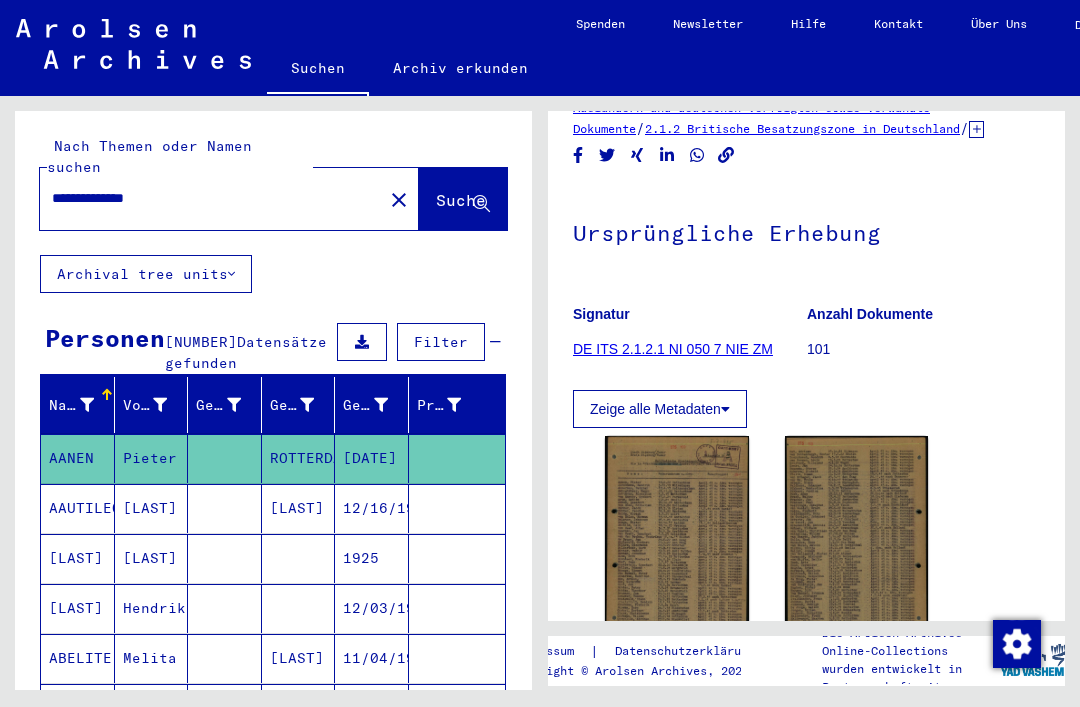 click 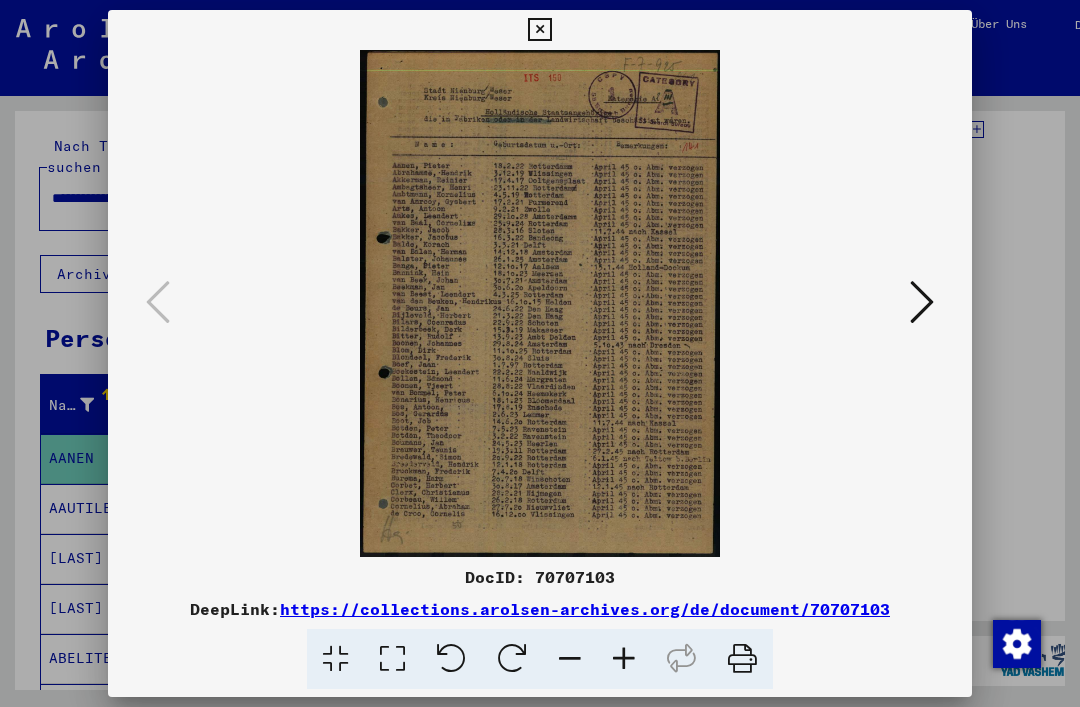 click at bounding box center (922, 303) 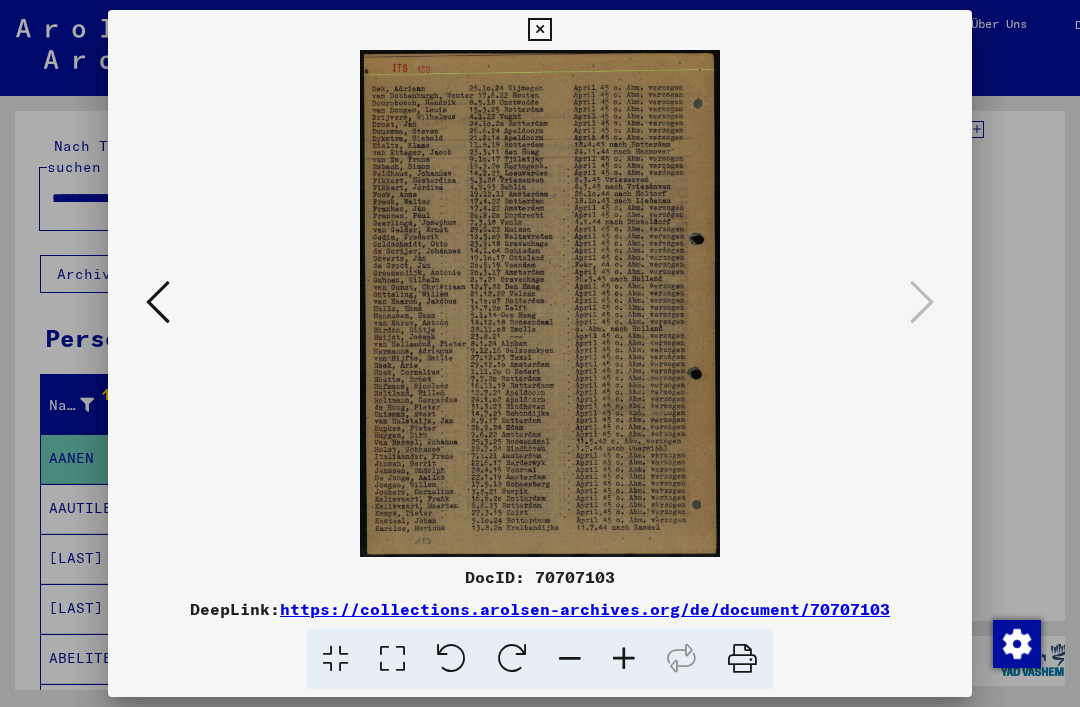 click at bounding box center [539, 30] 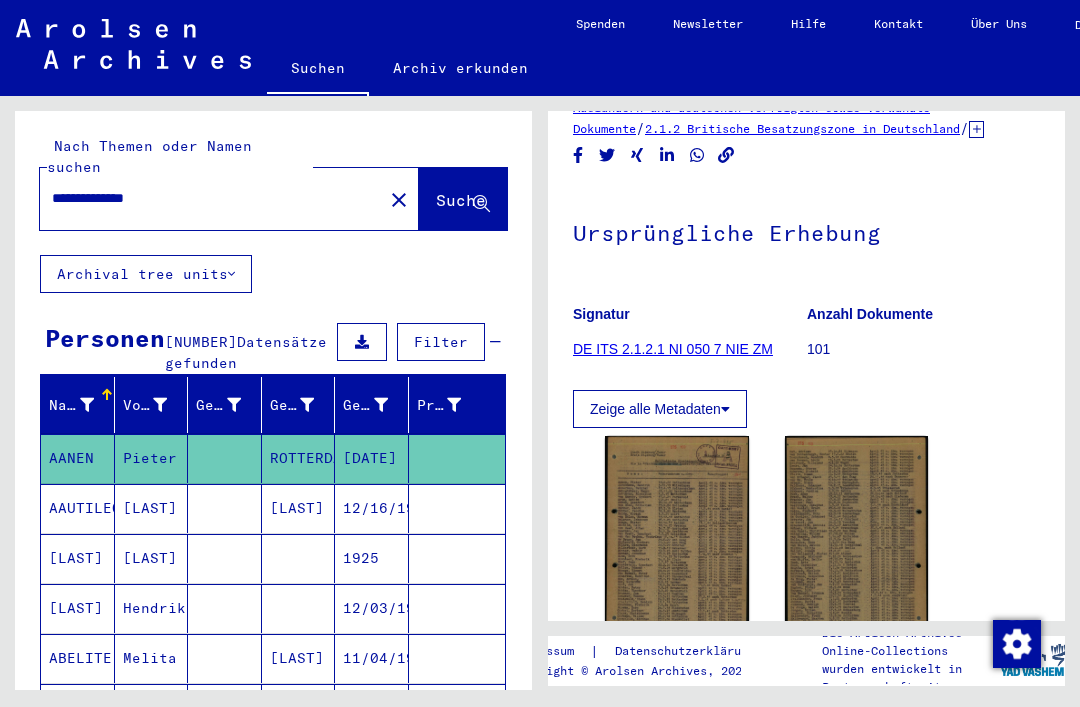 click at bounding box center [457, 558] 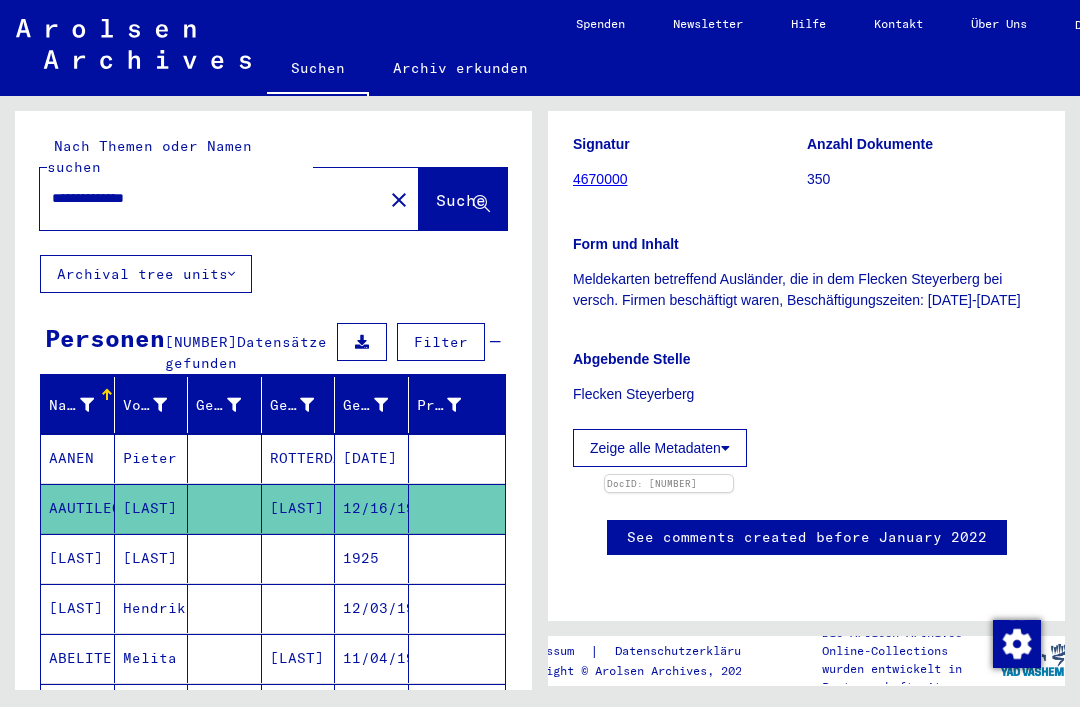 scroll, scrollTop: 561, scrollLeft: 0, axis: vertical 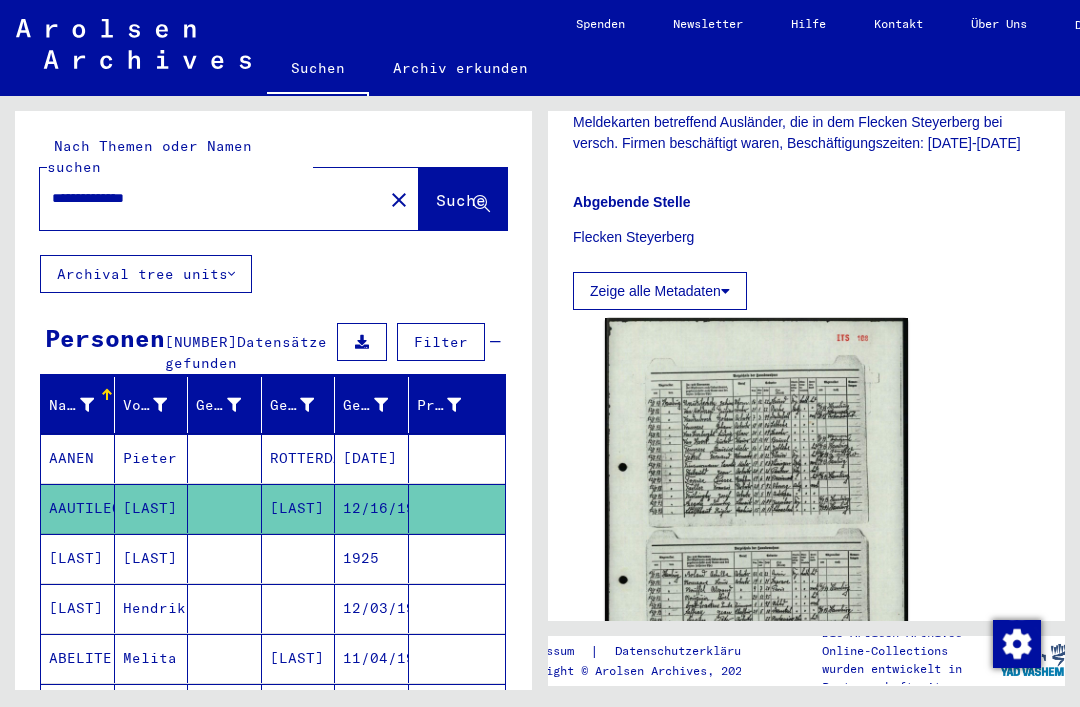 click 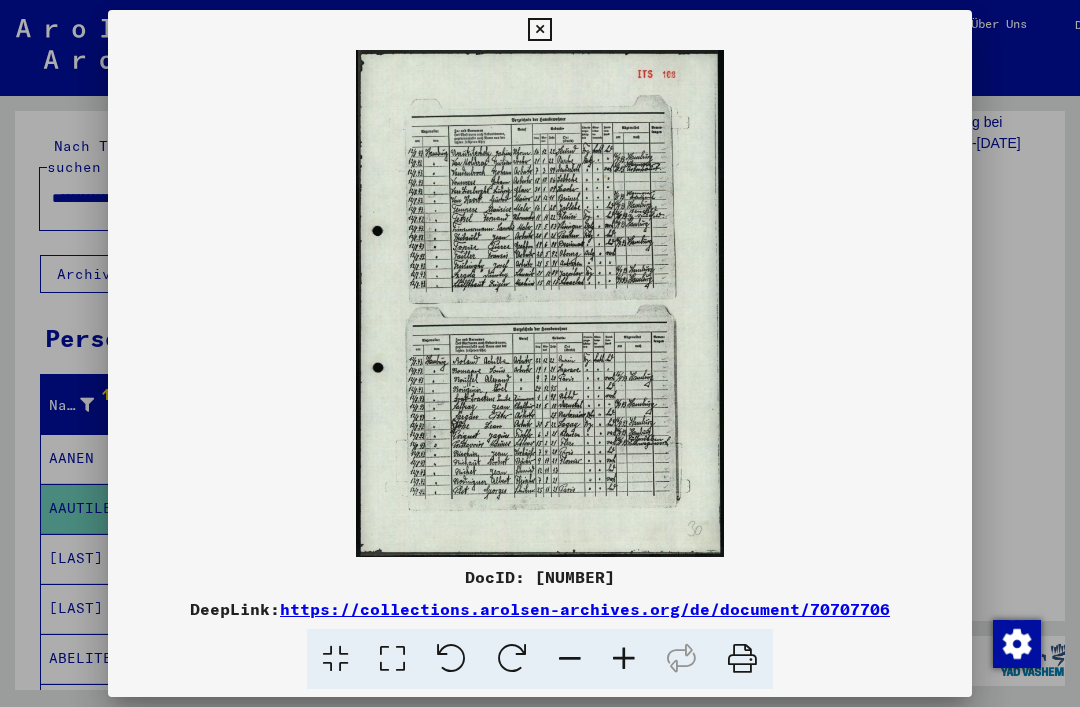 click at bounding box center [539, 30] 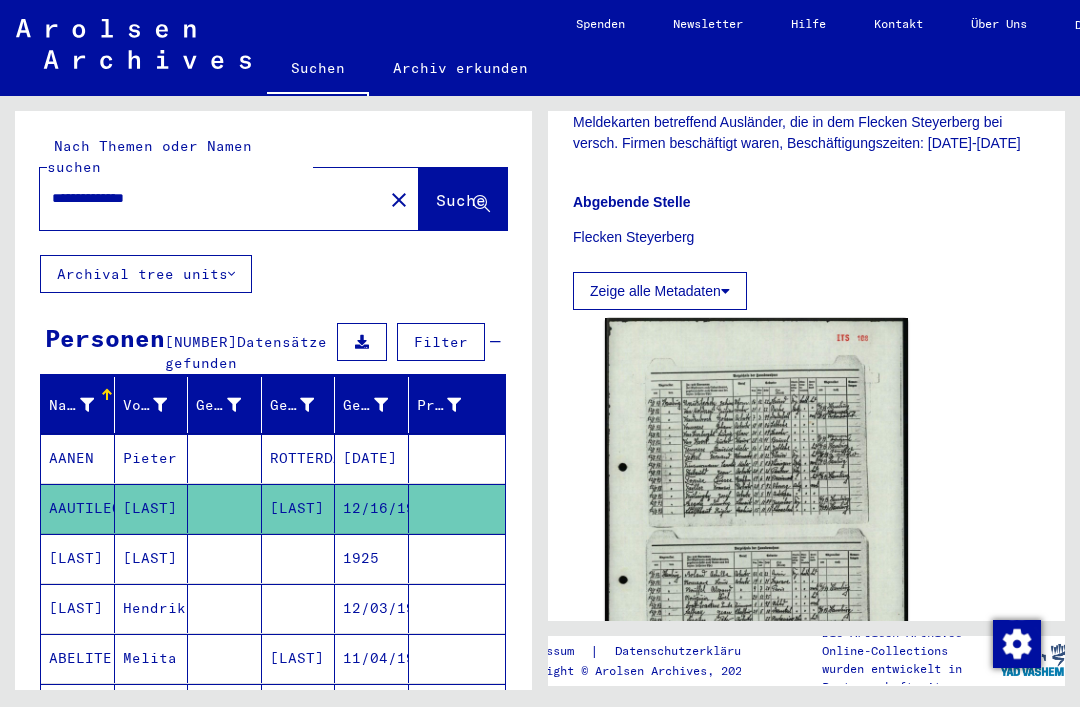 click on "1925" at bounding box center (372, 608) 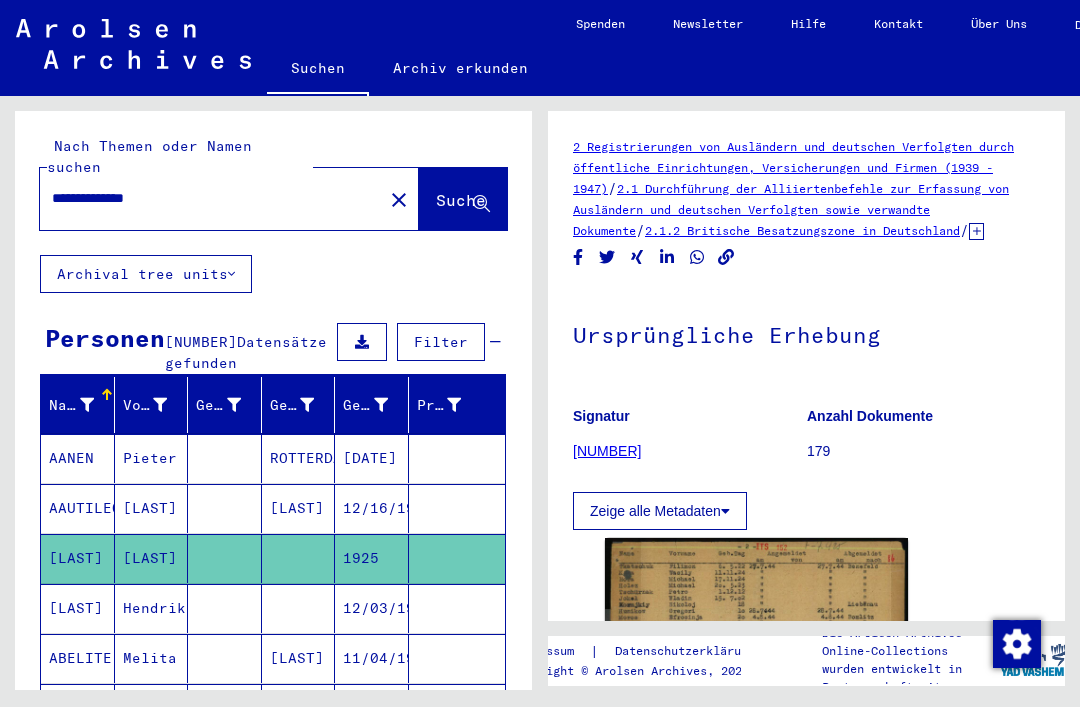 scroll, scrollTop: 0, scrollLeft: 0, axis: both 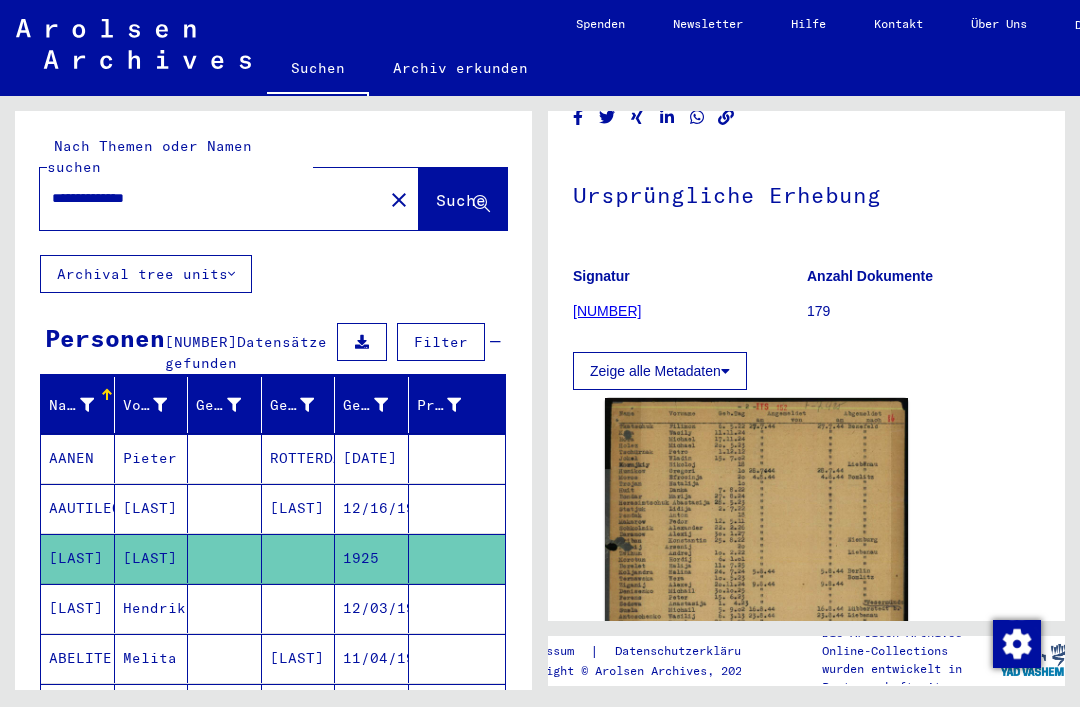 click 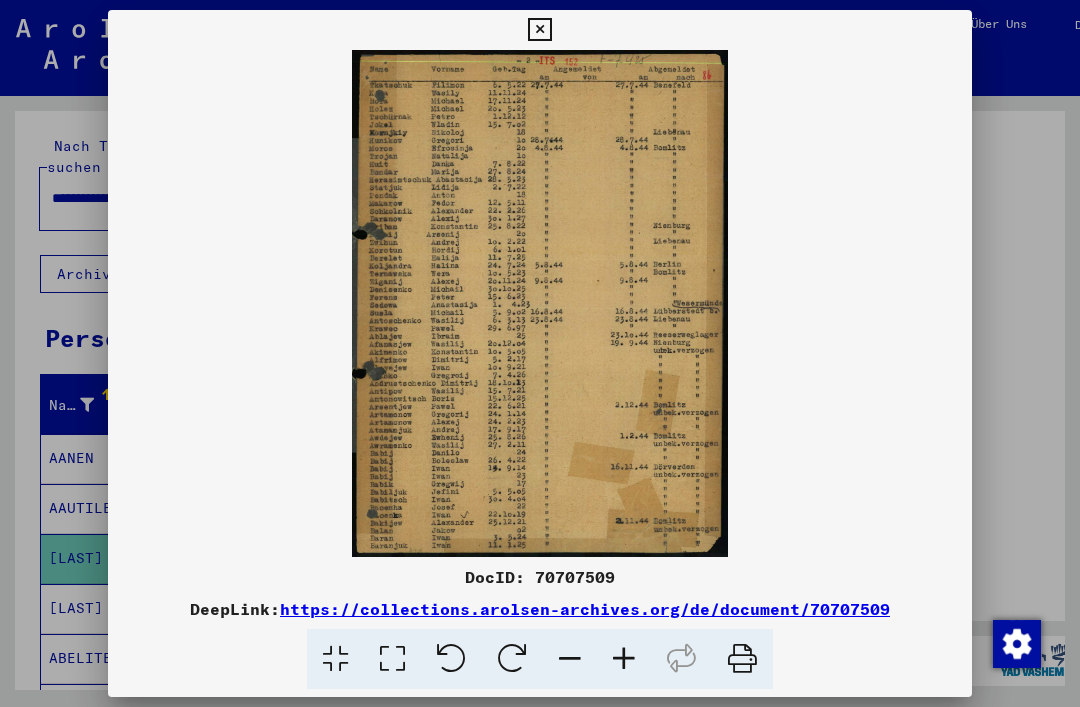 click at bounding box center (539, 30) 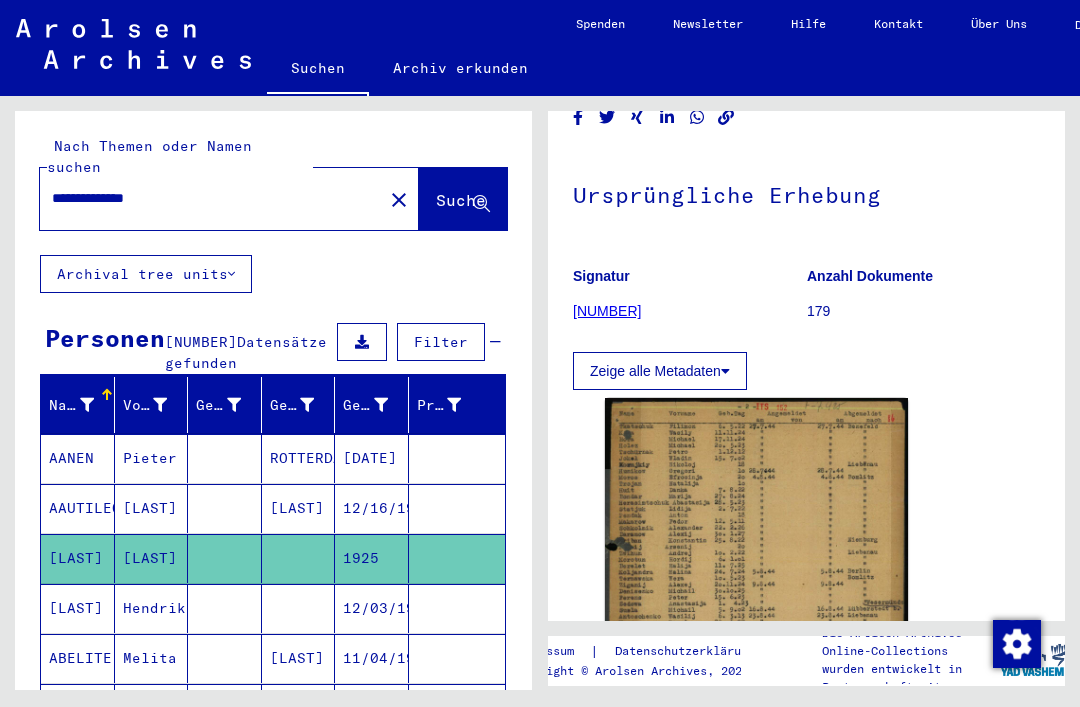 click at bounding box center (457, 658) 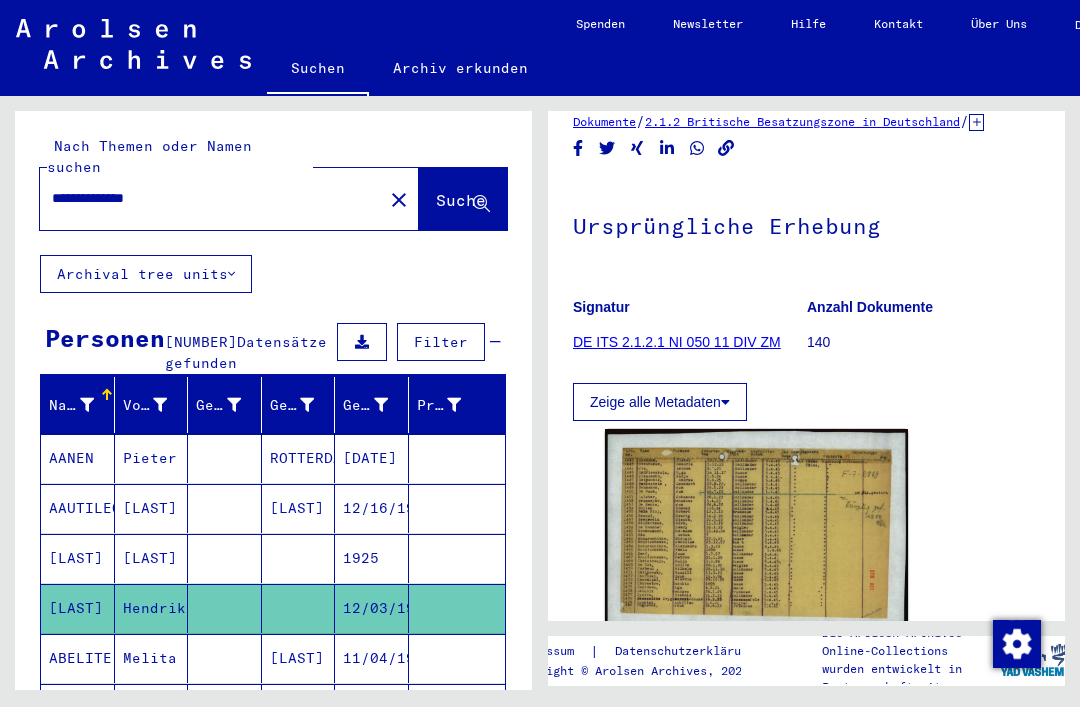scroll, scrollTop: 110, scrollLeft: 0, axis: vertical 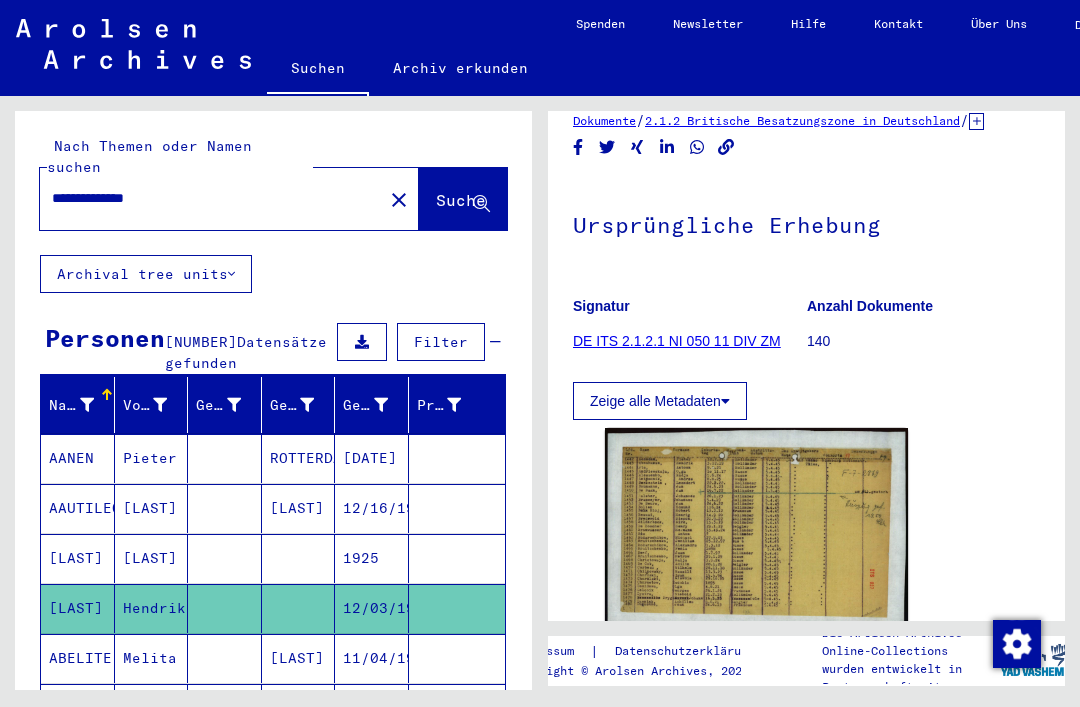 click on "11/04/1909" at bounding box center (372, 708) 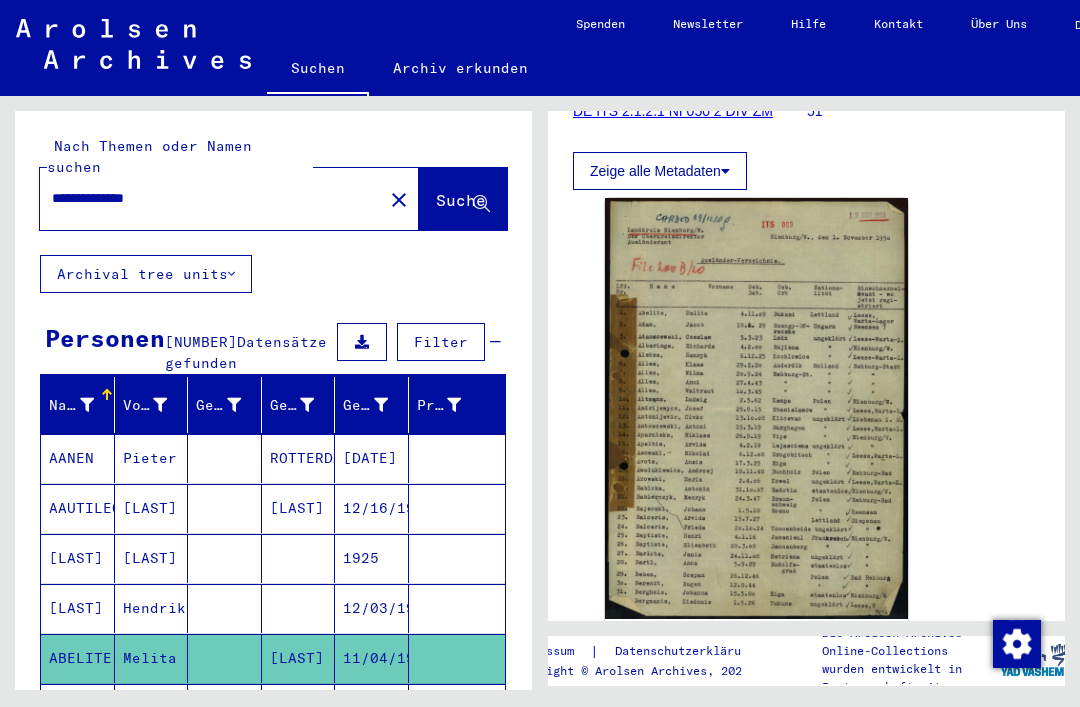 scroll, scrollTop: 342, scrollLeft: 0, axis: vertical 